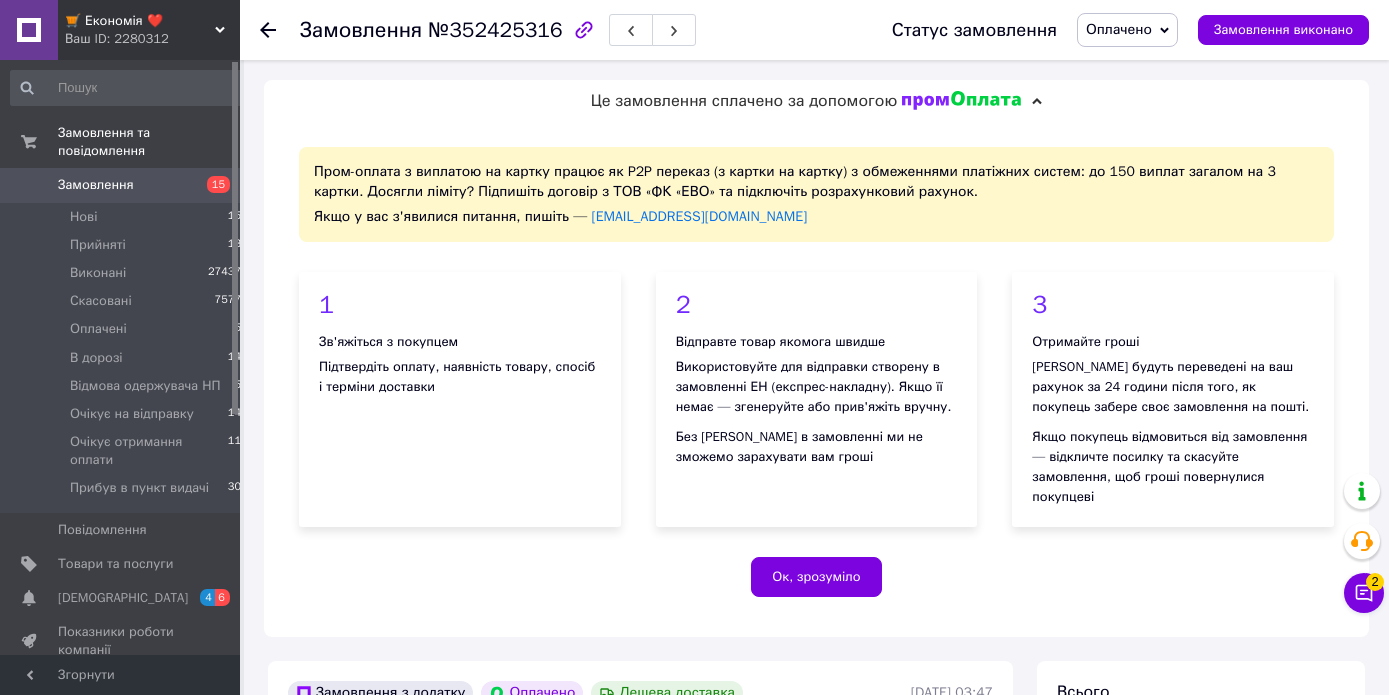 scroll, scrollTop: 1043, scrollLeft: 0, axis: vertical 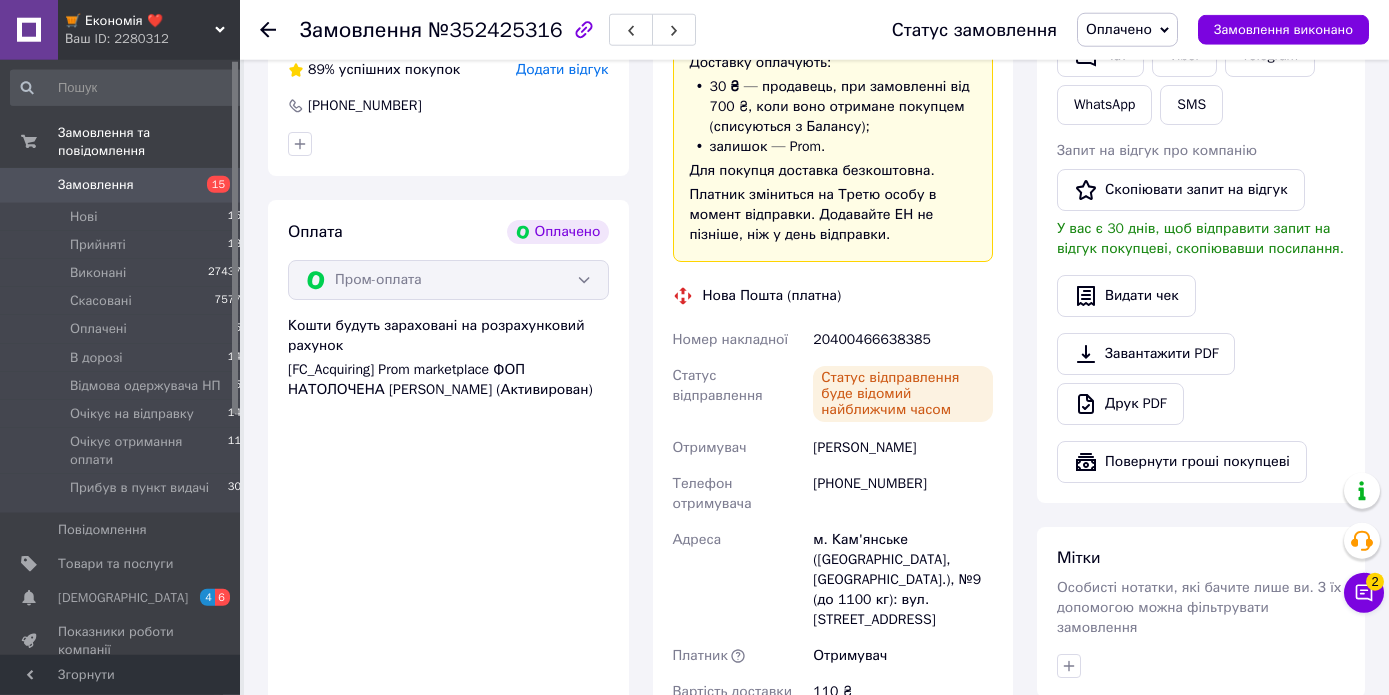 click 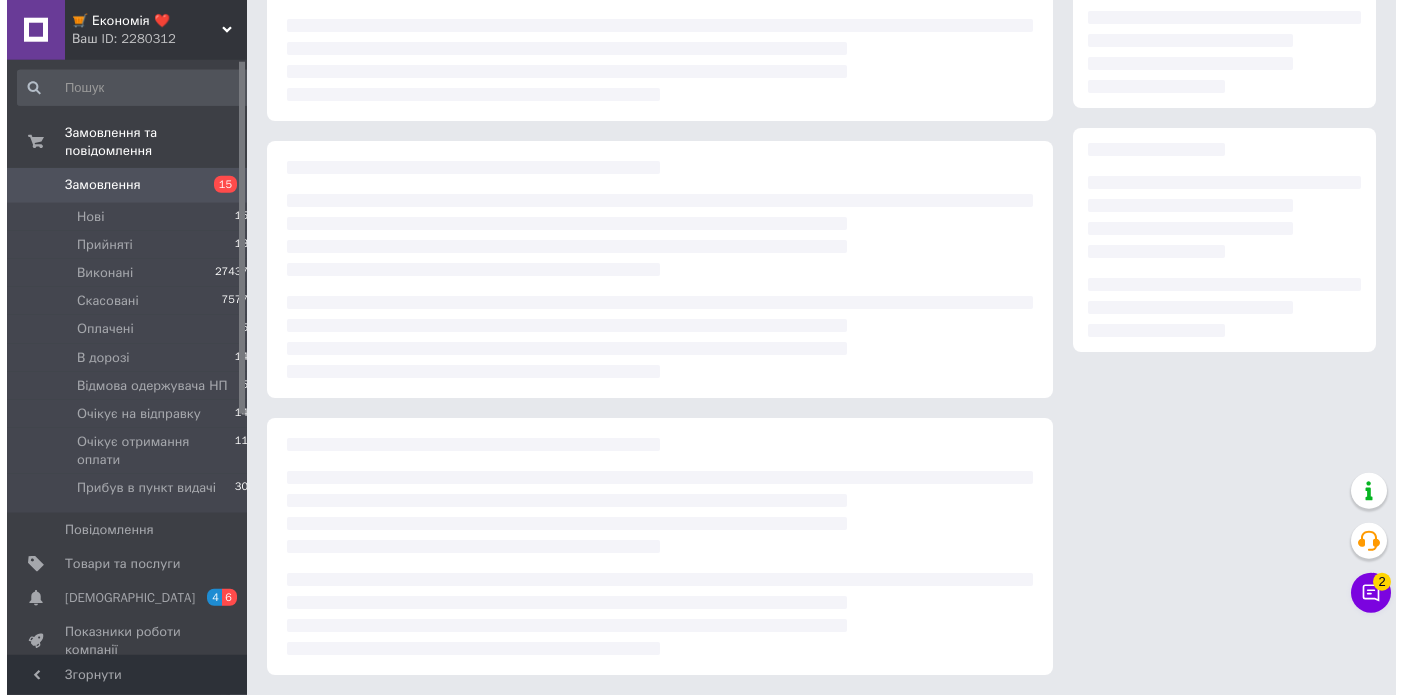 scroll, scrollTop: 0, scrollLeft: 0, axis: both 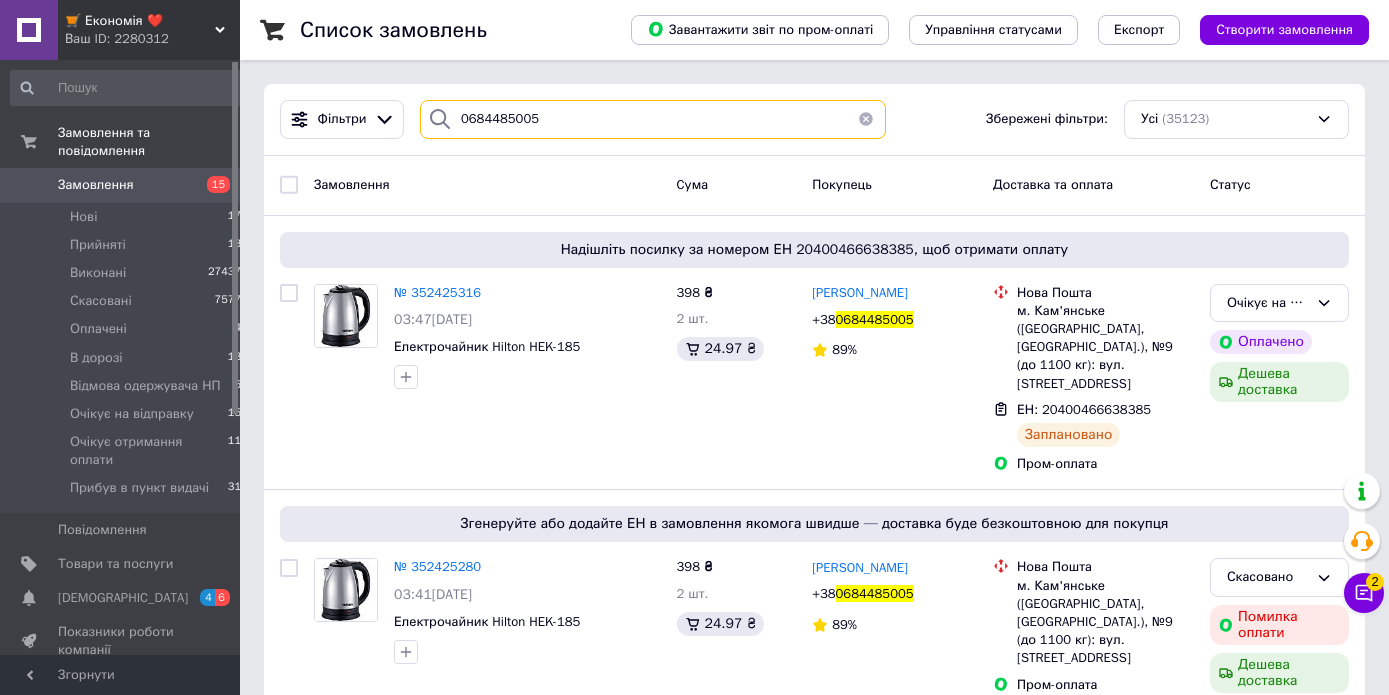 drag, startPoint x: 456, startPoint y: 117, endPoint x: 438, endPoint y: 110, distance: 19.313208 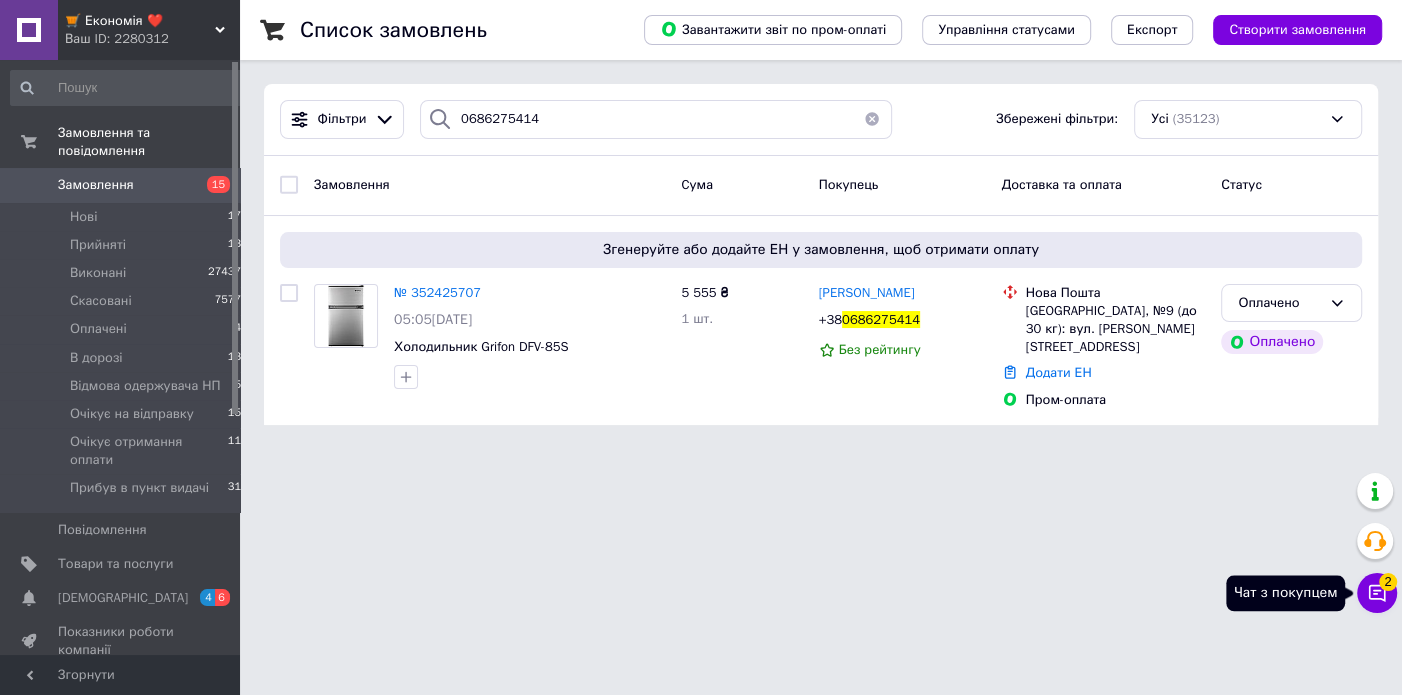 click 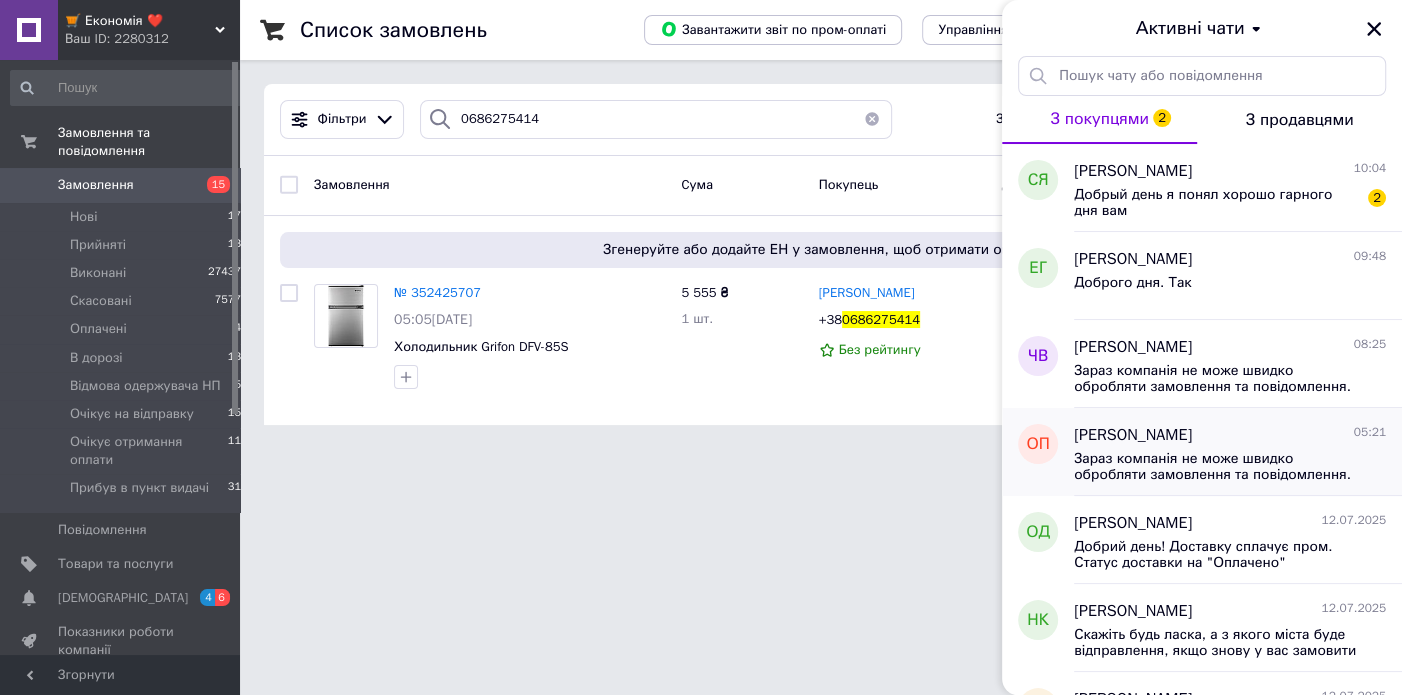 click on "Зараз компанія не може швидко обробляти замовлення та повідомлення. Ваша заявка буде оброблена в найближчий робочий день." at bounding box center [1216, 467] 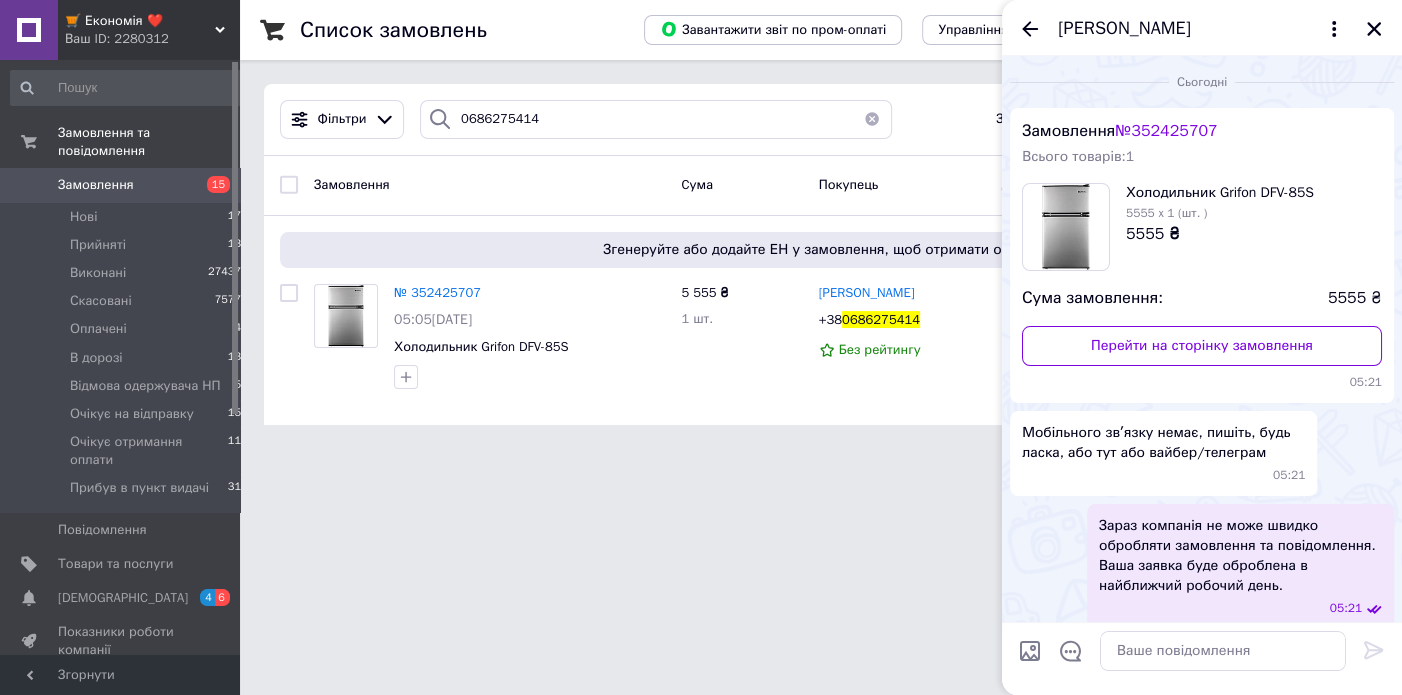 scroll, scrollTop: 88, scrollLeft: 0, axis: vertical 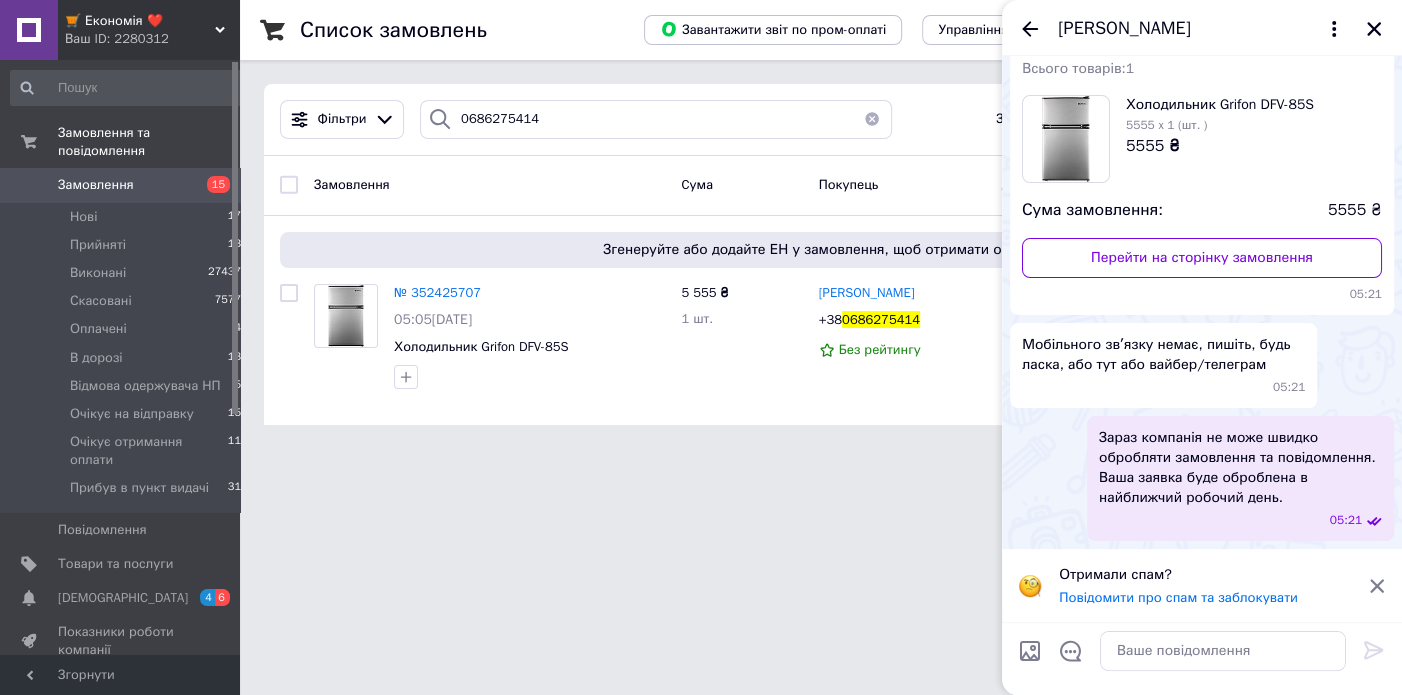 click on "🛒 Економія ❤️ Ваш ID: 2280312 Сайт 🛒 Економія ❤️ Кабінет покупця Перевірити стан системи Сторінка на порталі Довідка Вийти Замовлення та повідомлення Замовлення 15 Нові 17 Прийняті 13 Виконані 27437 Скасовані 7577 Оплачені 4 В дорозі 13 Відмова одержувача НП 5 Очікує на відправку 15 Очікує отримання оплати 11 Прибув в пункт видачі 31 Повідомлення 0 Товари та послуги Сповіщення 4 6 Показники роботи компанії Панель управління Відгуки Покупці Каталог ProSale Аналітика Інструменти веб-майстра та SEO Управління сайтом Prom топ" at bounding box center (701, 224) 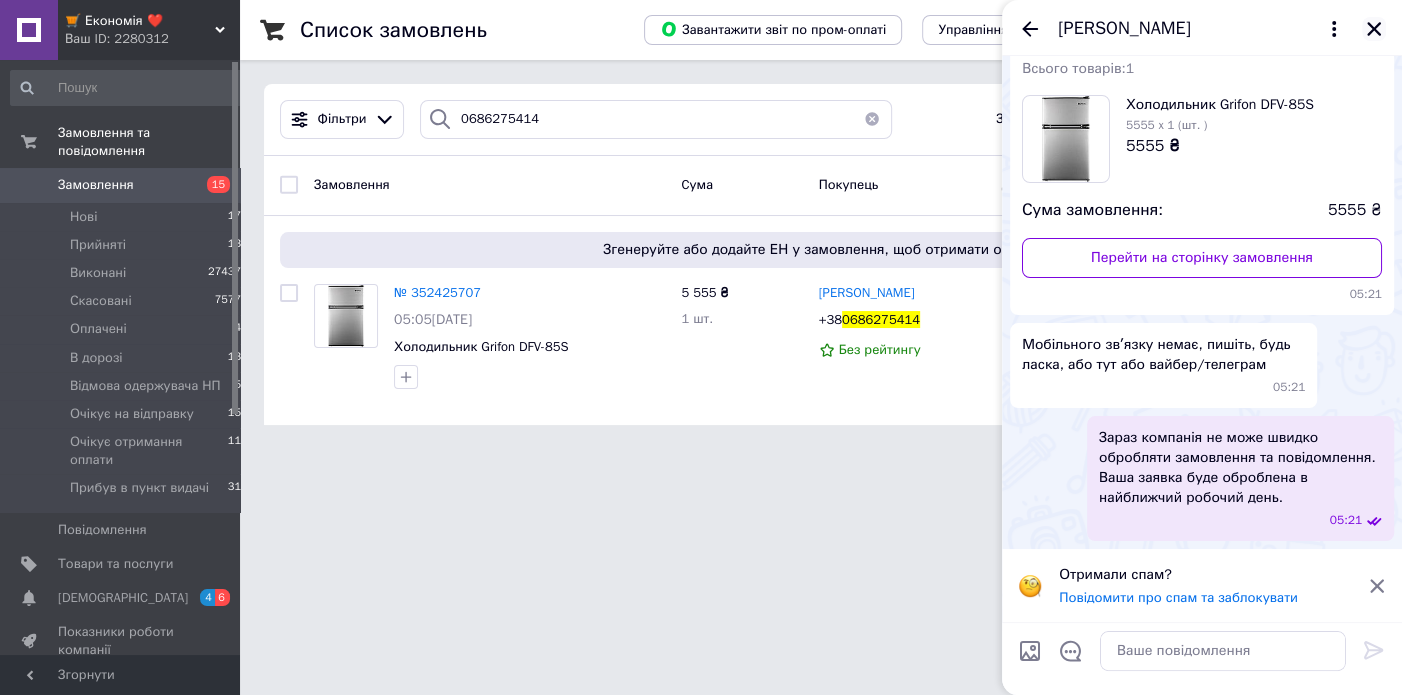 click 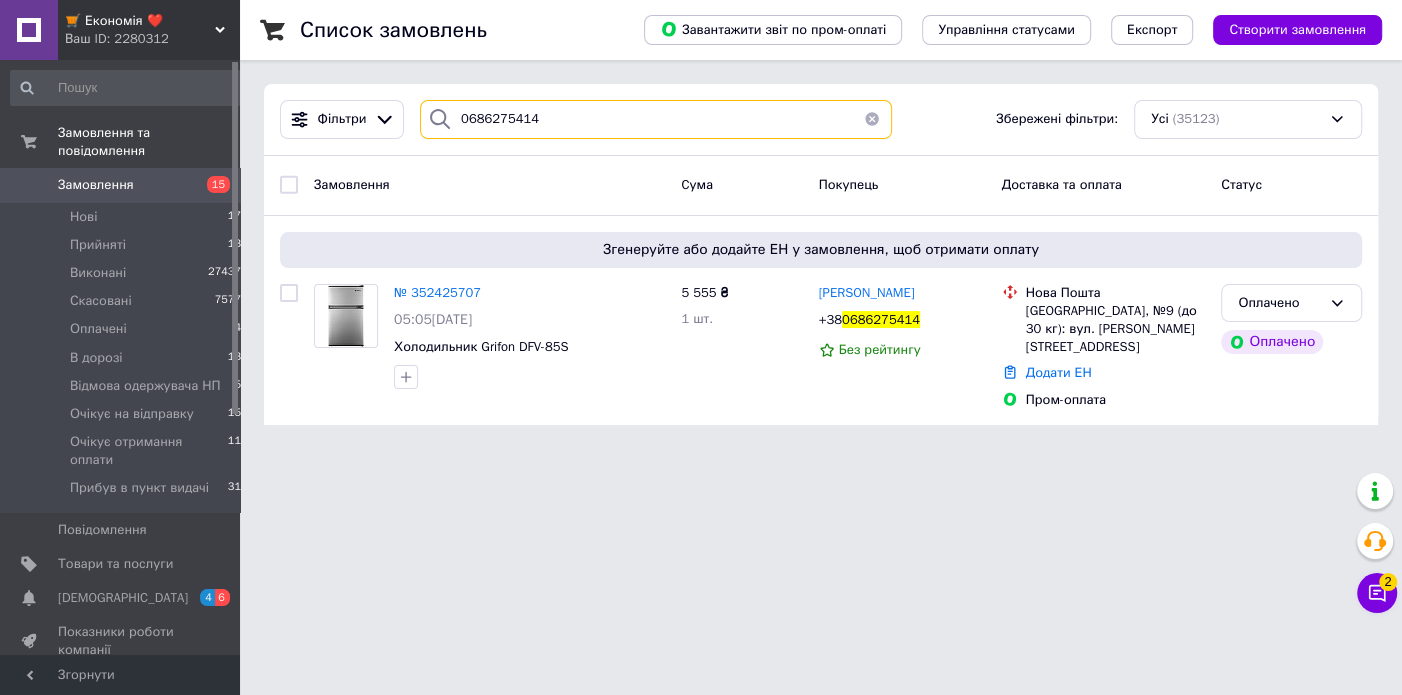 drag, startPoint x: 506, startPoint y: 122, endPoint x: 449, endPoint y: 116, distance: 57.31492 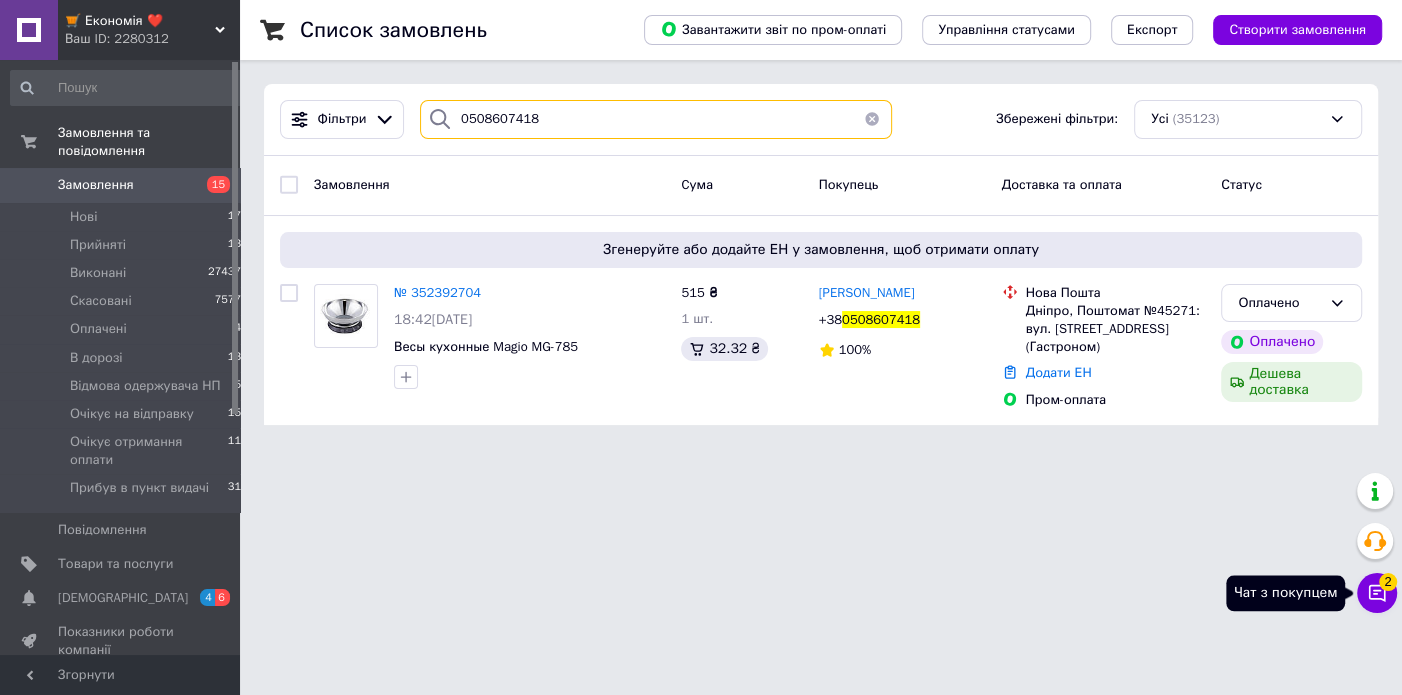 type on "0508607418" 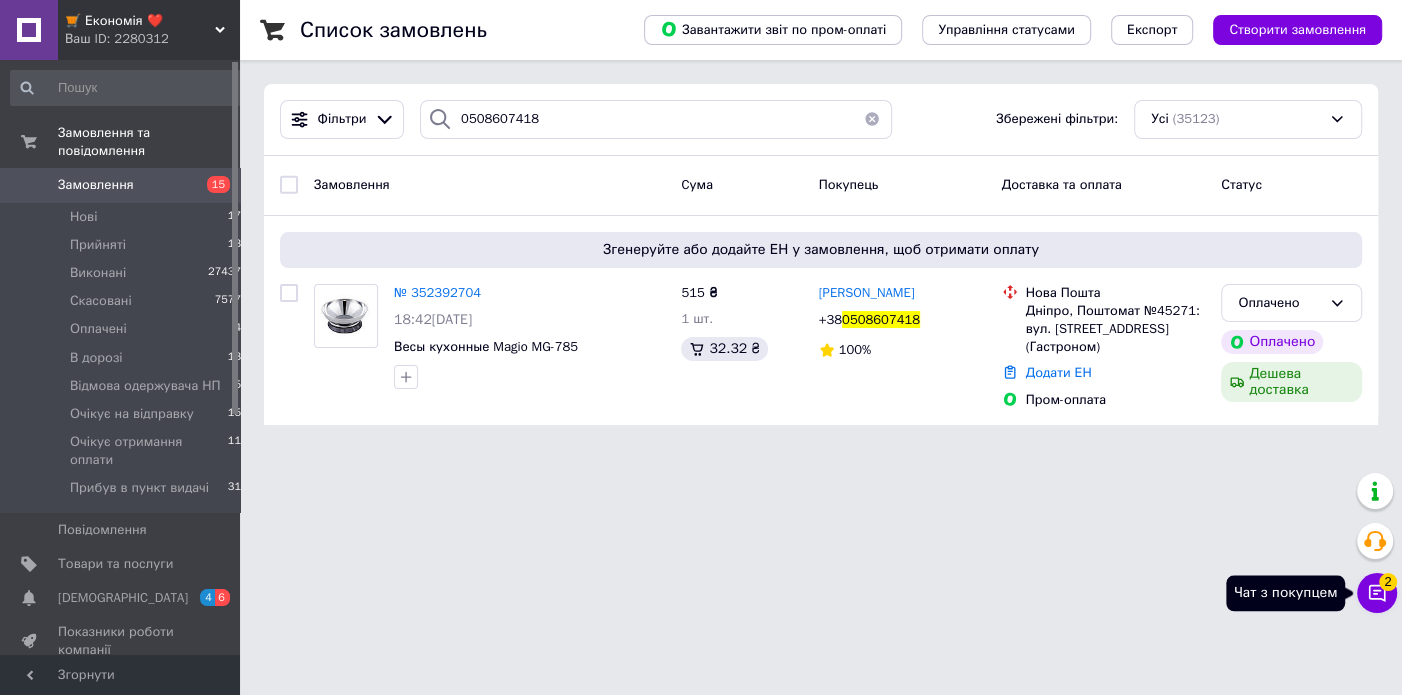click on "Чат з покупцем 2" at bounding box center (1377, 593) 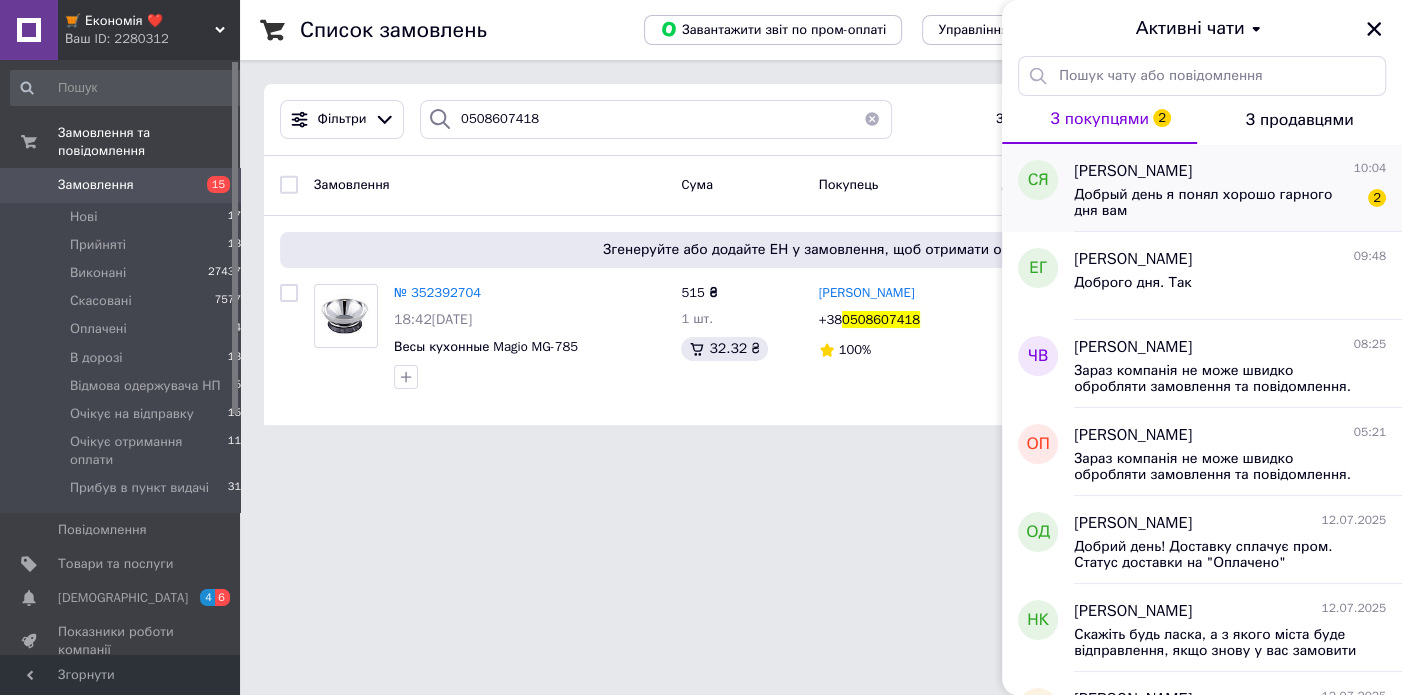 click on "Добрый день я понял хорошо гарного дня вам" at bounding box center [1216, 203] 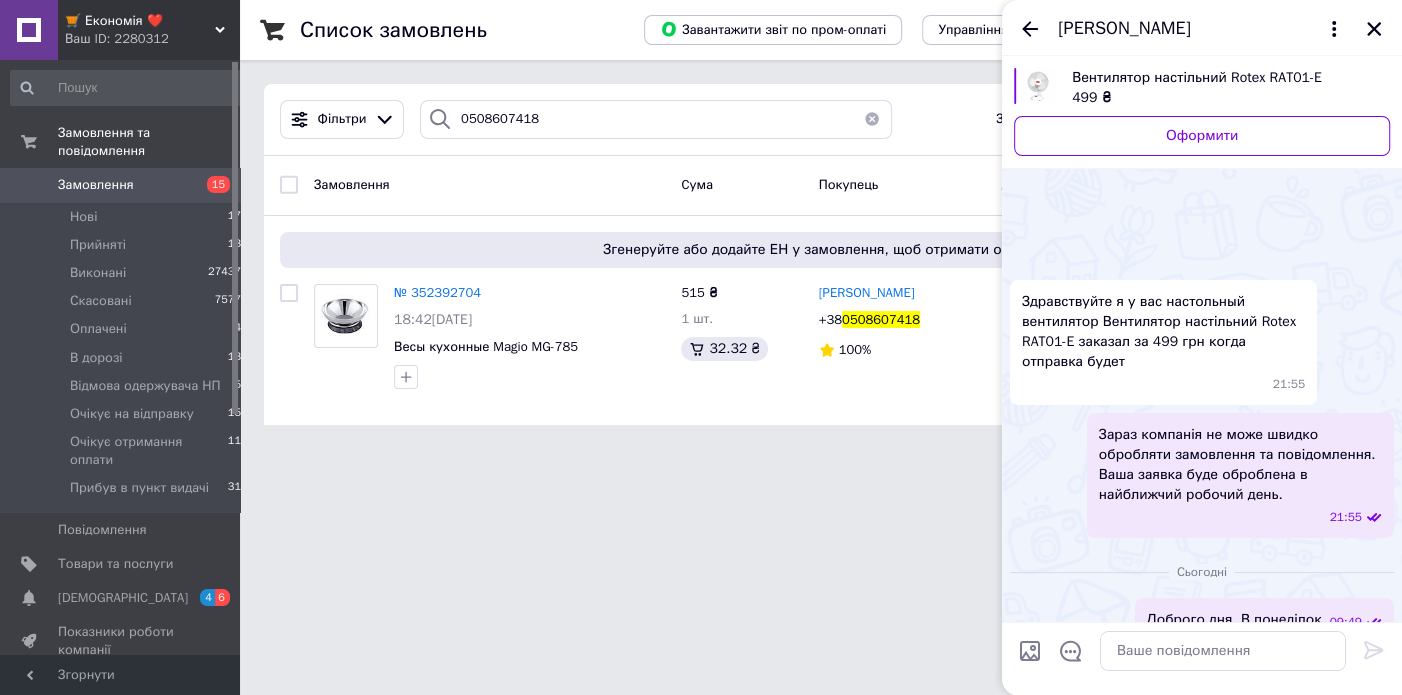 scroll, scrollTop: 460, scrollLeft: 0, axis: vertical 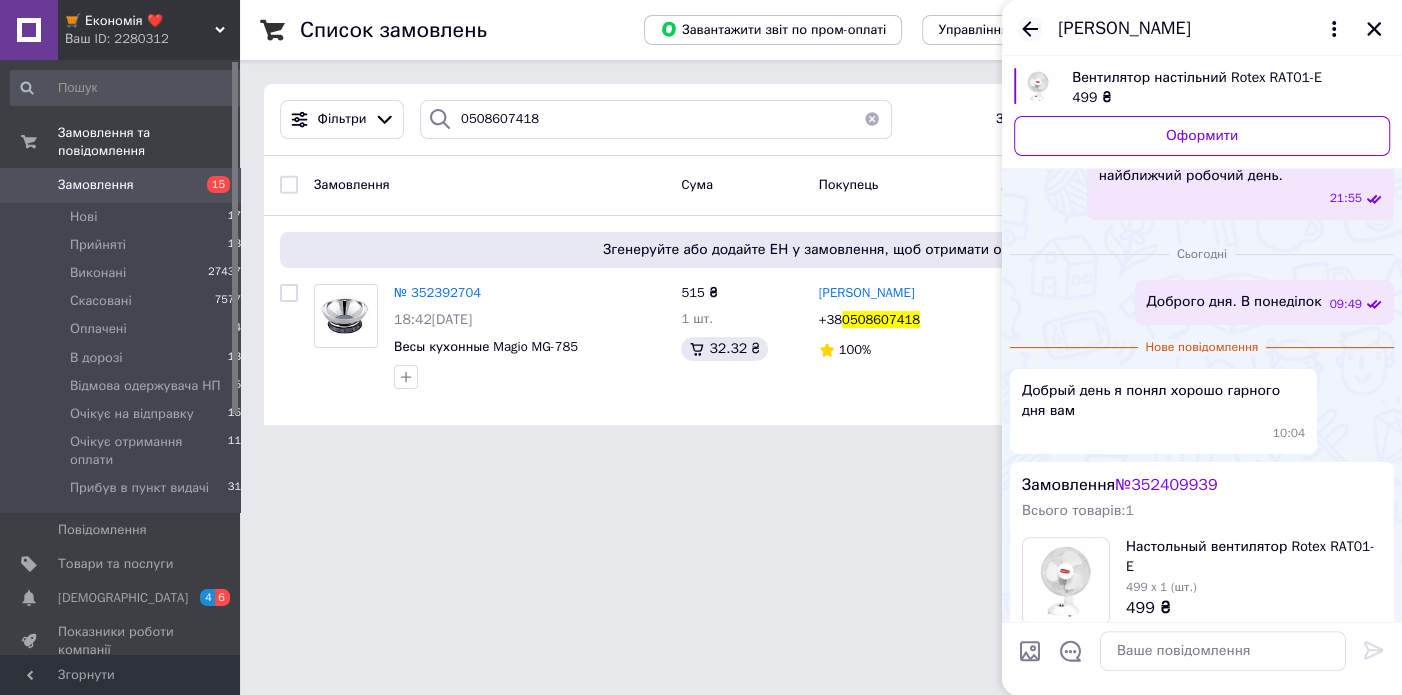 click 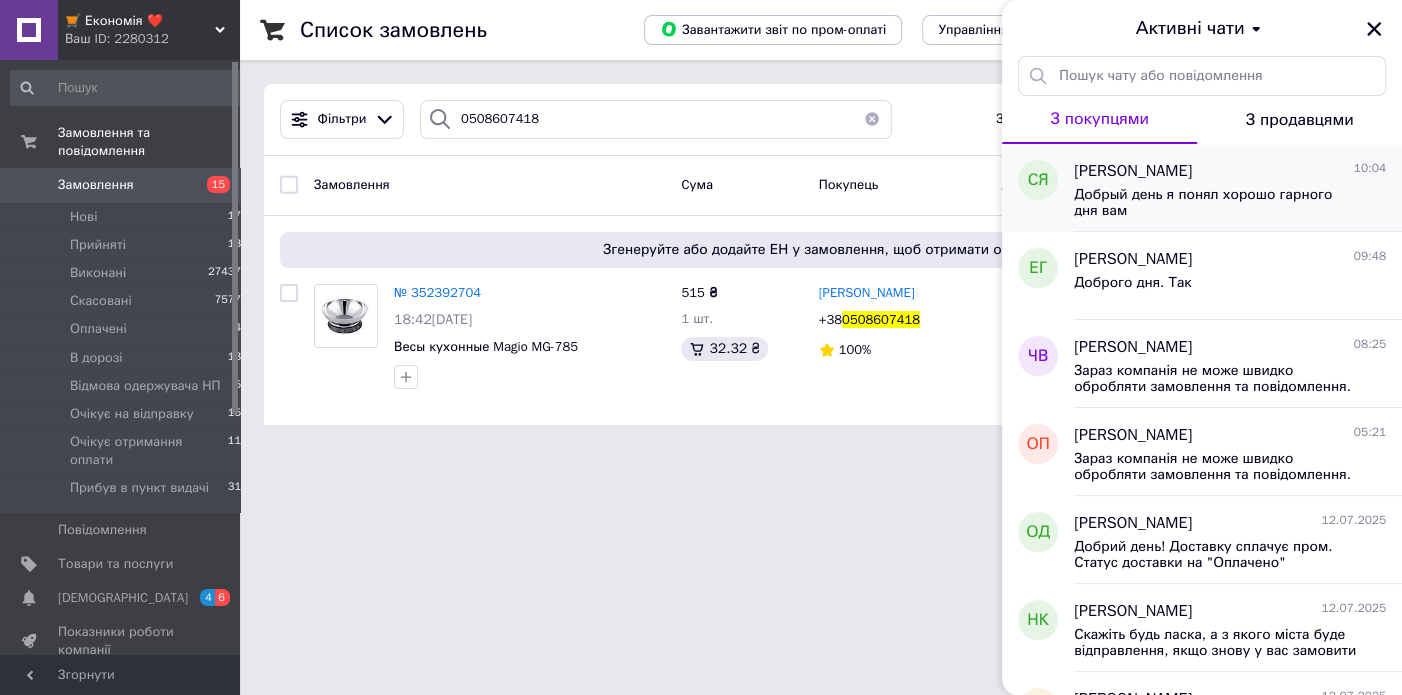 click on "Добрый день я понял хорошо гарного дня вам" at bounding box center [1216, 203] 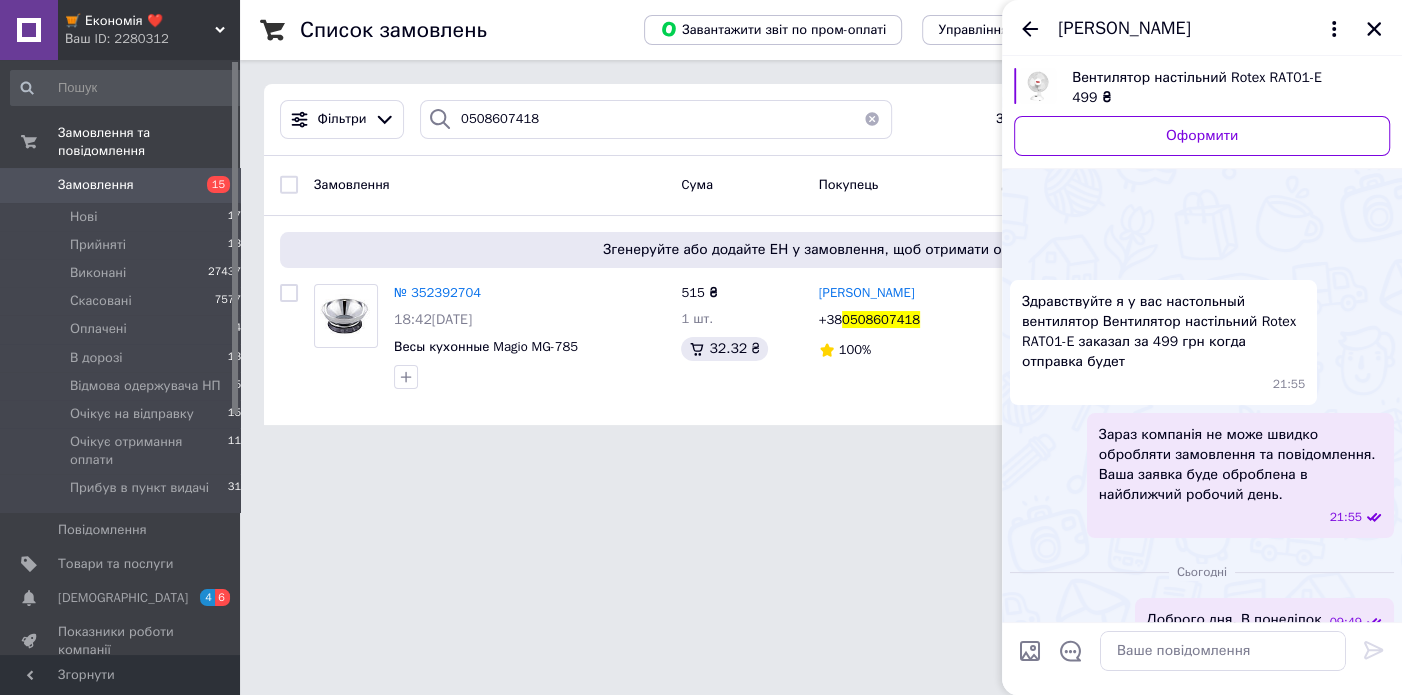 scroll, scrollTop: 424, scrollLeft: 0, axis: vertical 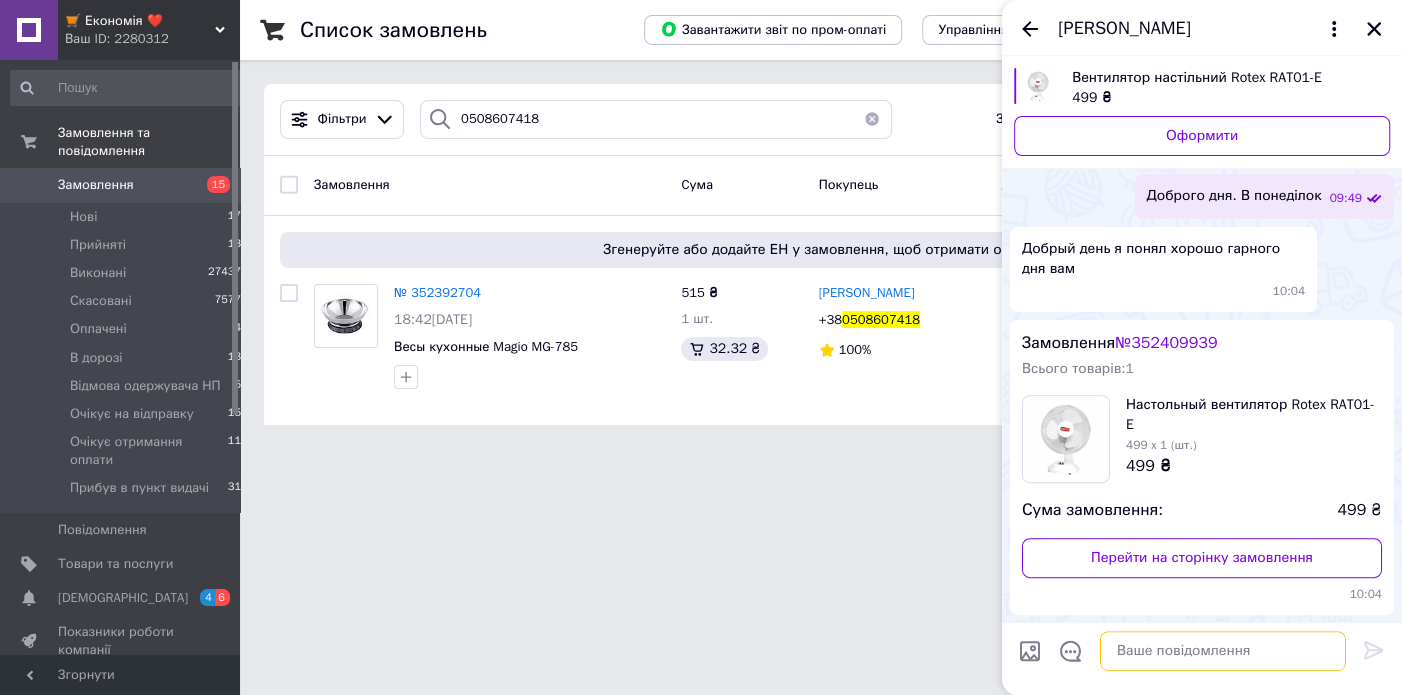 click at bounding box center (1223, 651) 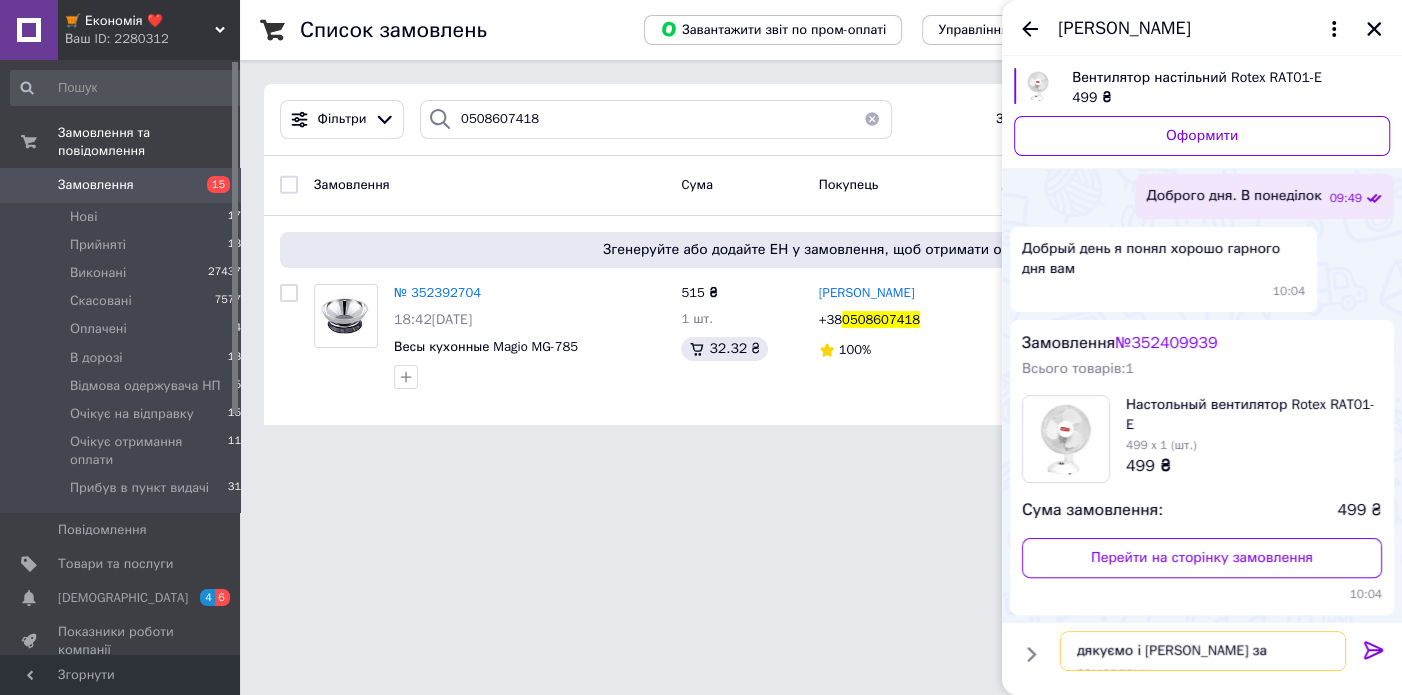 type on "дякуємо і Вам за замовлення" 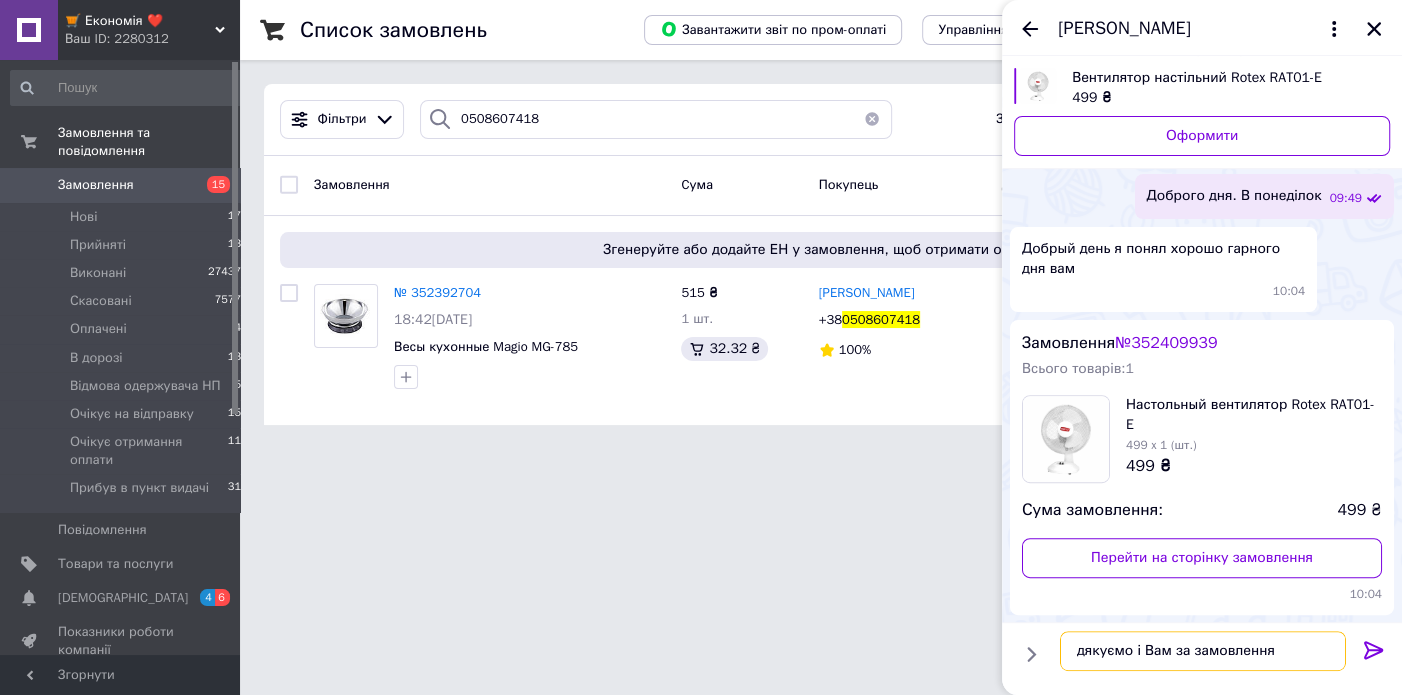 type 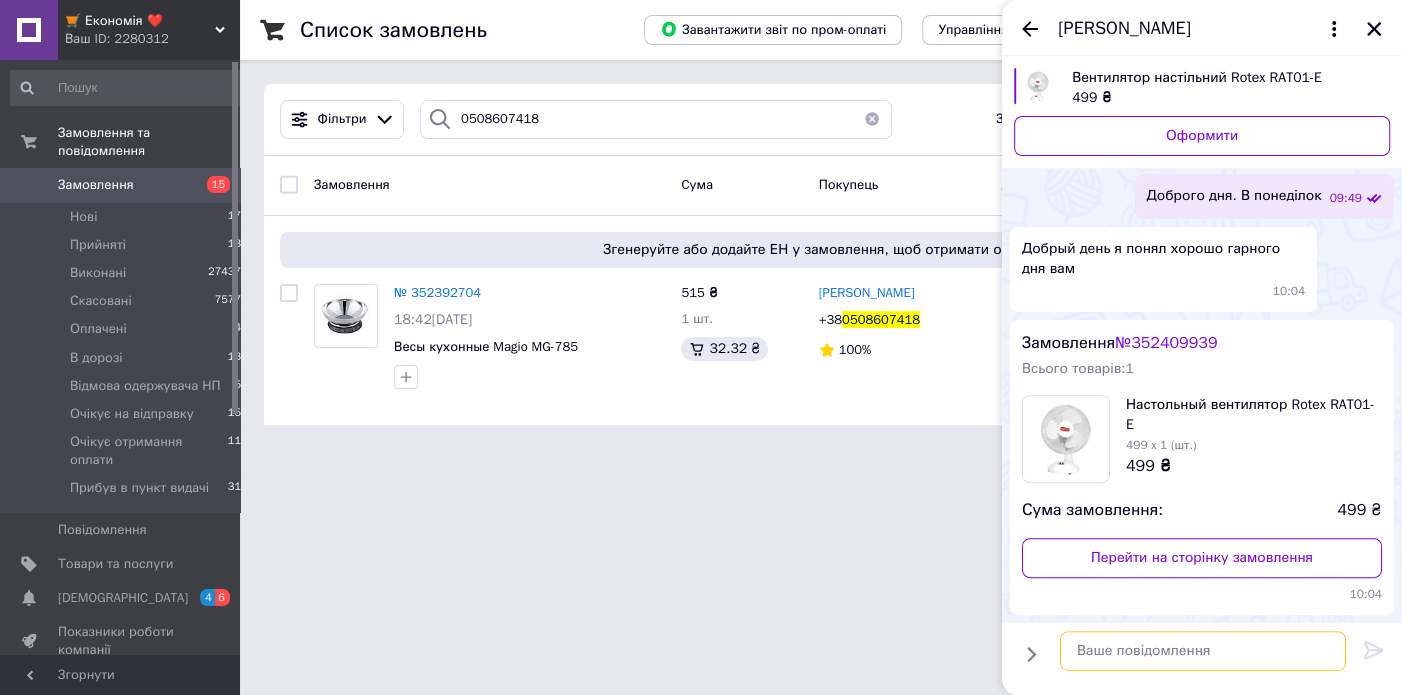 scroll, scrollTop: 426, scrollLeft: 0, axis: vertical 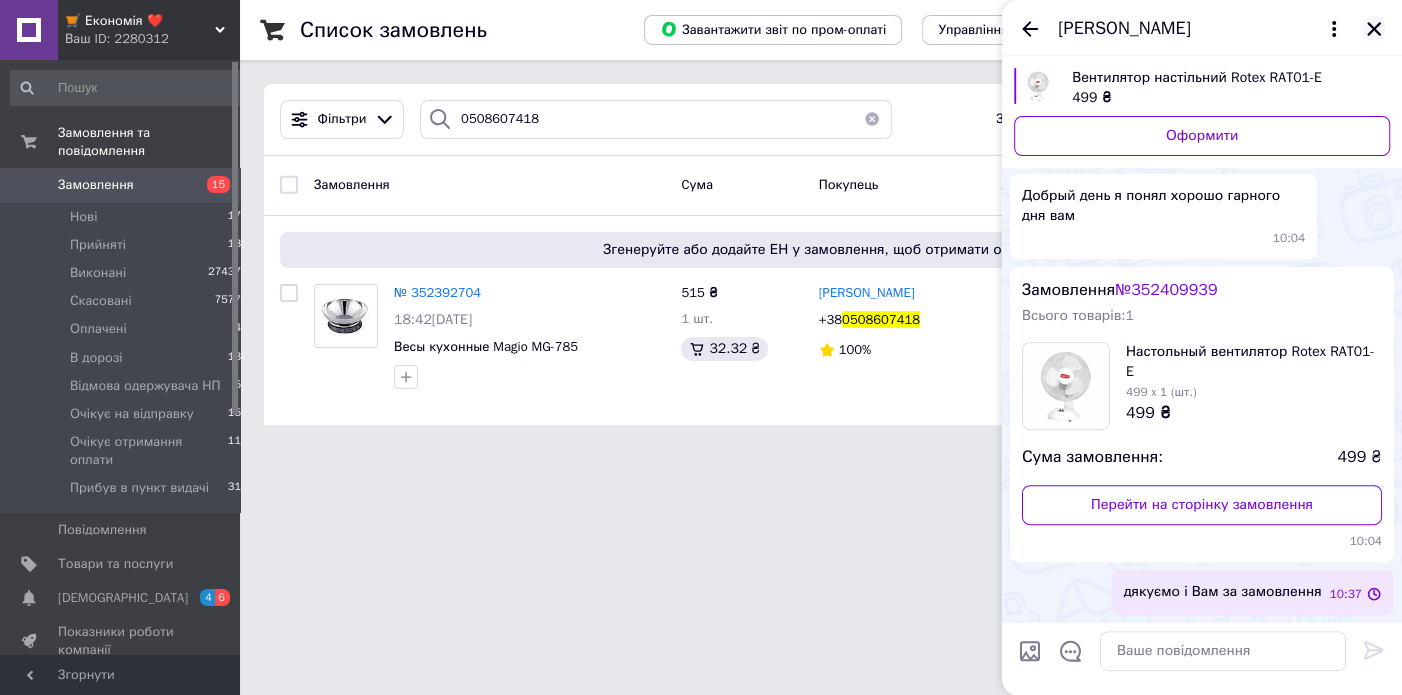 click 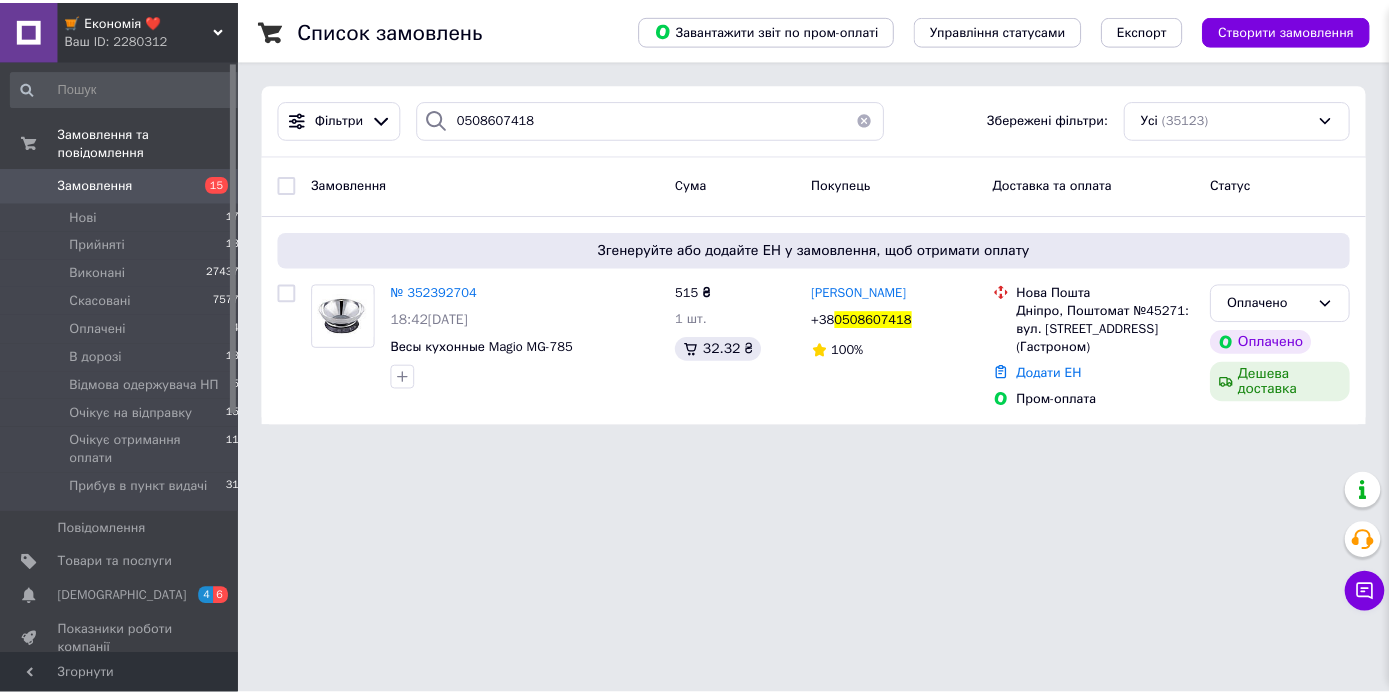 scroll, scrollTop: 426, scrollLeft: 0, axis: vertical 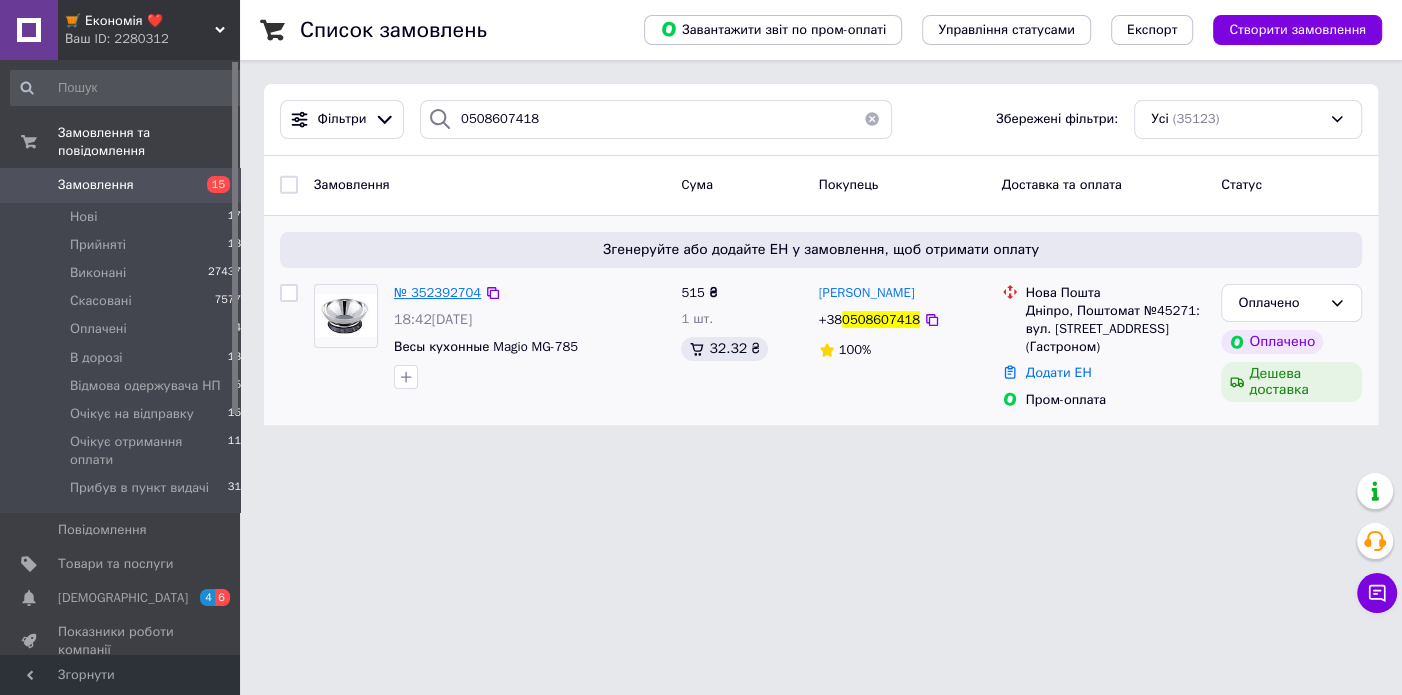click on "№ 352392704" at bounding box center (437, 292) 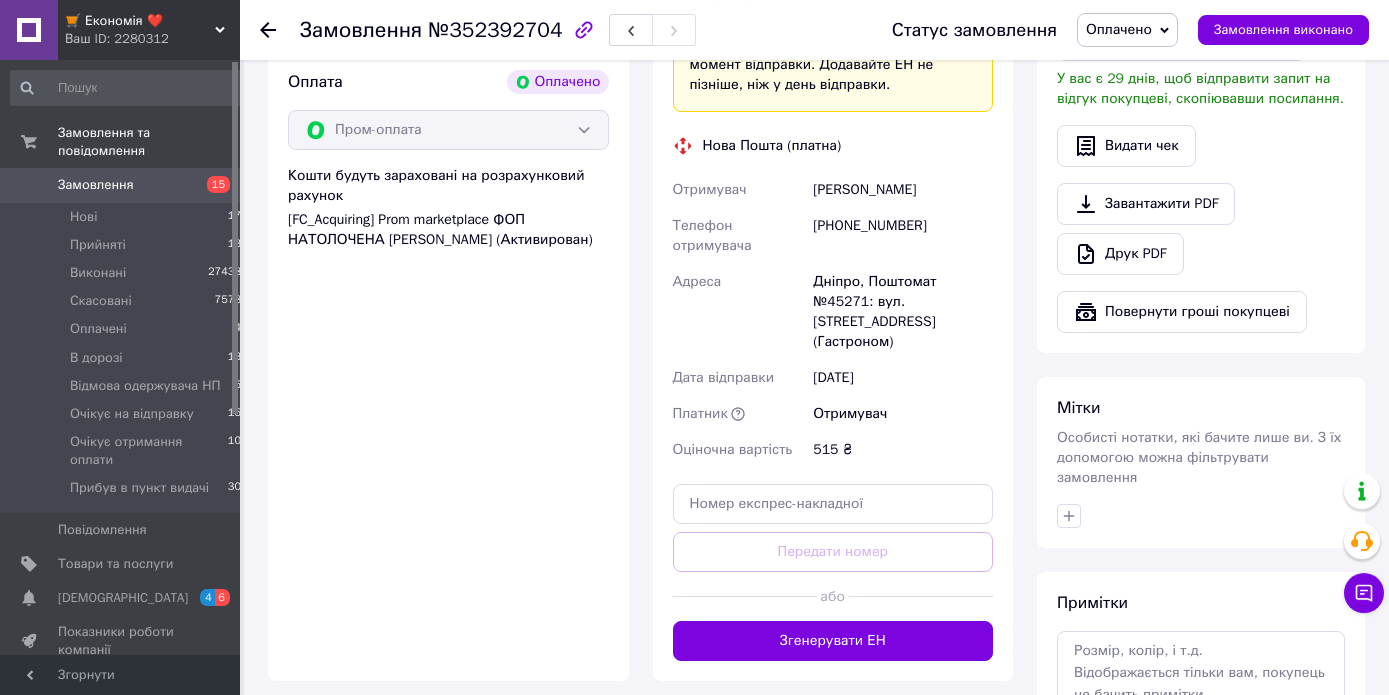 scroll, scrollTop: 1293, scrollLeft: 0, axis: vertical 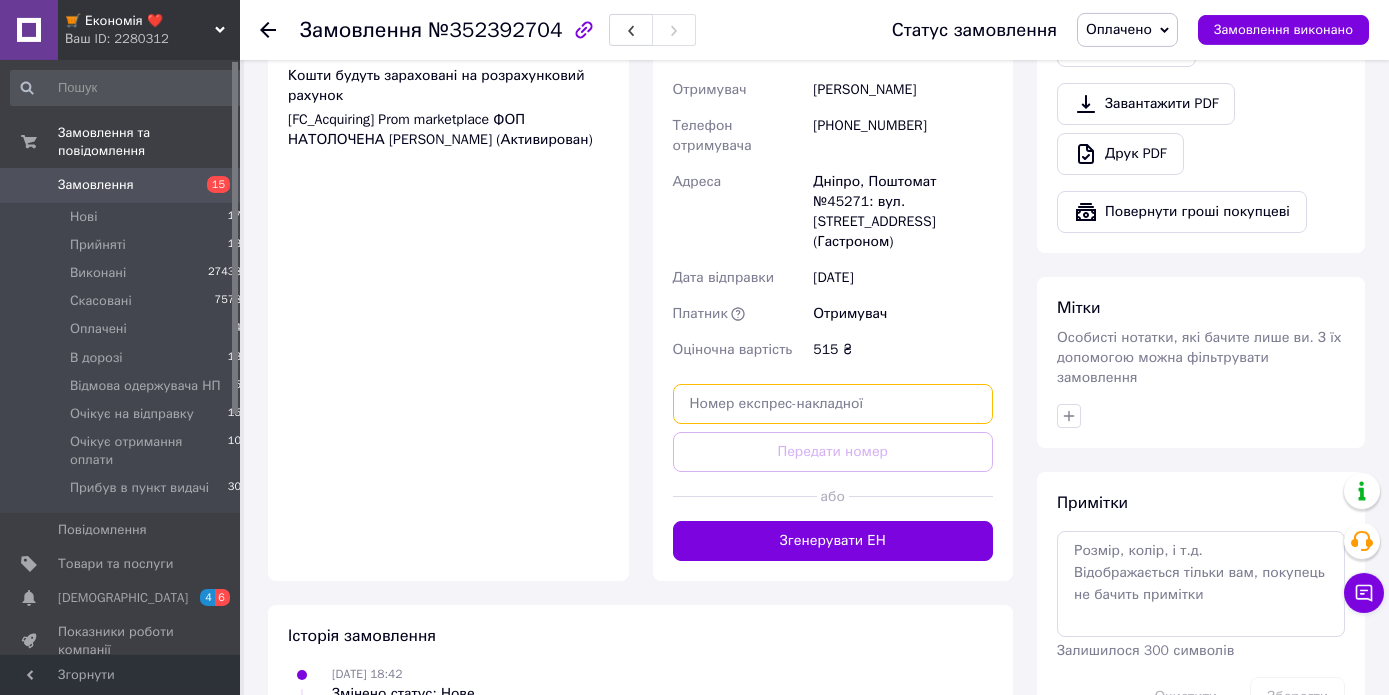 click at bounding box center [833, 404] 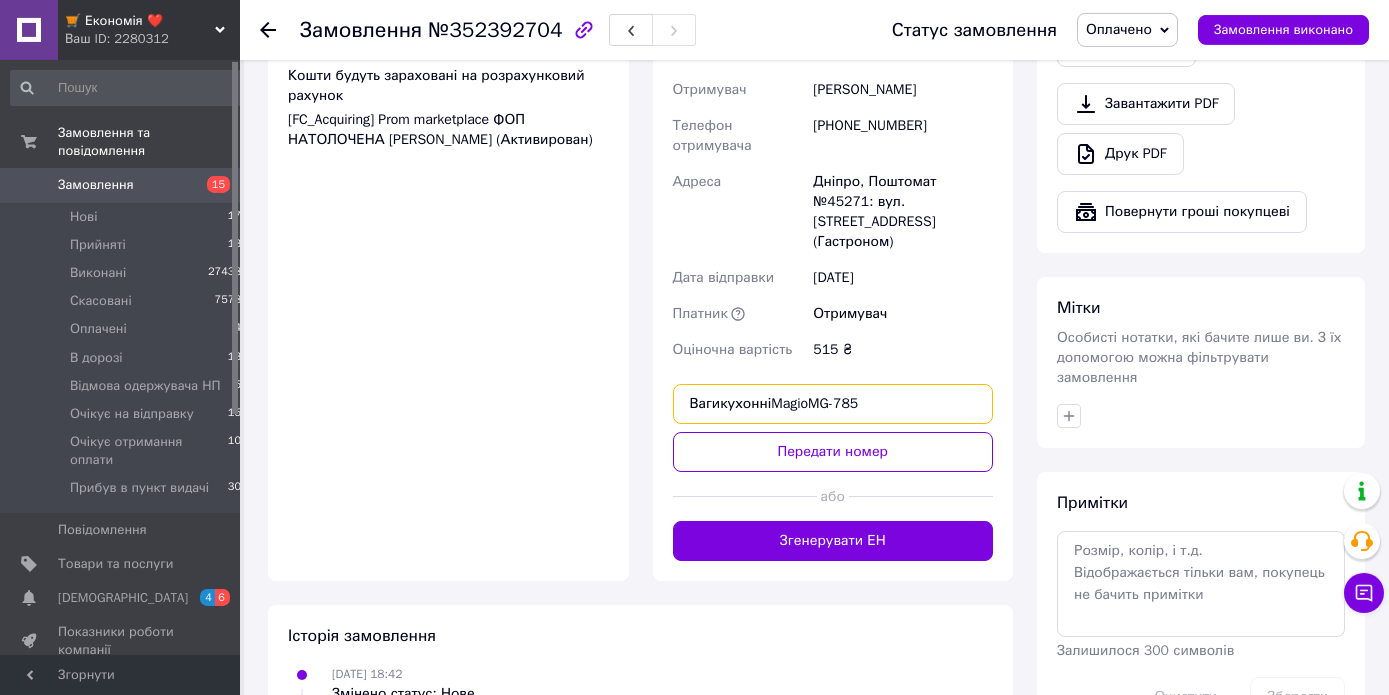 drag, startPoint x: 716, startPoint y: 366, endPoint x: 662, endPoint y: 365, distance: 54.00926 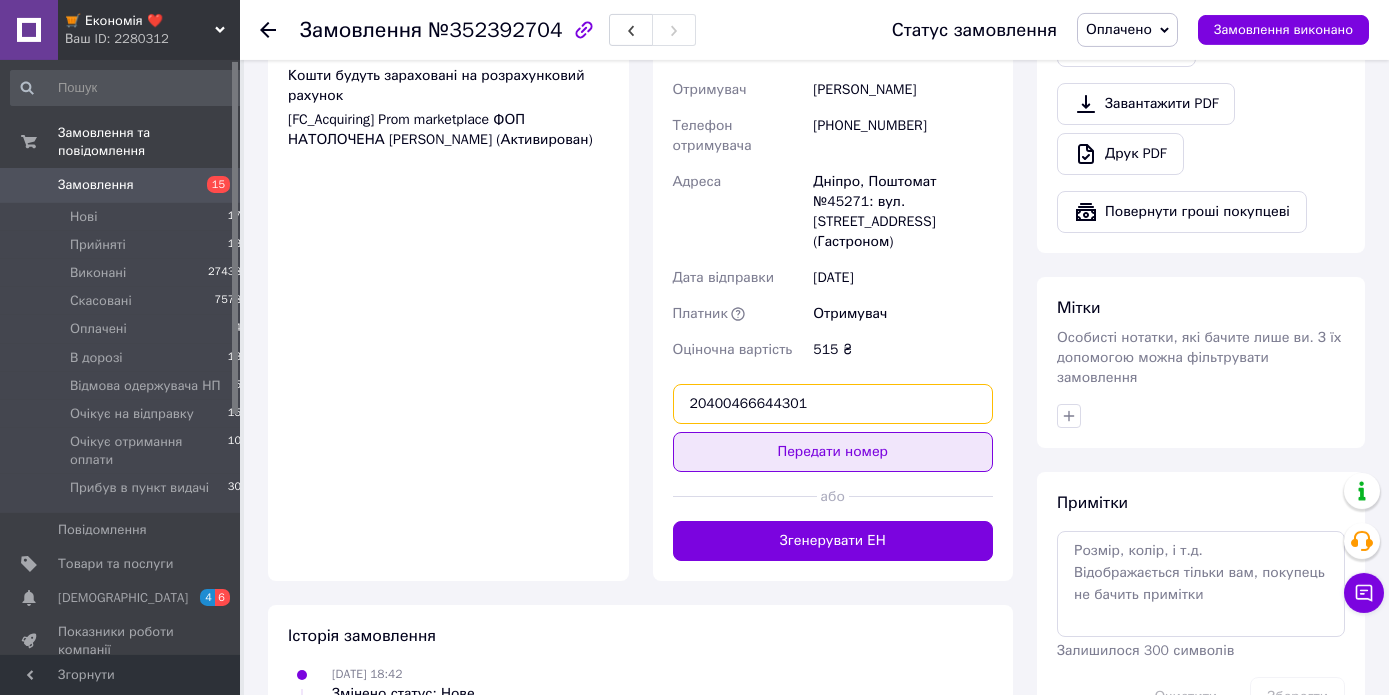 type on "20400466644301" 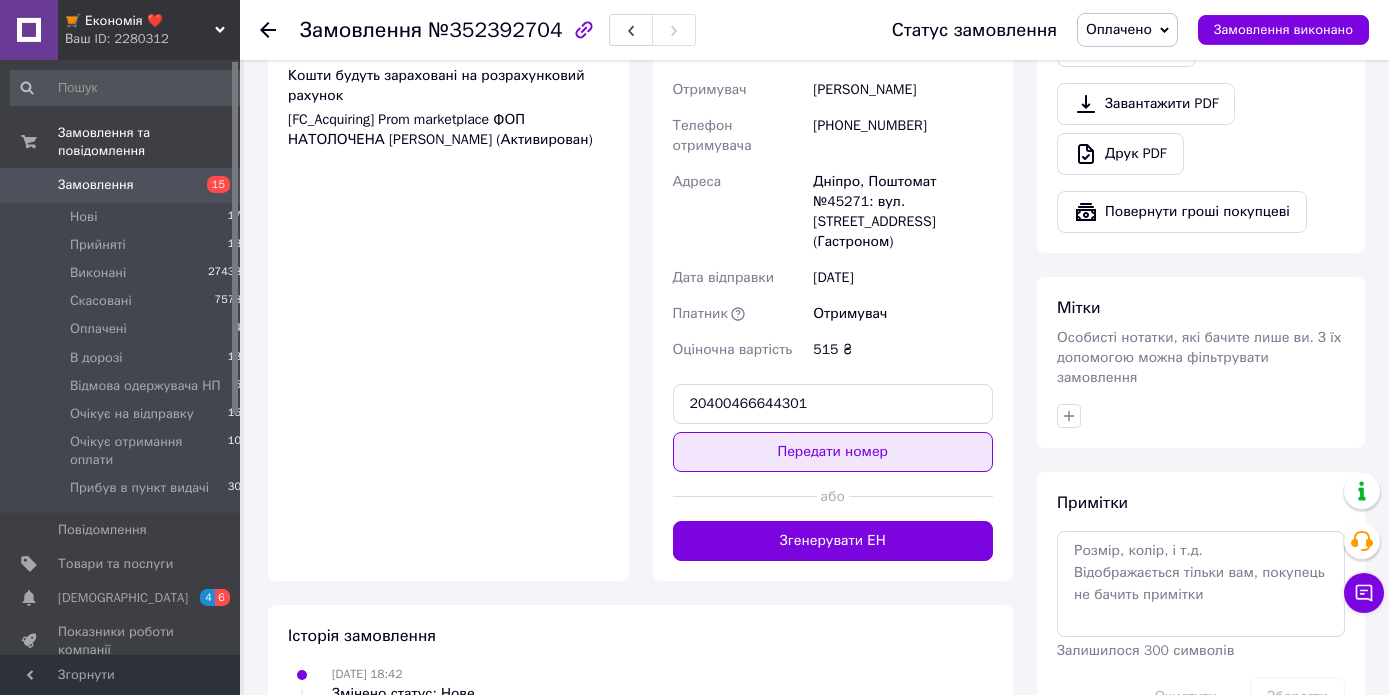 click on "Передати номер" at bounding box center [833, 452] 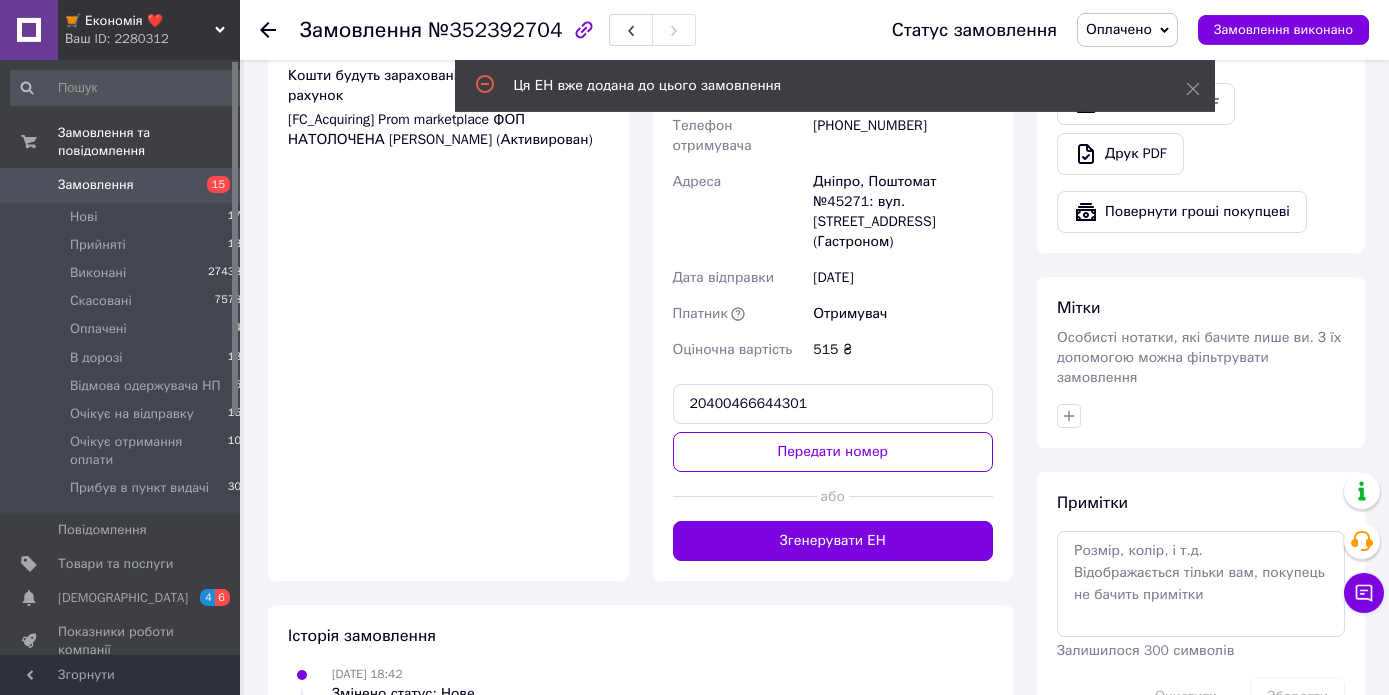 click 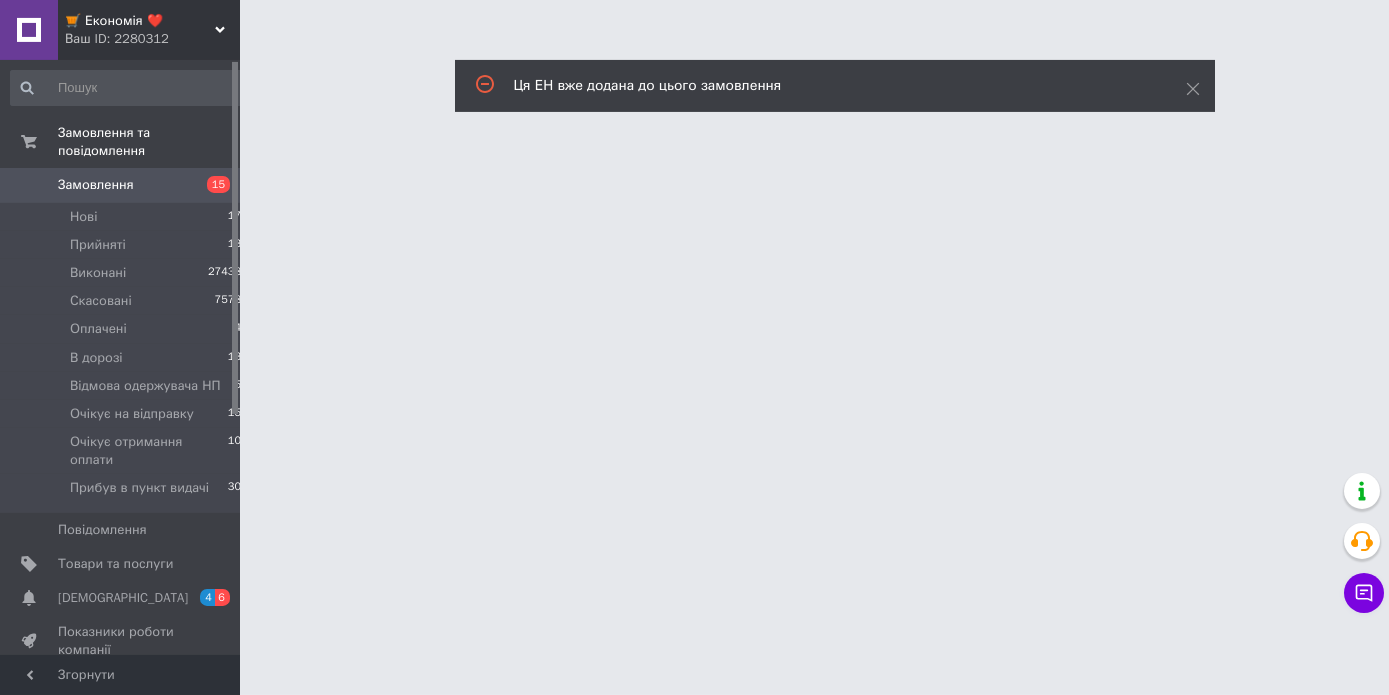 scroll, scrollTop: 0, scrollLeft: 0, axis: both 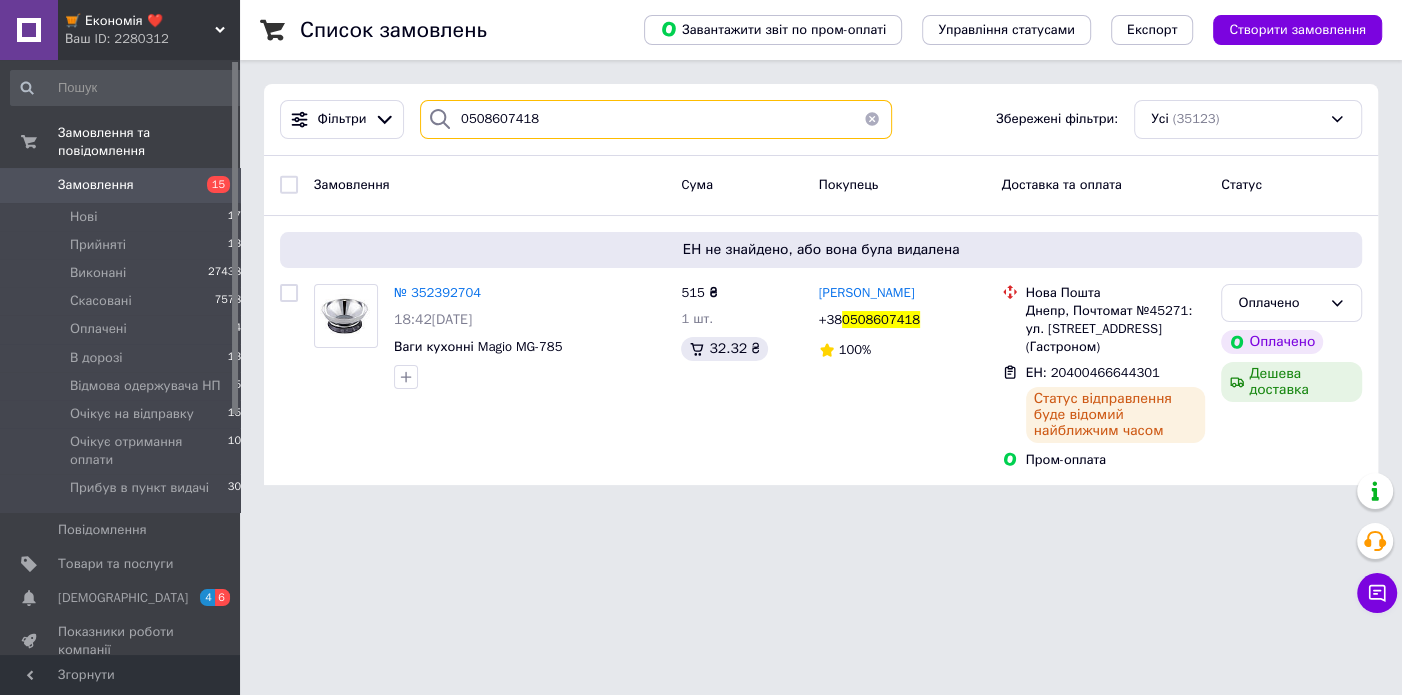 drag, startPoint x: 522, startPoint y: 116, endPoint x: 426, endPoint y: 131, distance: 97.16481 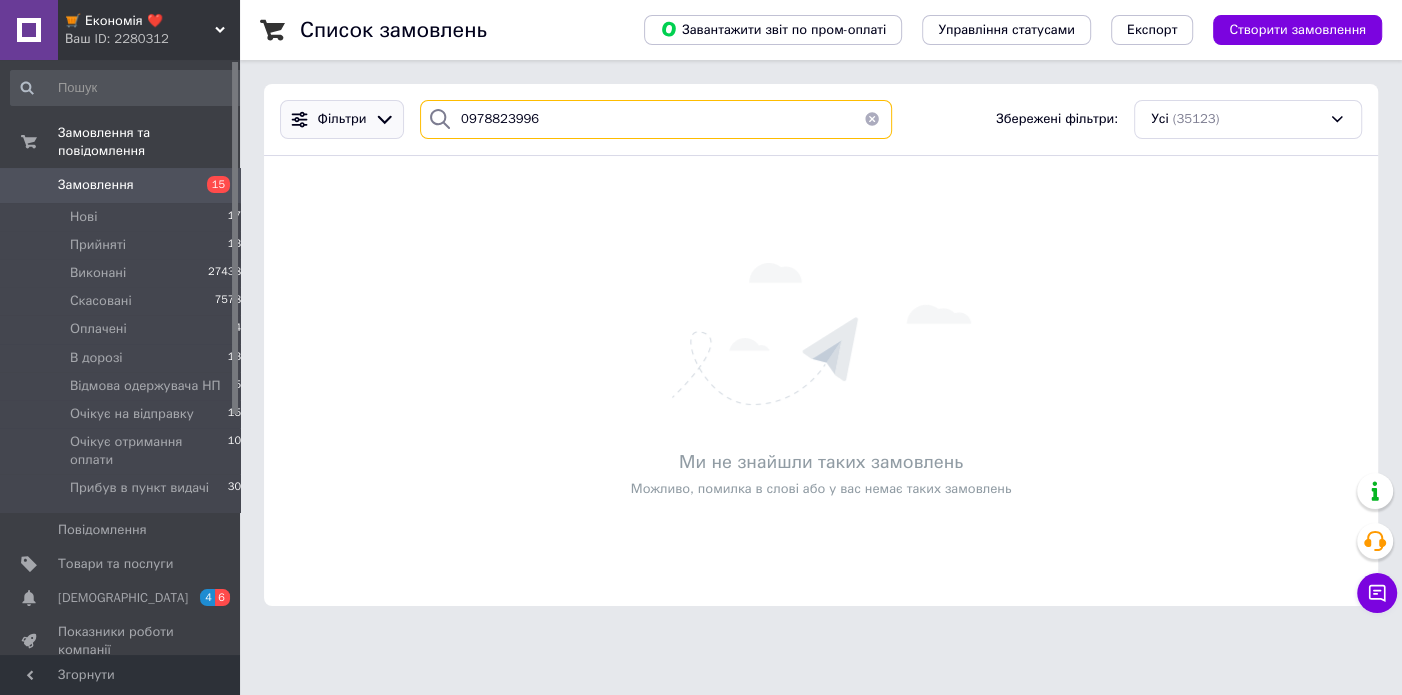 drag, startPoint x: 581, startPoint y: 120, endPoint x: 386, endPoint y: 123, distance: 195.02307 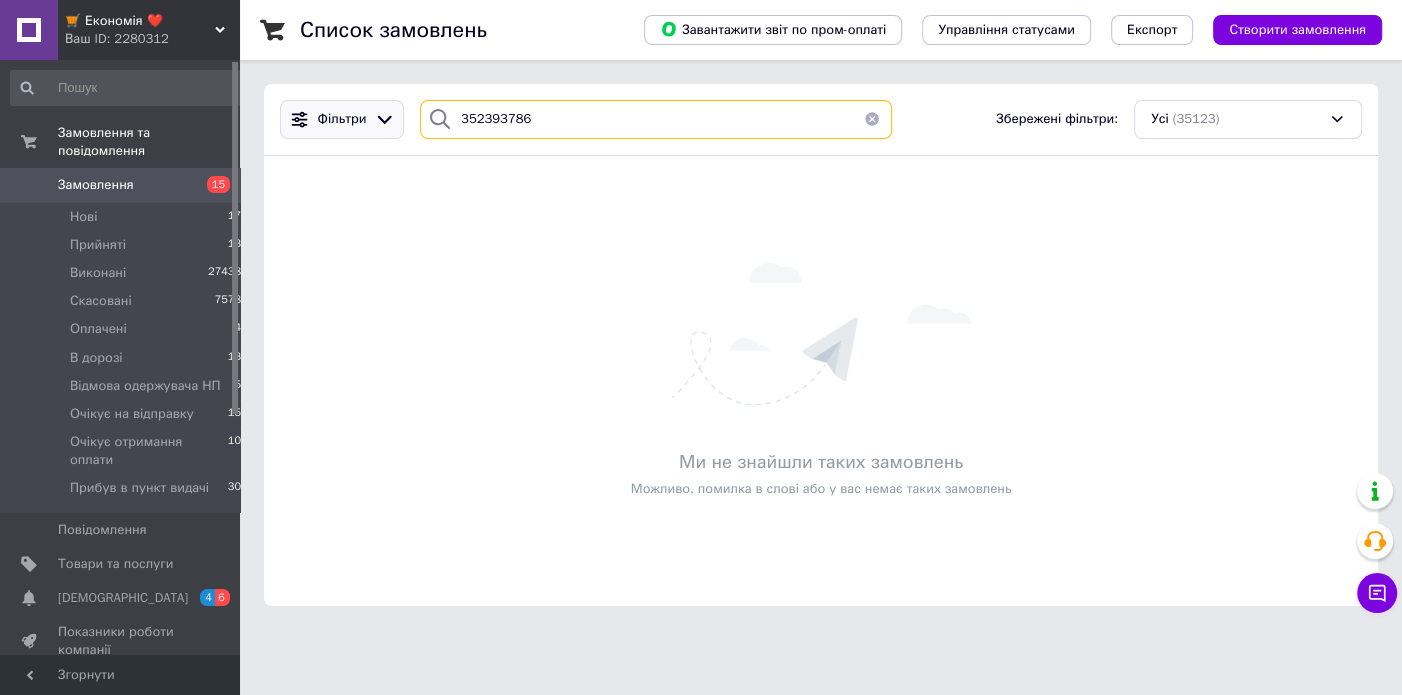 type on "352393786" 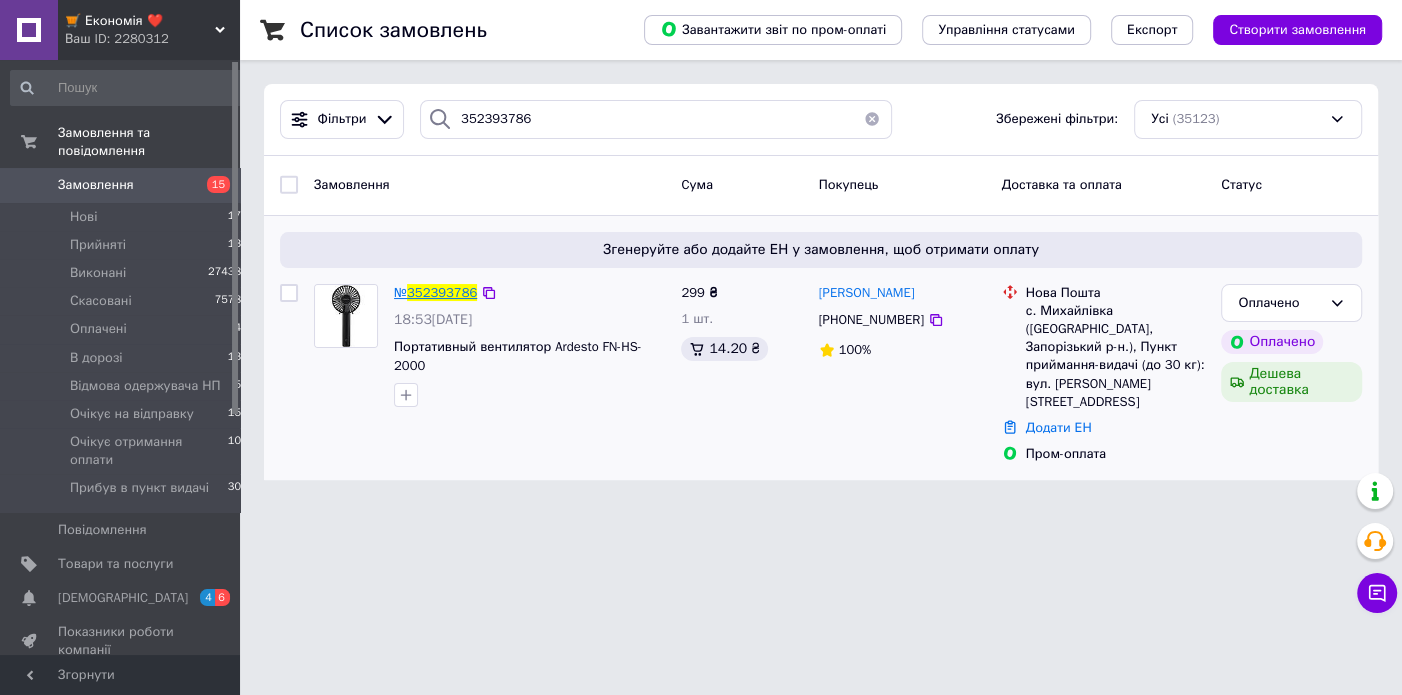 click on "352393786" at bounding box center [442, 292] 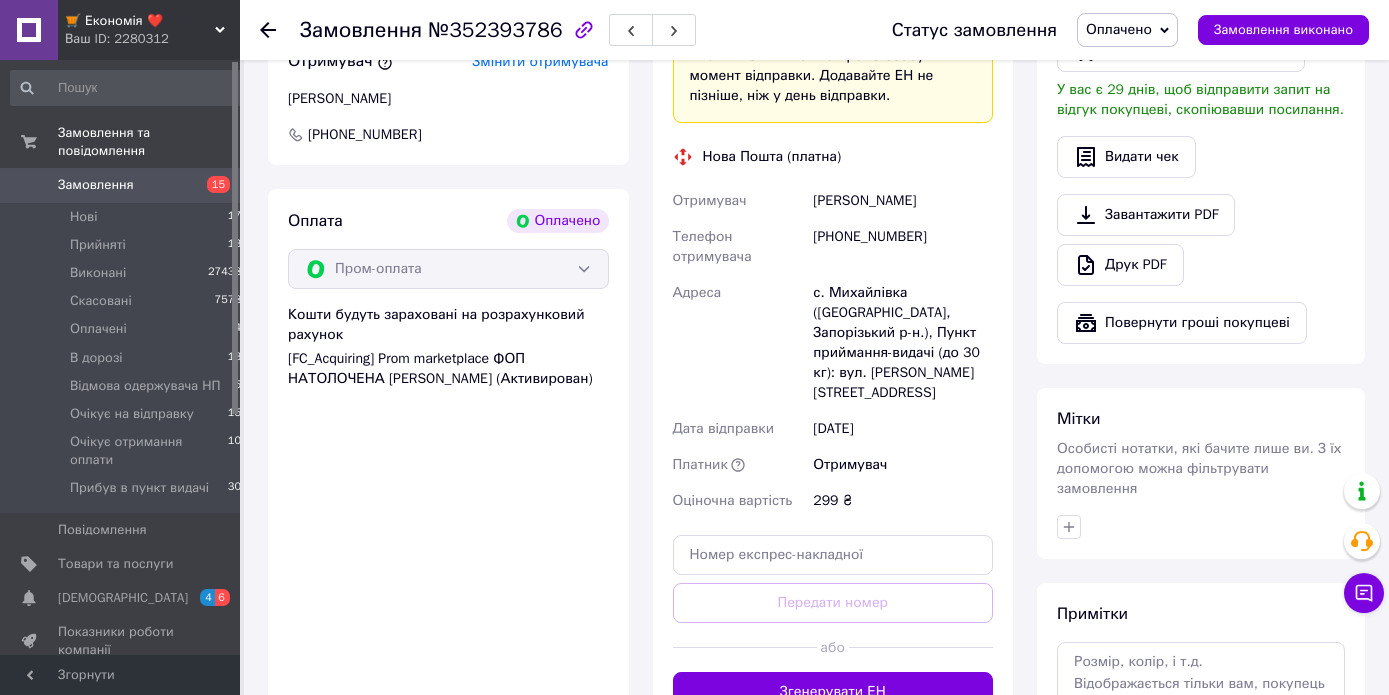 scroll, scrollTop: 1221, scrollLeft: 0, axis: vertical 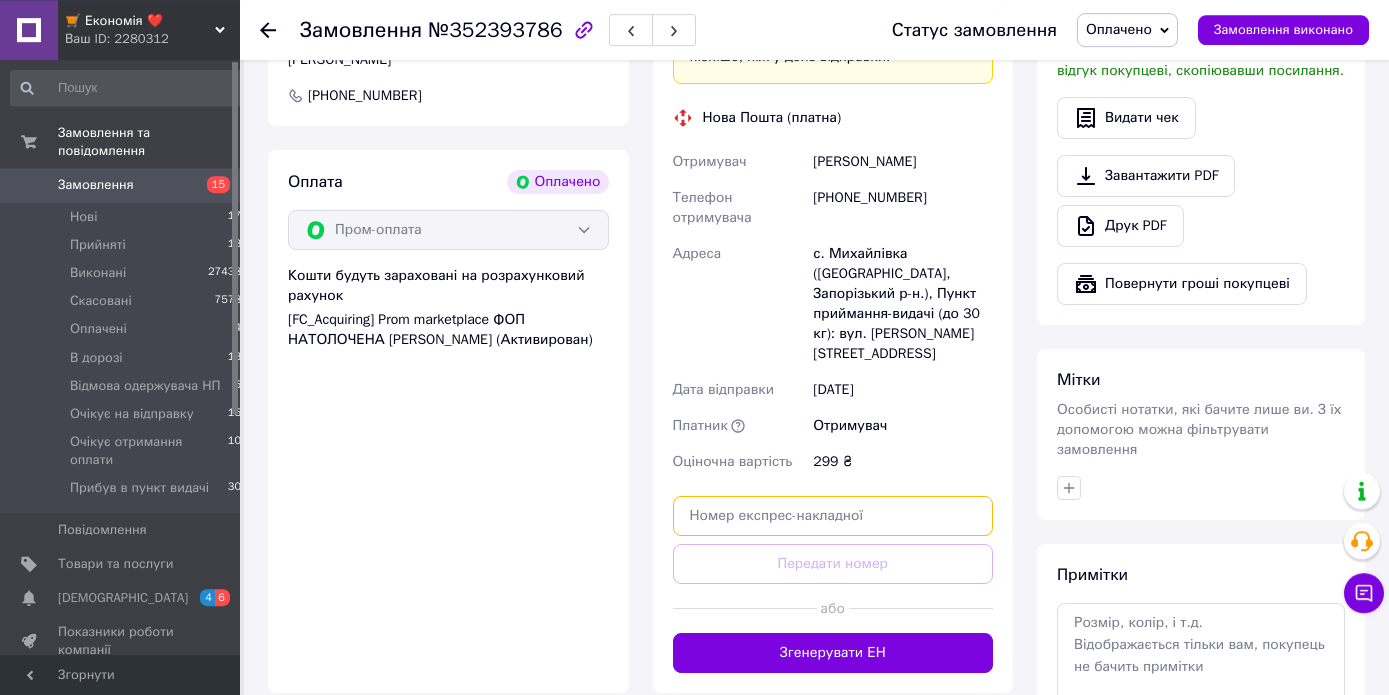 click at bounding box center [833, 516] 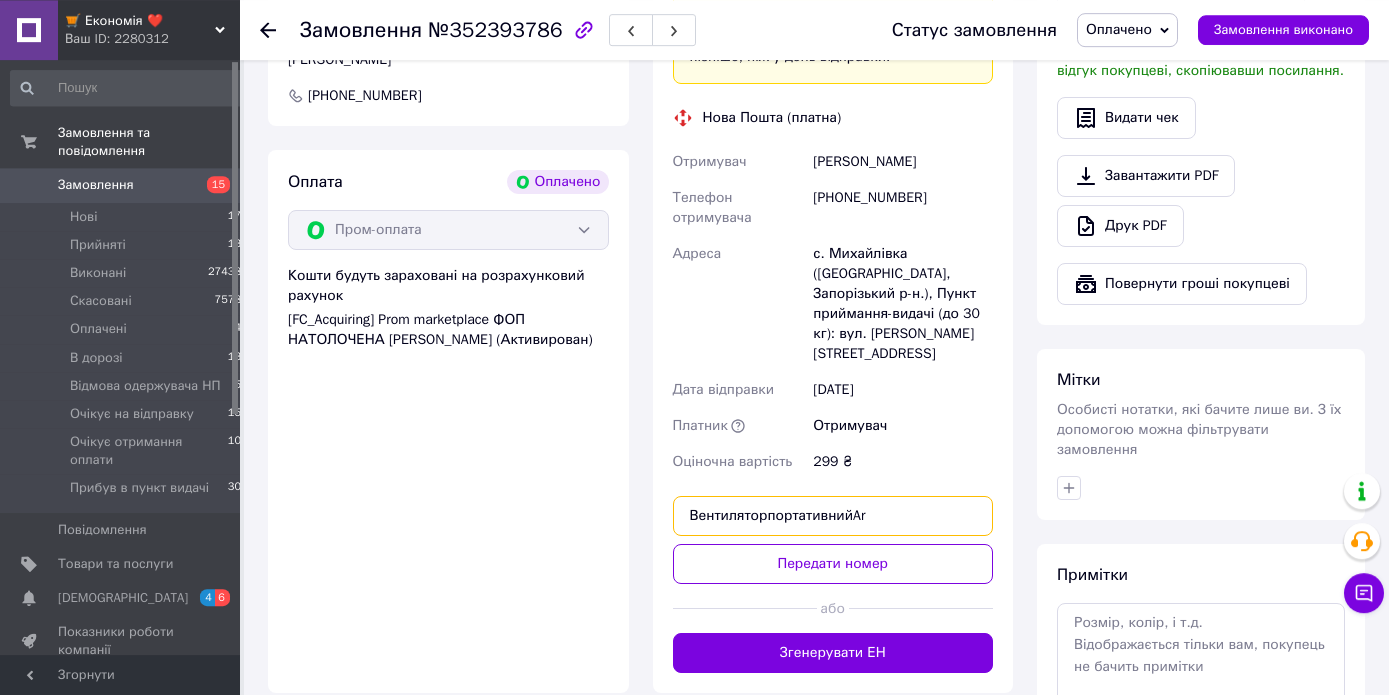 drag, startPoint x: 761, startPoint y: 477, endPoint x: 632, endPoint y: 479, distance: 129.0155 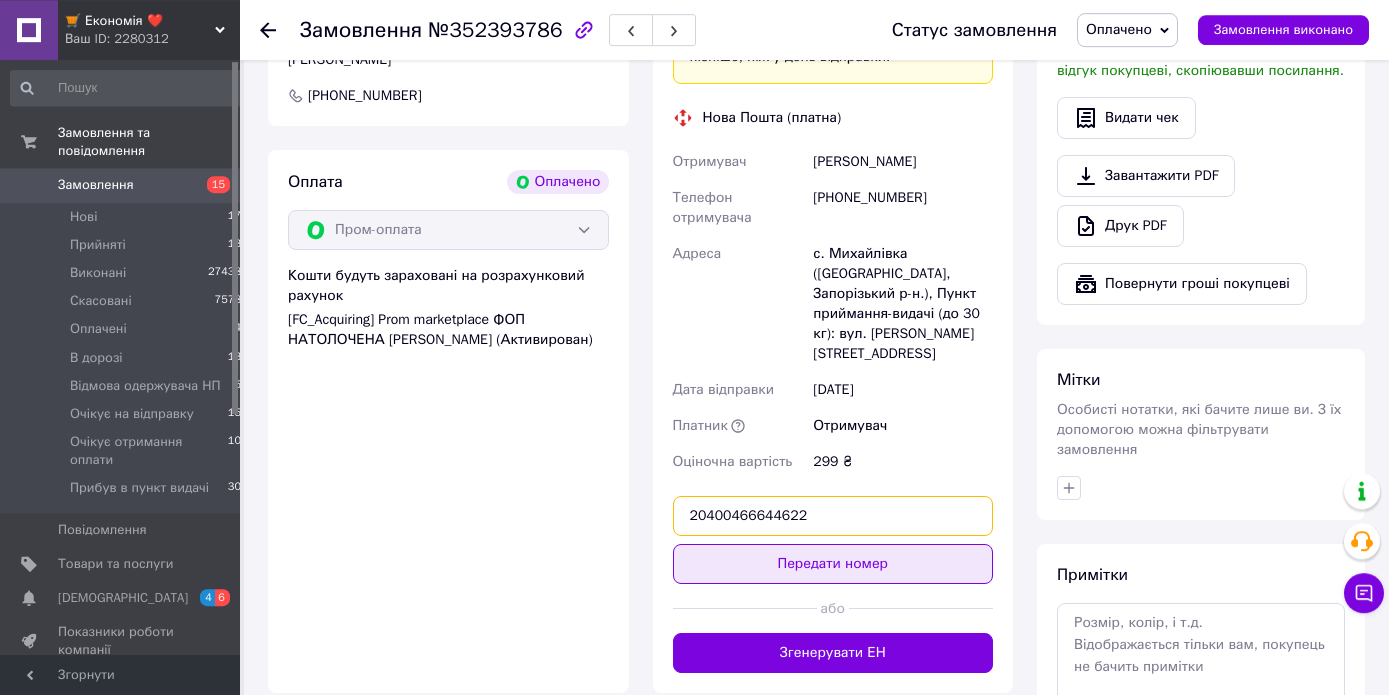 type on "20400466644622" 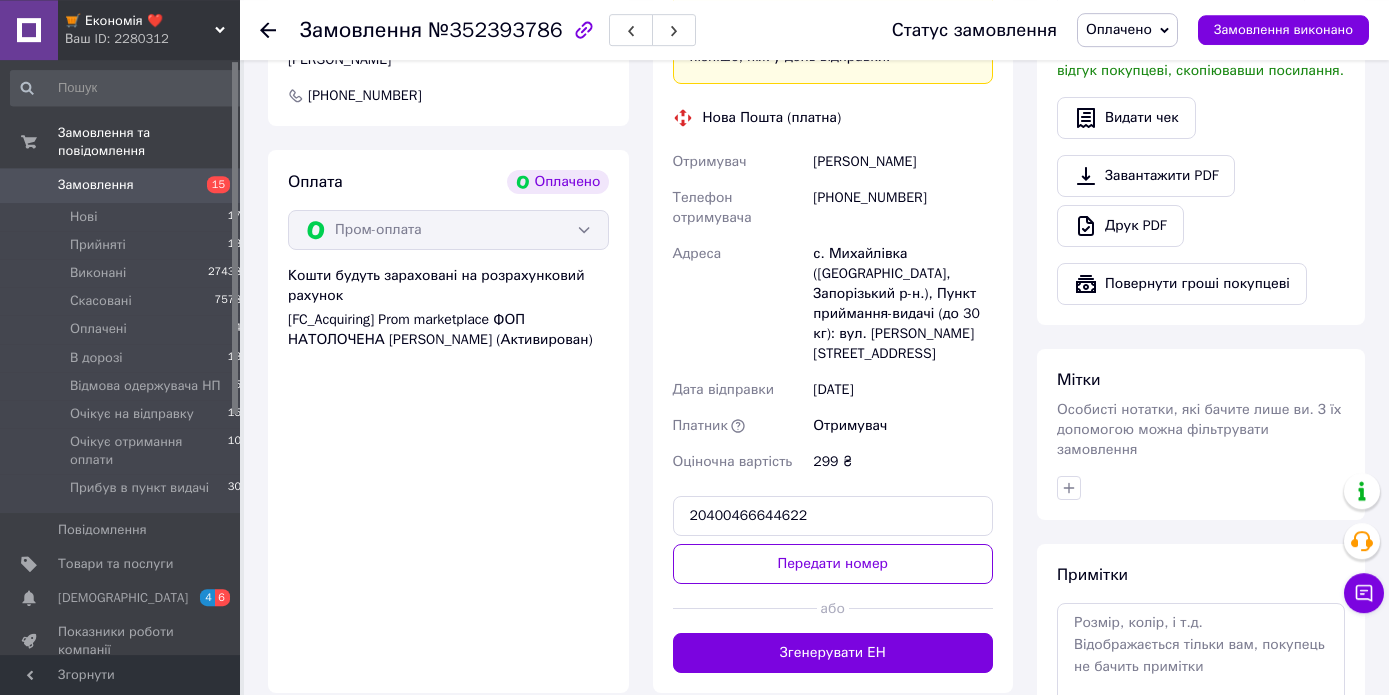 click on "Передати номер" at bounding box center (833, 564) 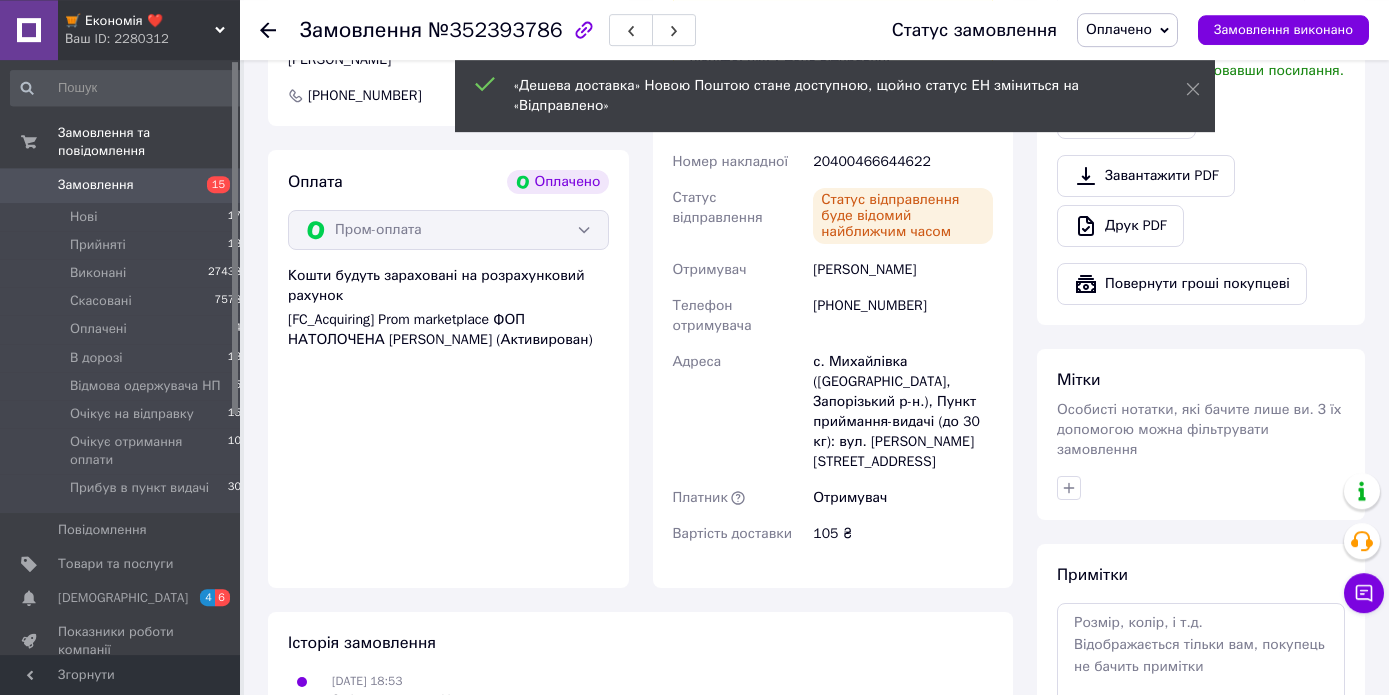click 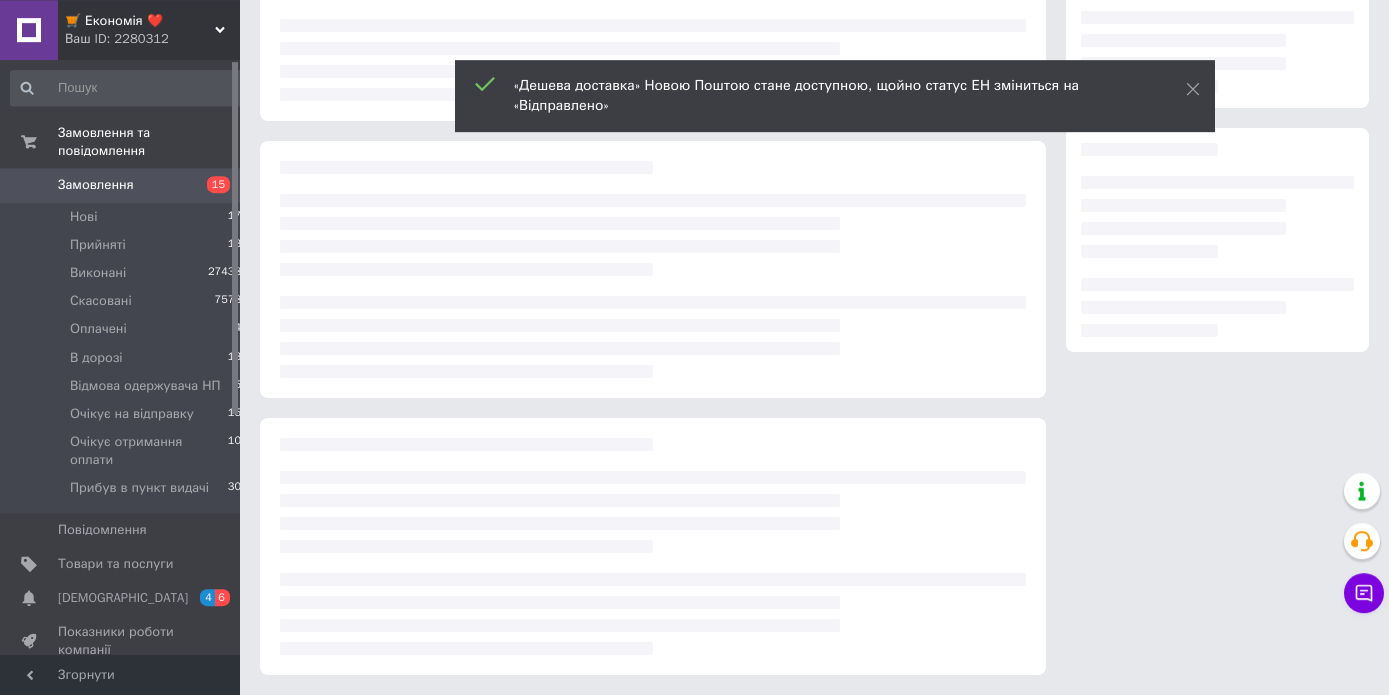 scroll, scrollTop: 0, scrollLeft: 0, axis: both 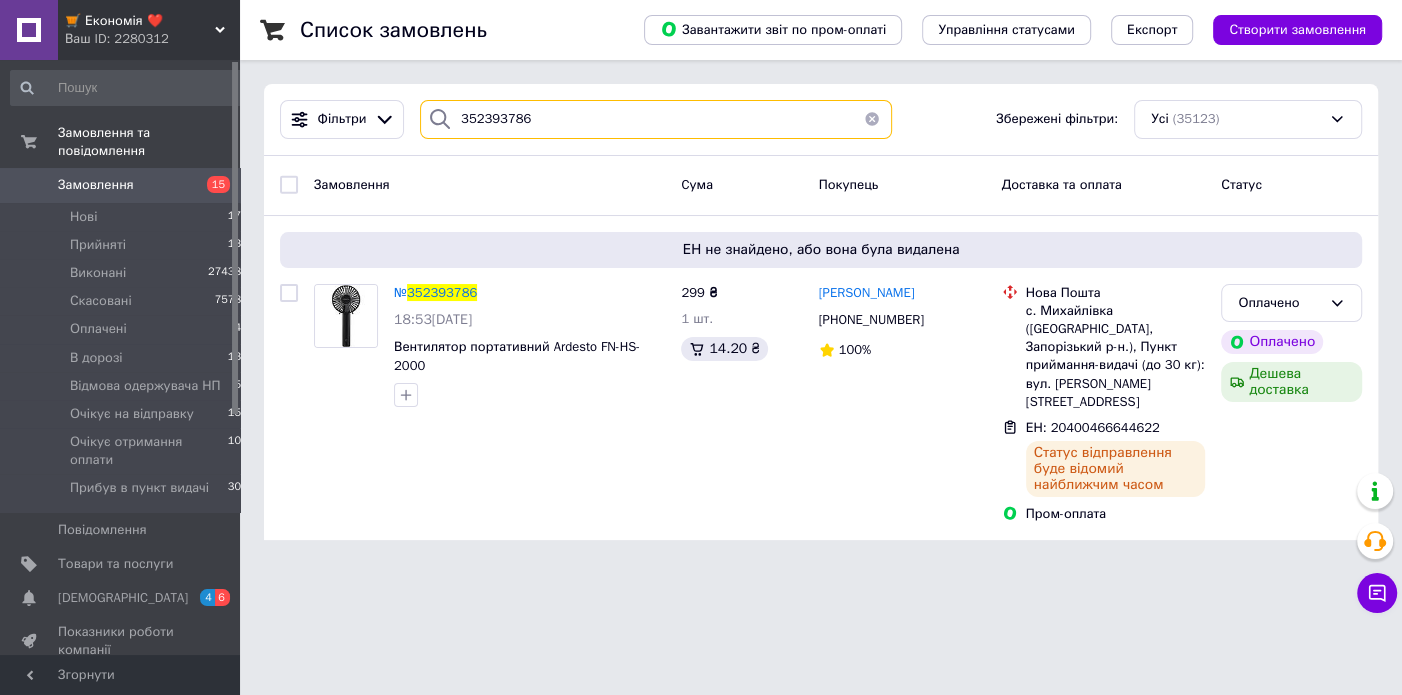 drag, startPoint x: 576, startPoint y: 118, endPoint x: 421, endPoint y: 115, distance: 155.02902 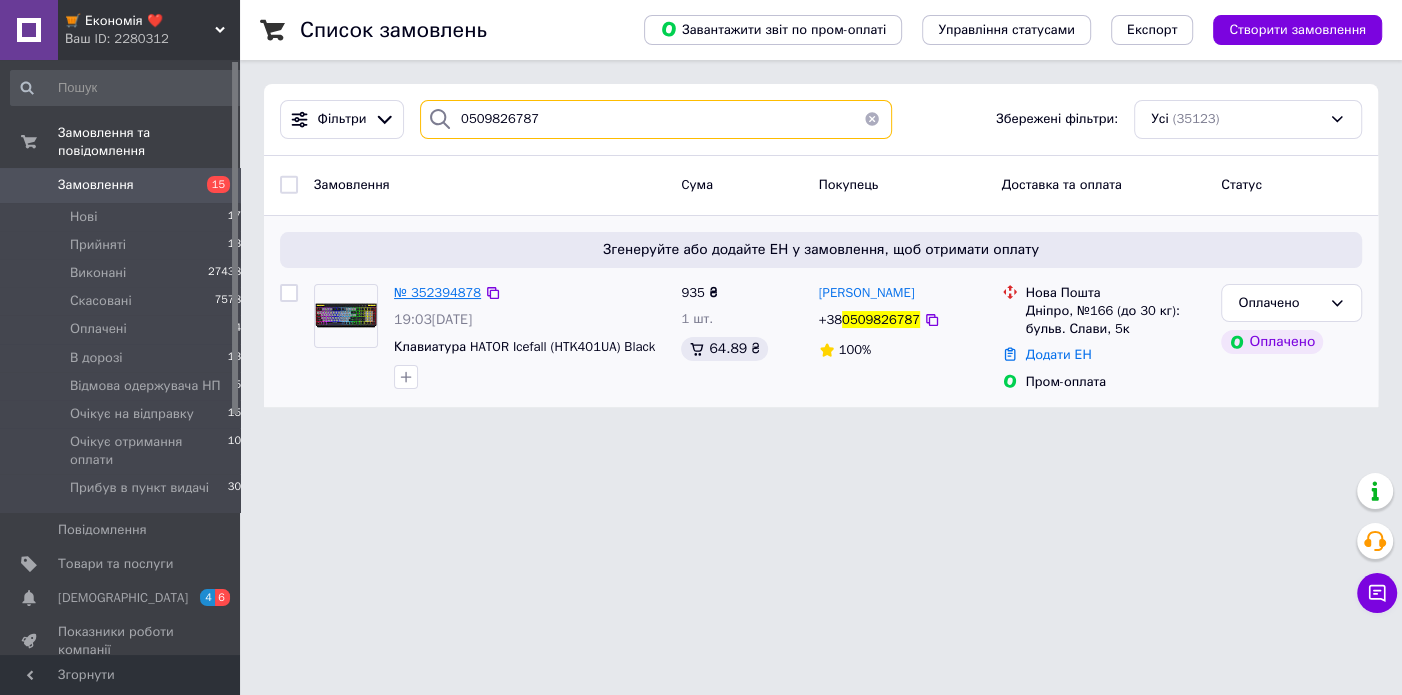 type on "0509826787" 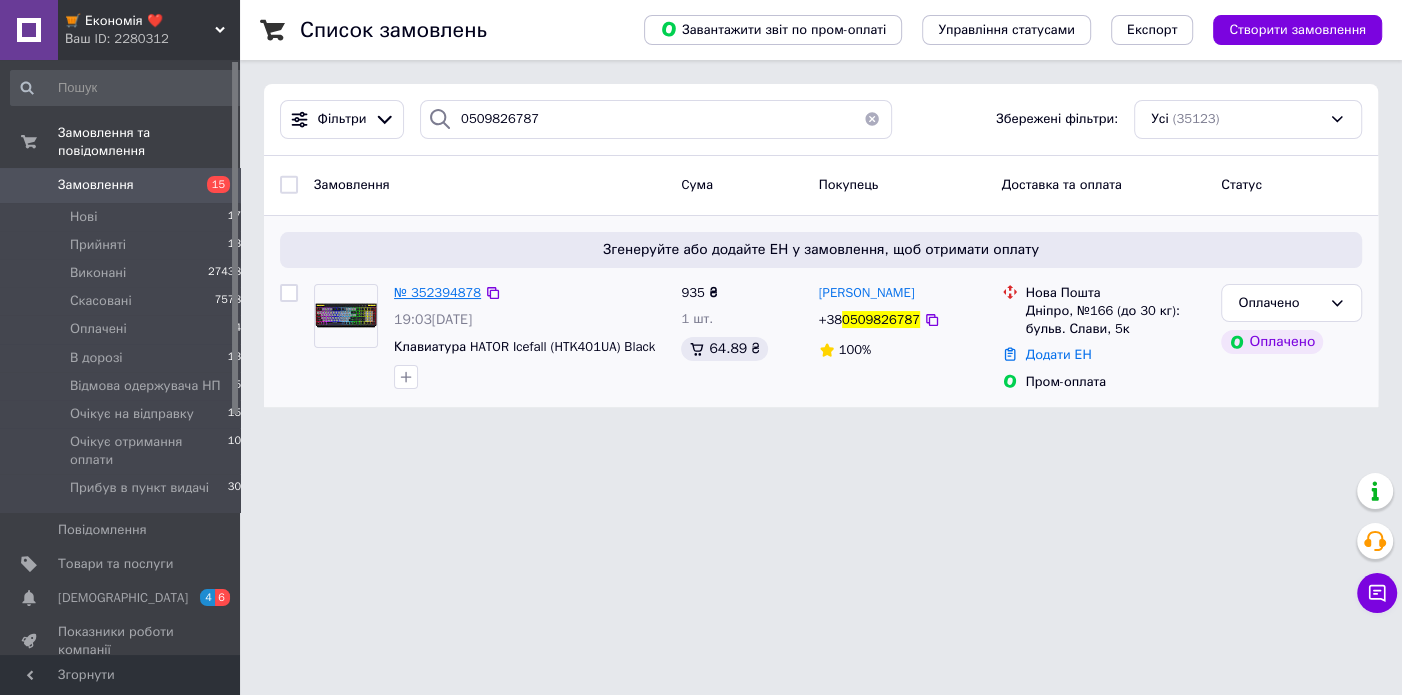 click on "№ 352394878" at bounding box center (437, 292) 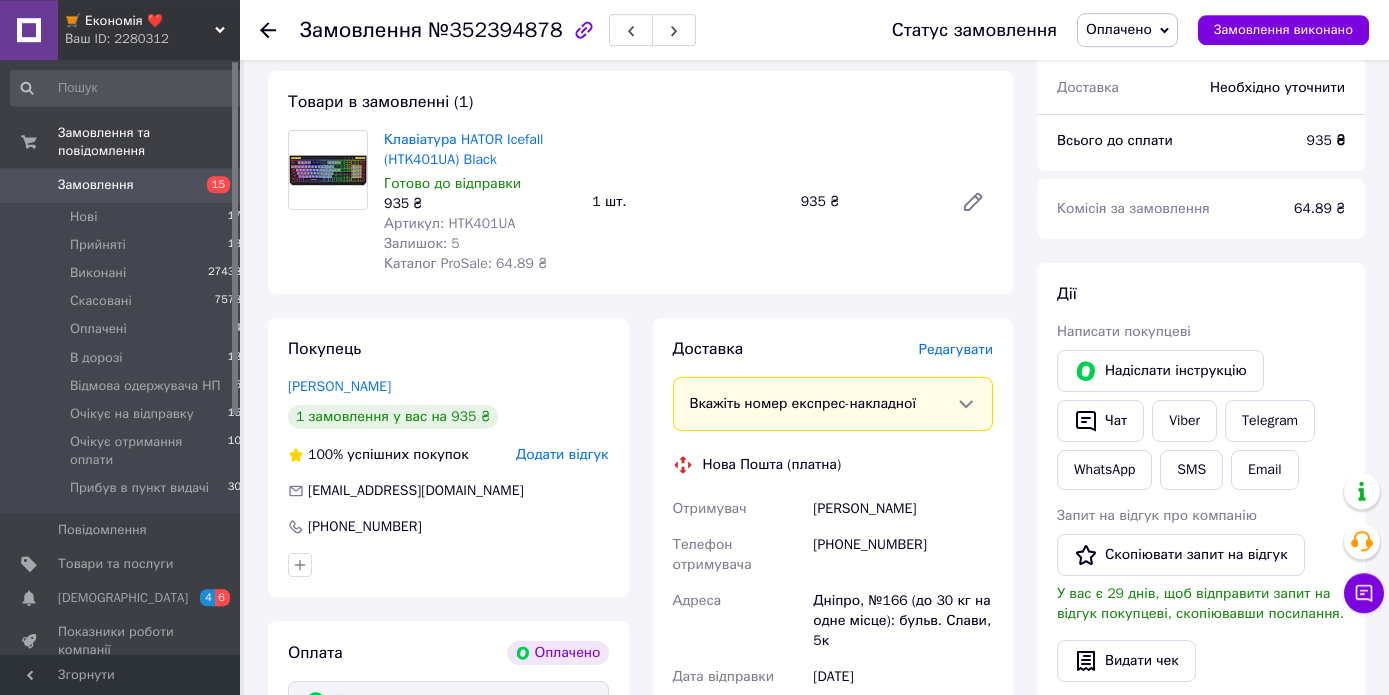 scroll, scrollTop: 722, scrollLeft: 0, axis: vertical 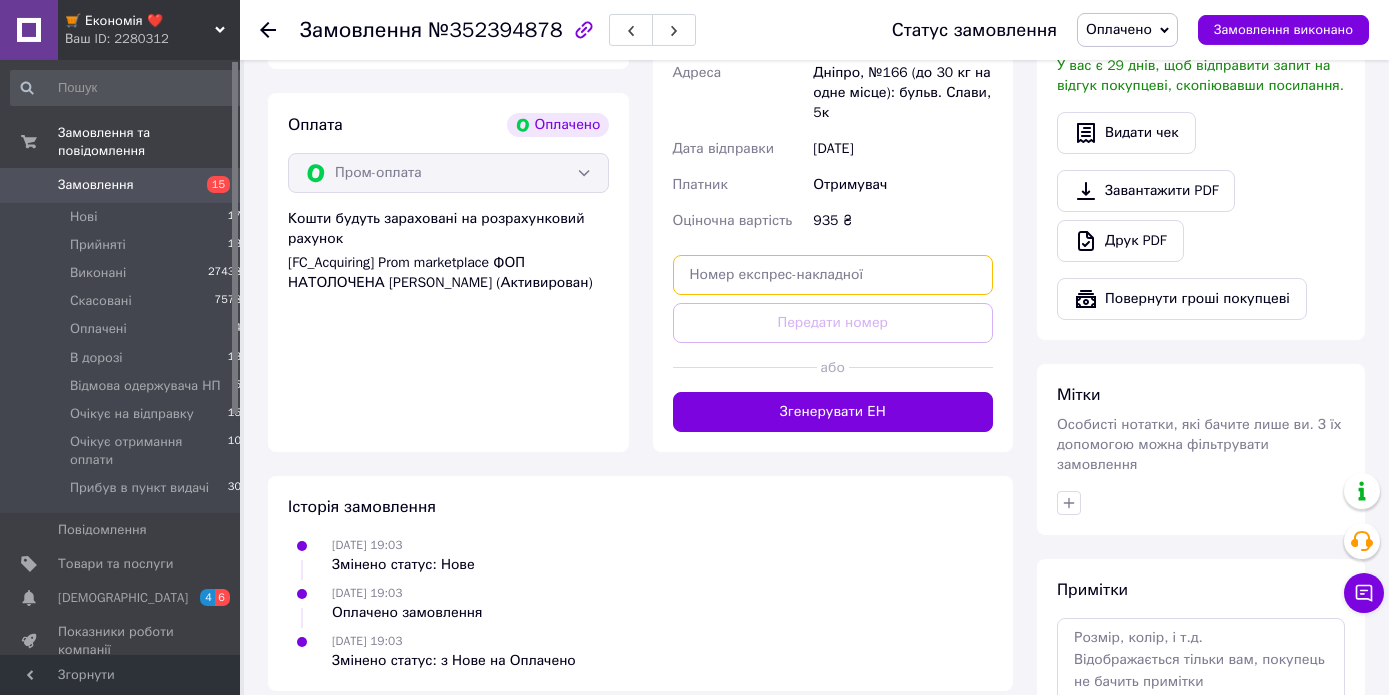 click at bounding box center [833, 275] 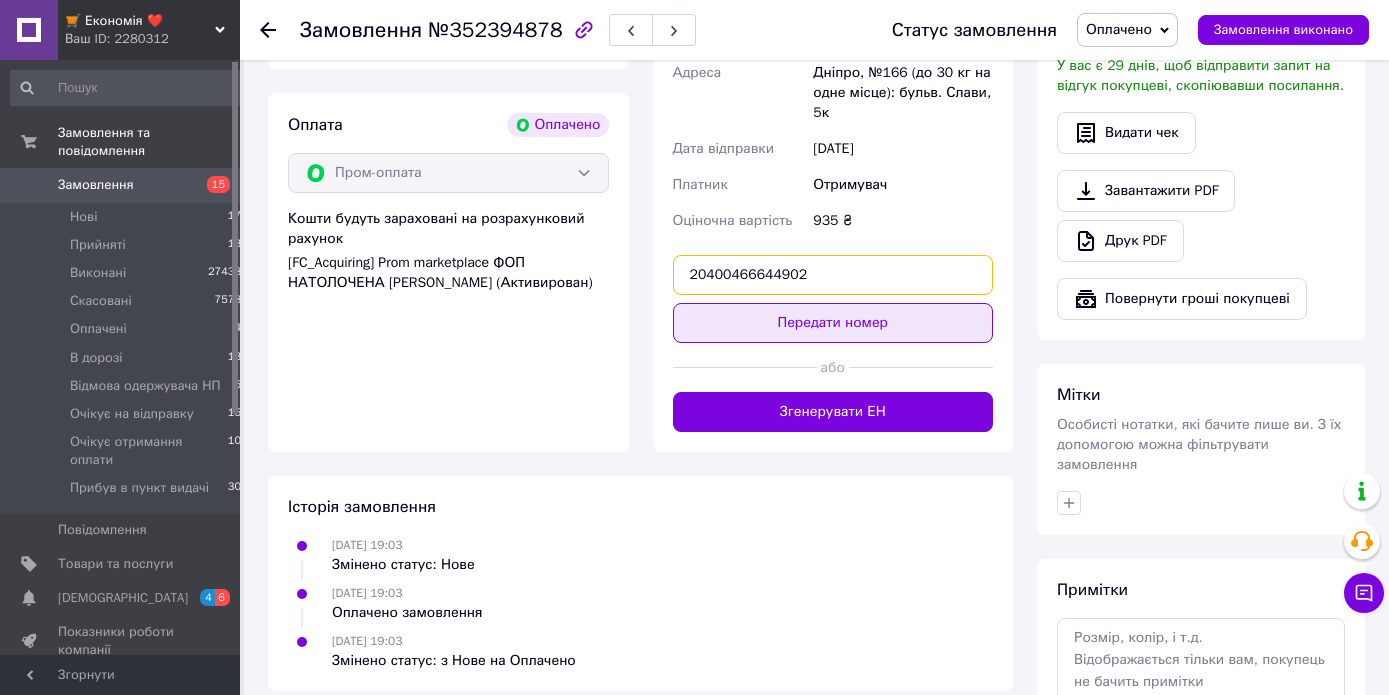 type on "20400466644902" 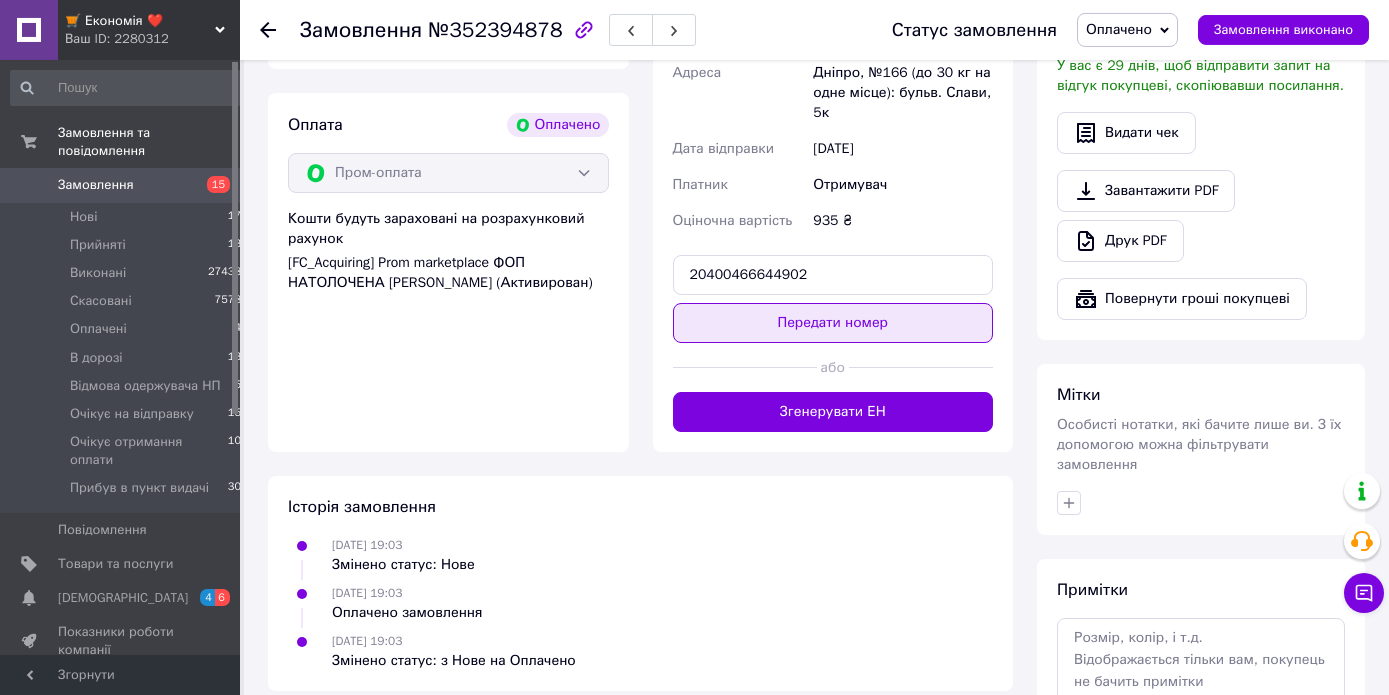 click on "Передати номер" at bounding box center [833, 323] 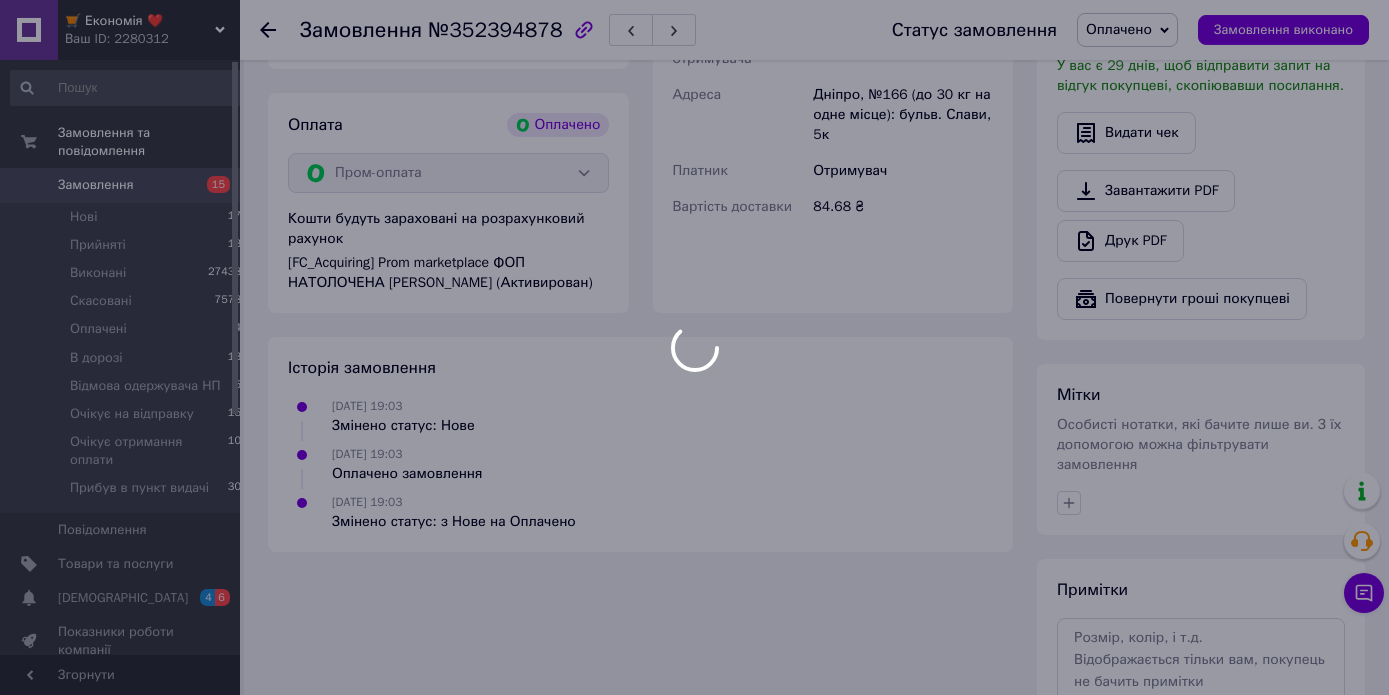 click 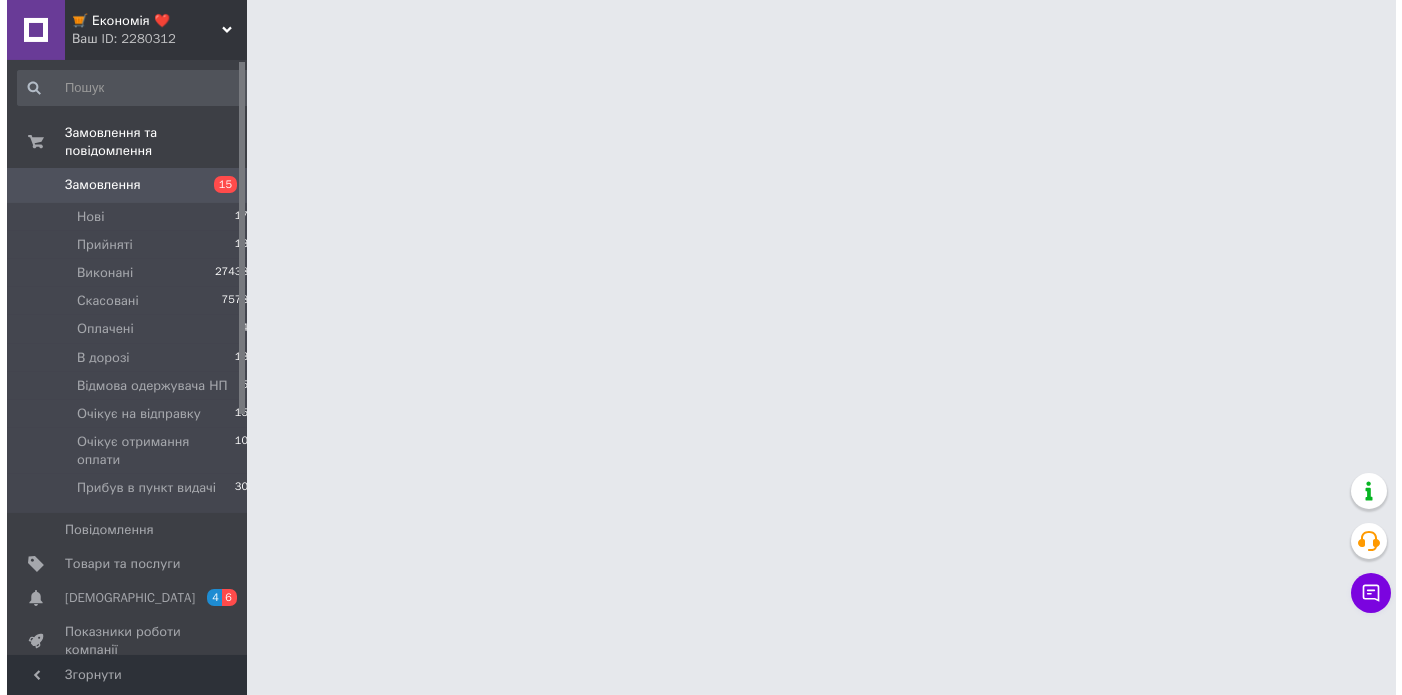 scroll, scrollTop: 0, scrollLeft: 0, axis: both 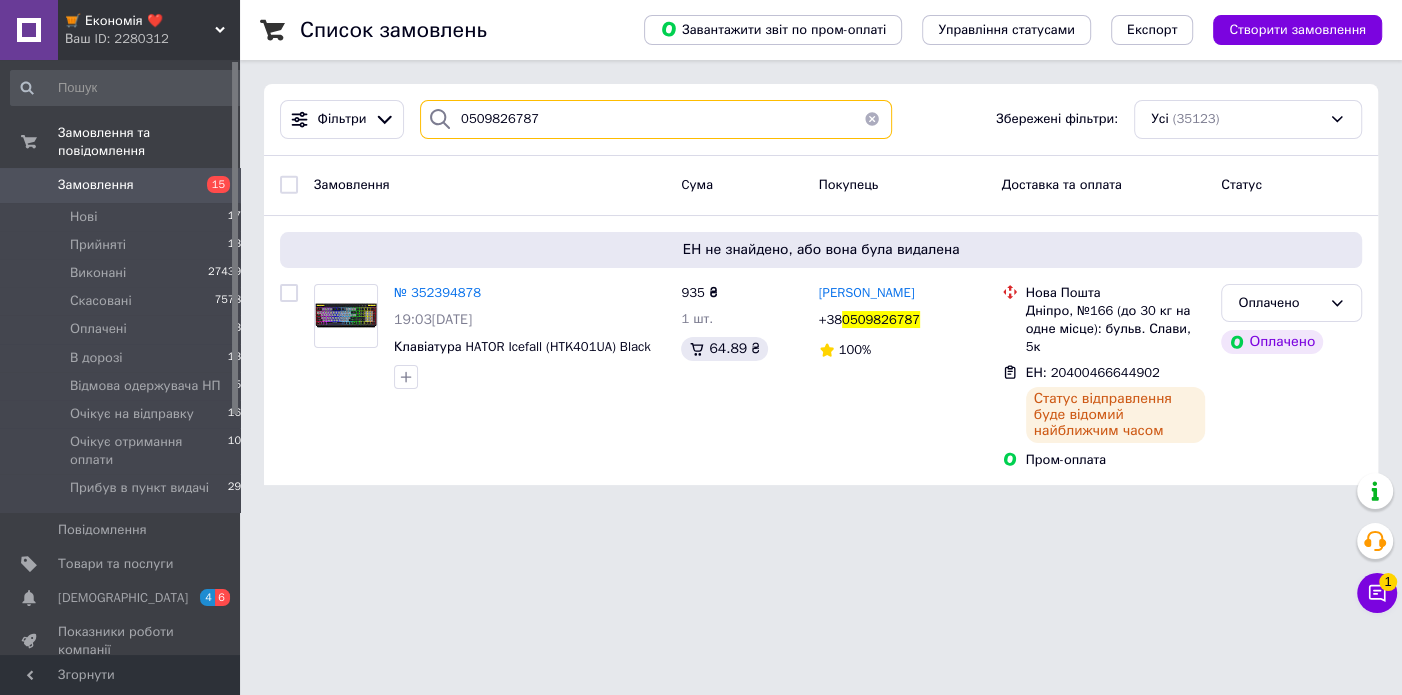drag, startPoint x: 550, startPoint y: 118, endPoint x: 421, endPoint y: 109, distance: 129.31357 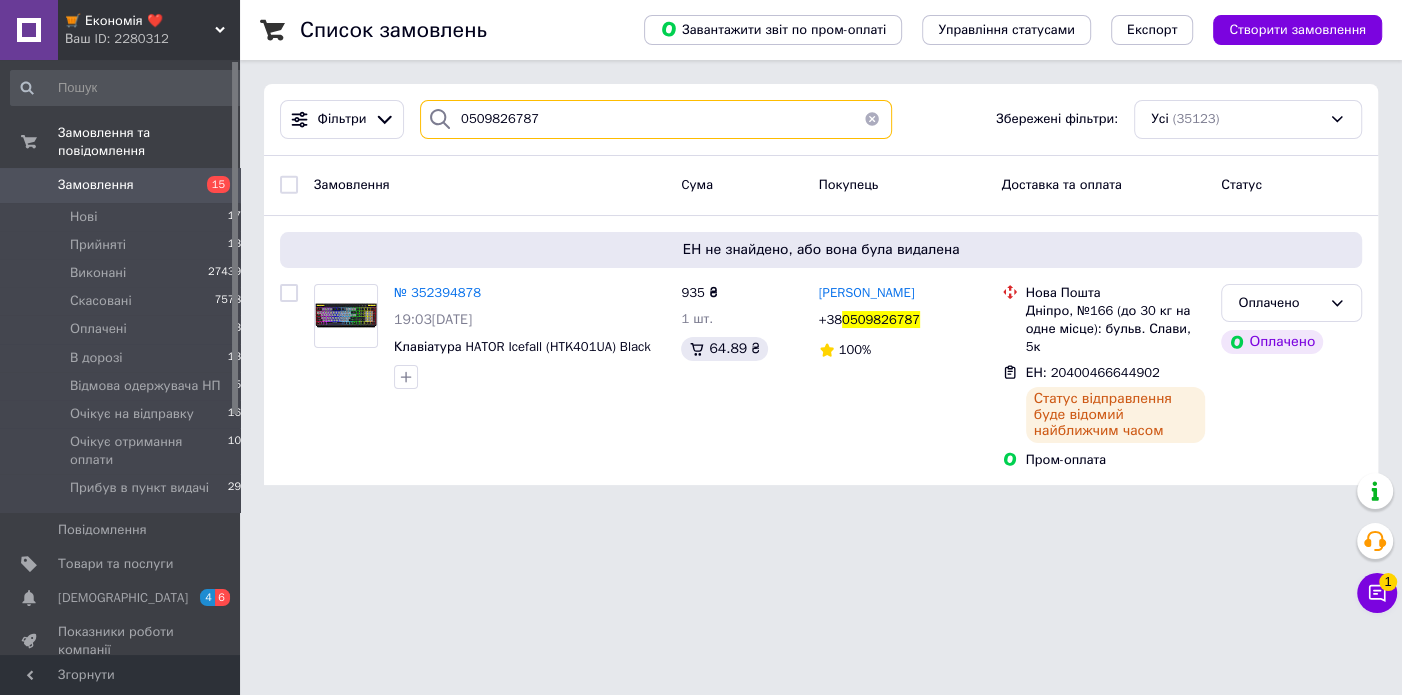click on "0509826787" at bounding box center (656, 119) 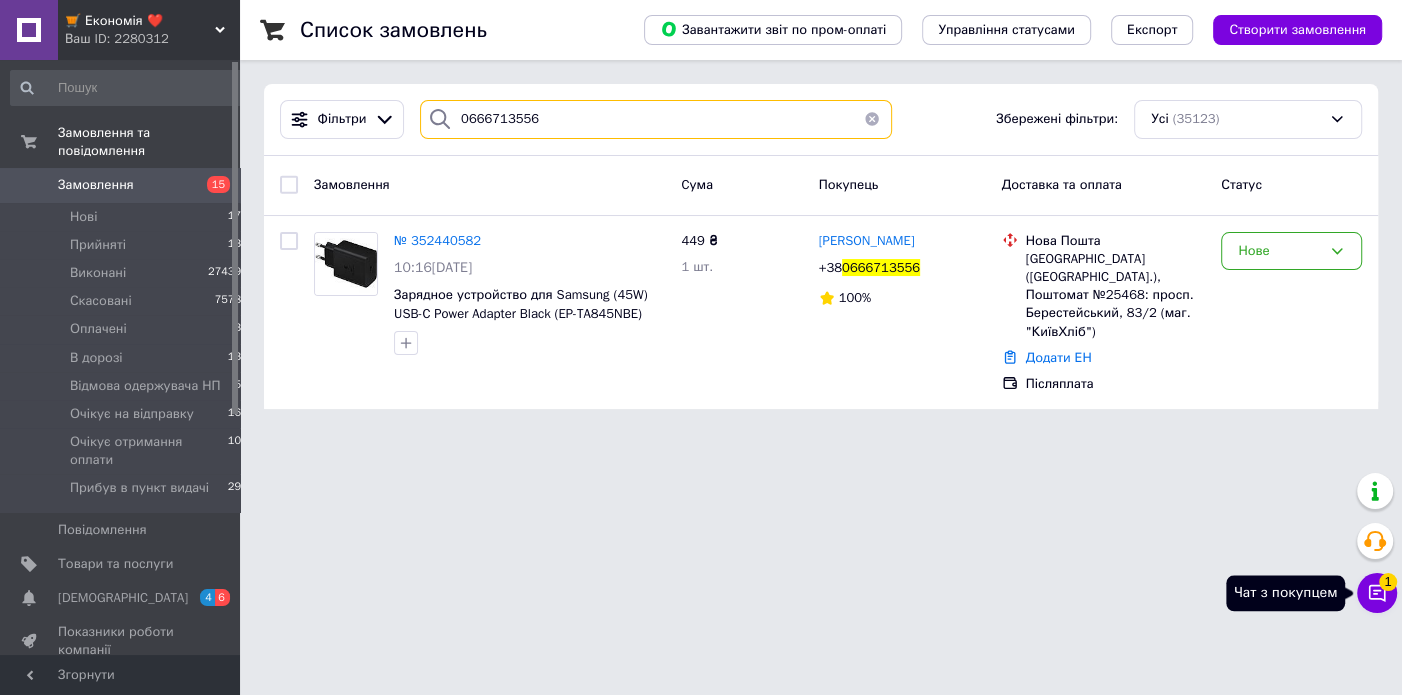 type on "0666713556" 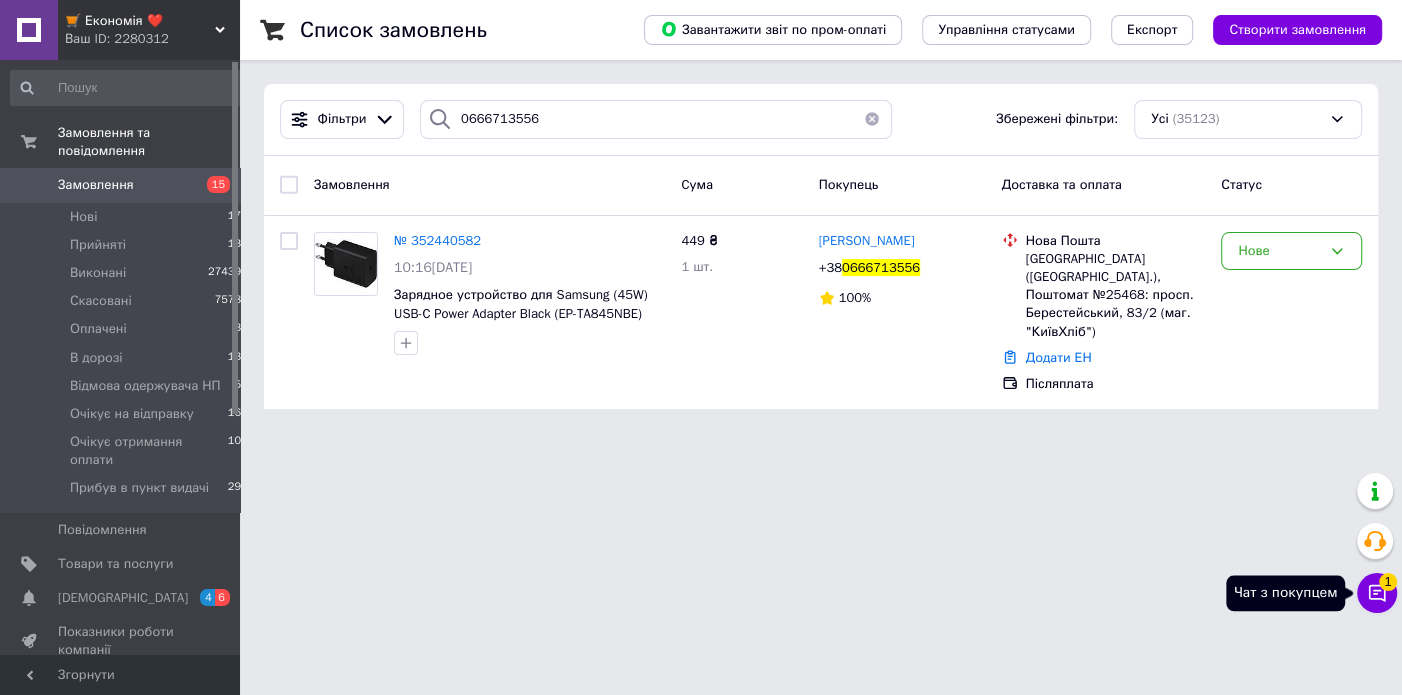 click 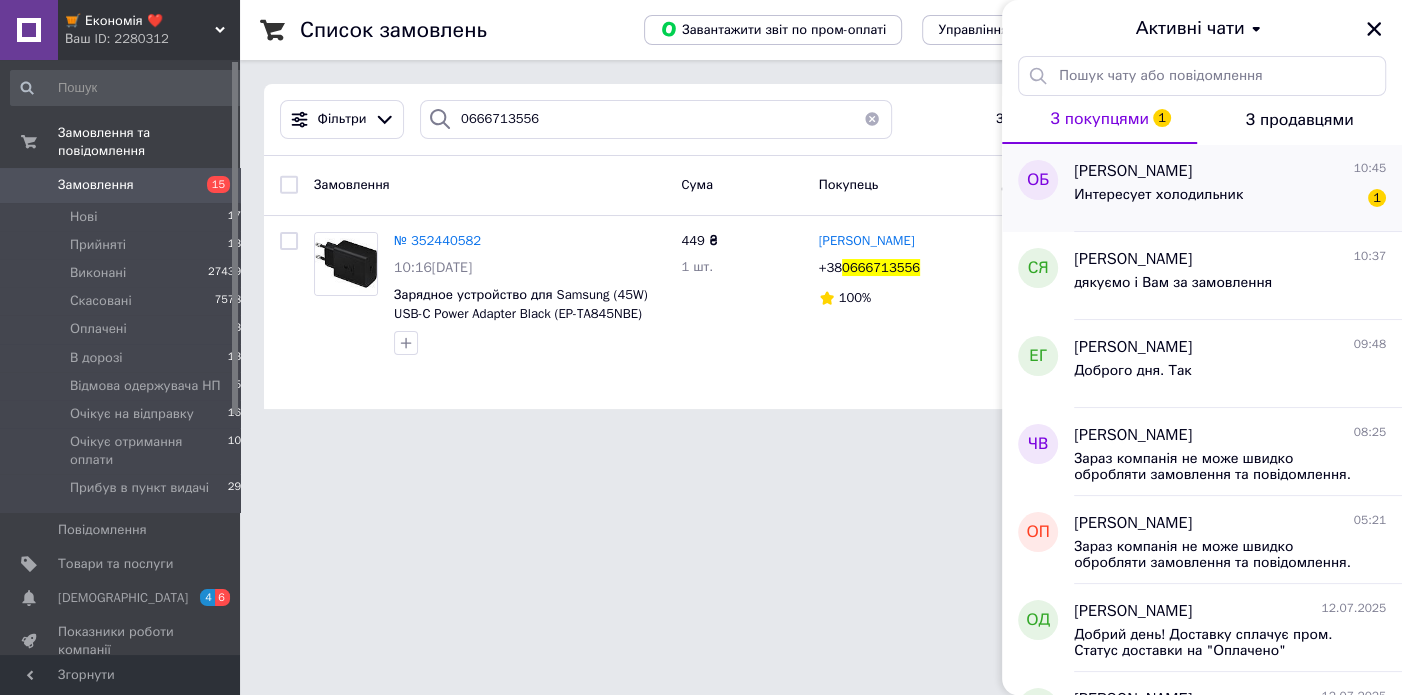 click on "Интересует  холодильник" at bounding box center [1158, 195] 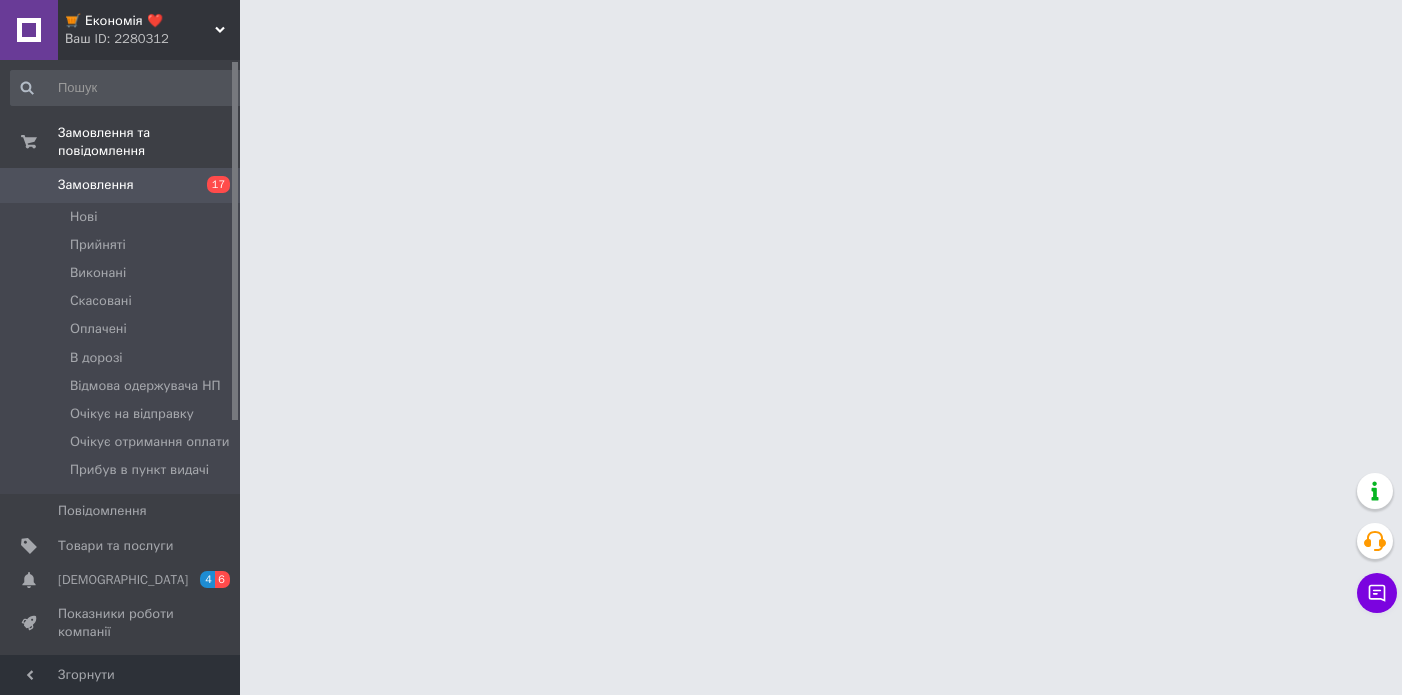 scroll, scrollTop: 0, scrollLeft: 0, axis: both 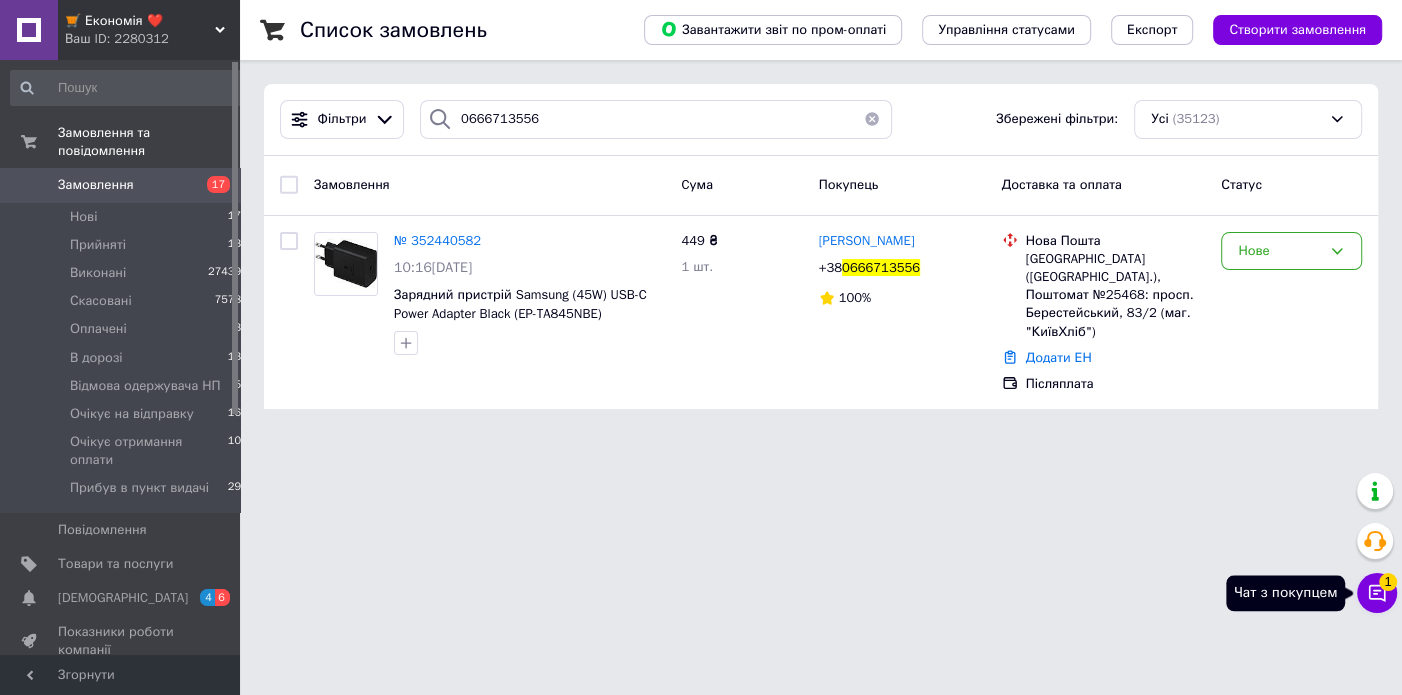 click 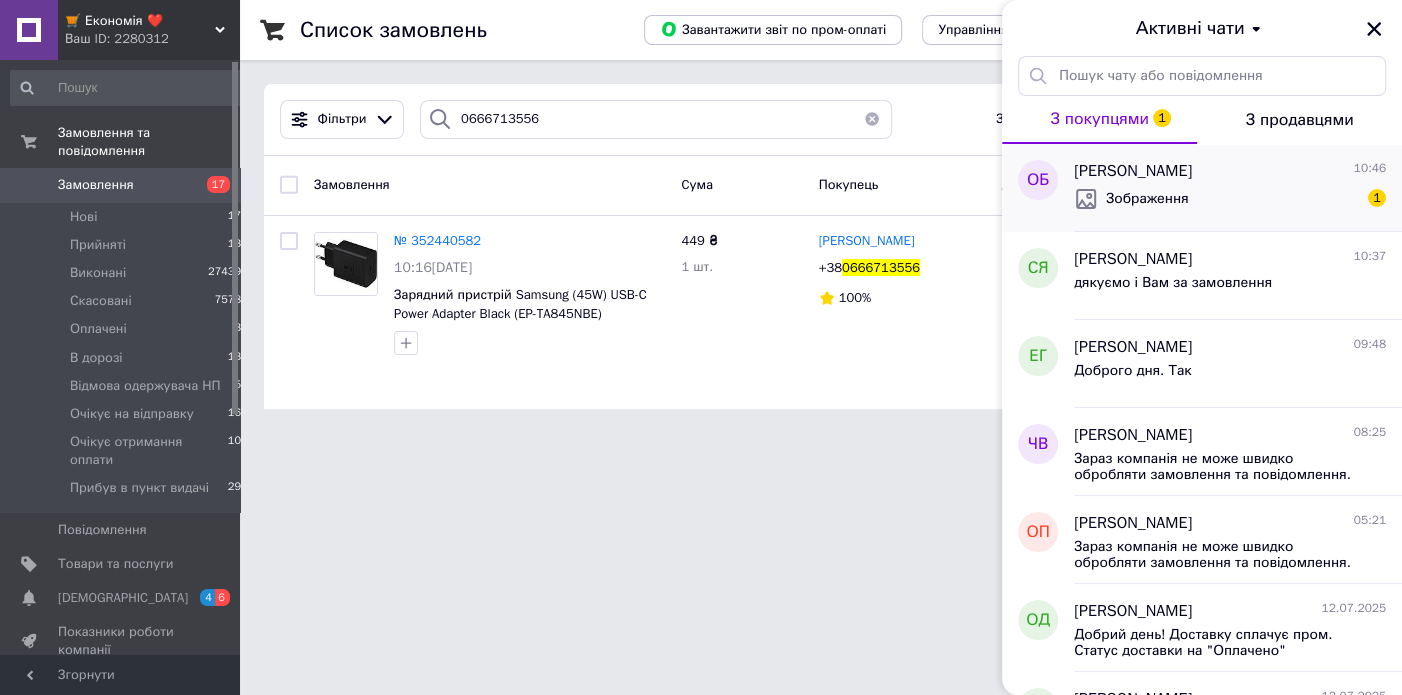 click on "Зображення 1" at bounding box center (1230, 199) 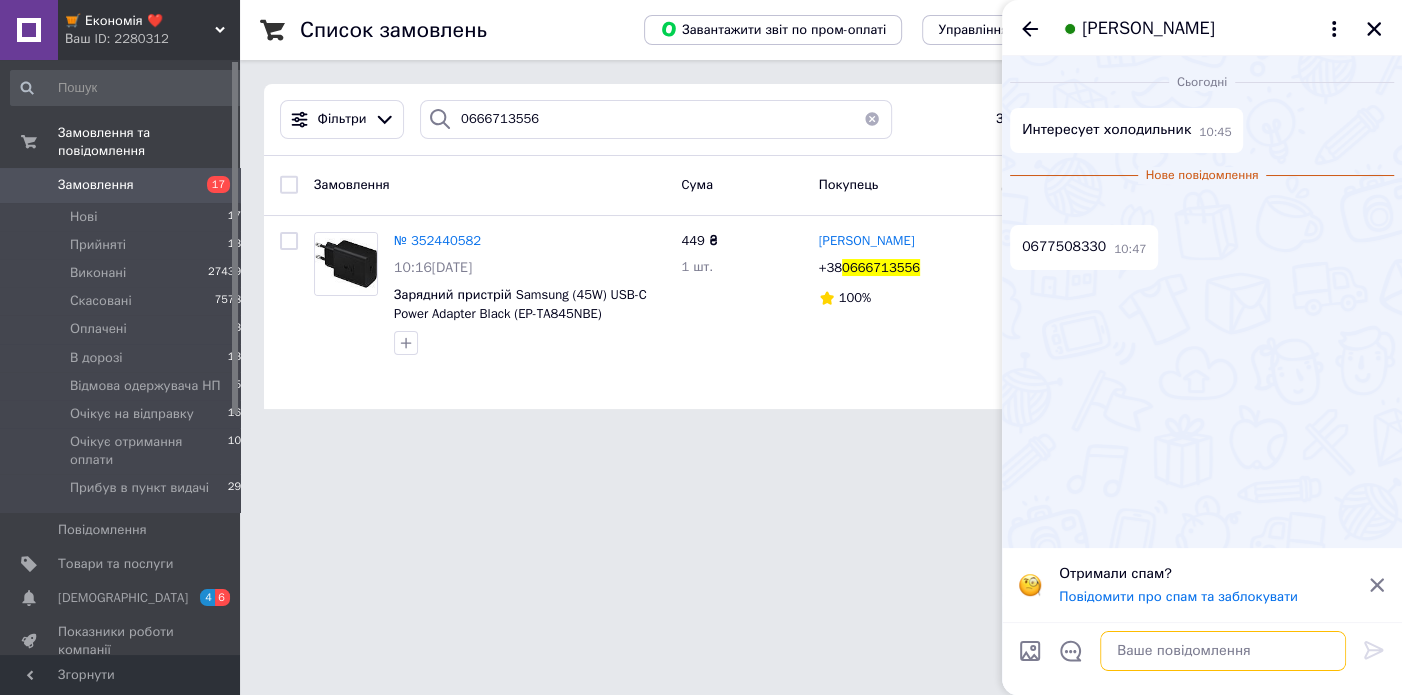 click at bounding box center [1223, 651] 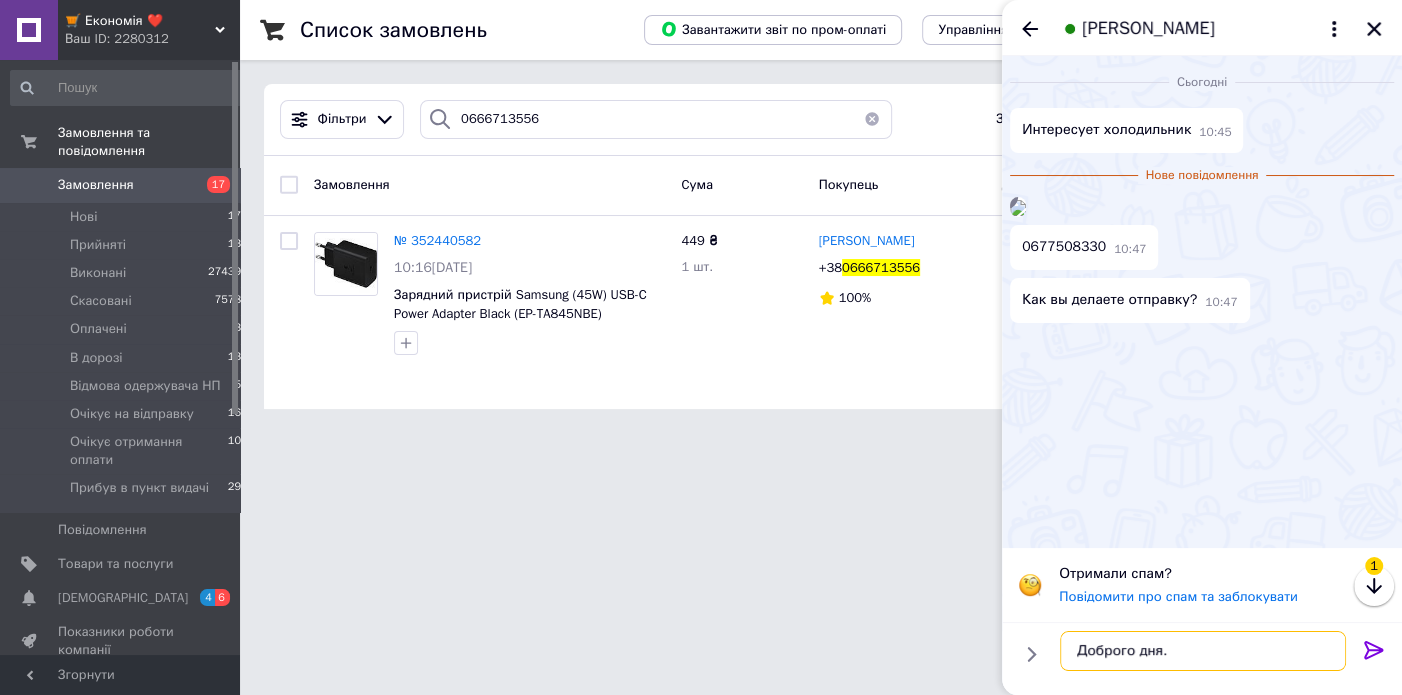 click on "Доброго дня." at bounding box center [1203, 651] 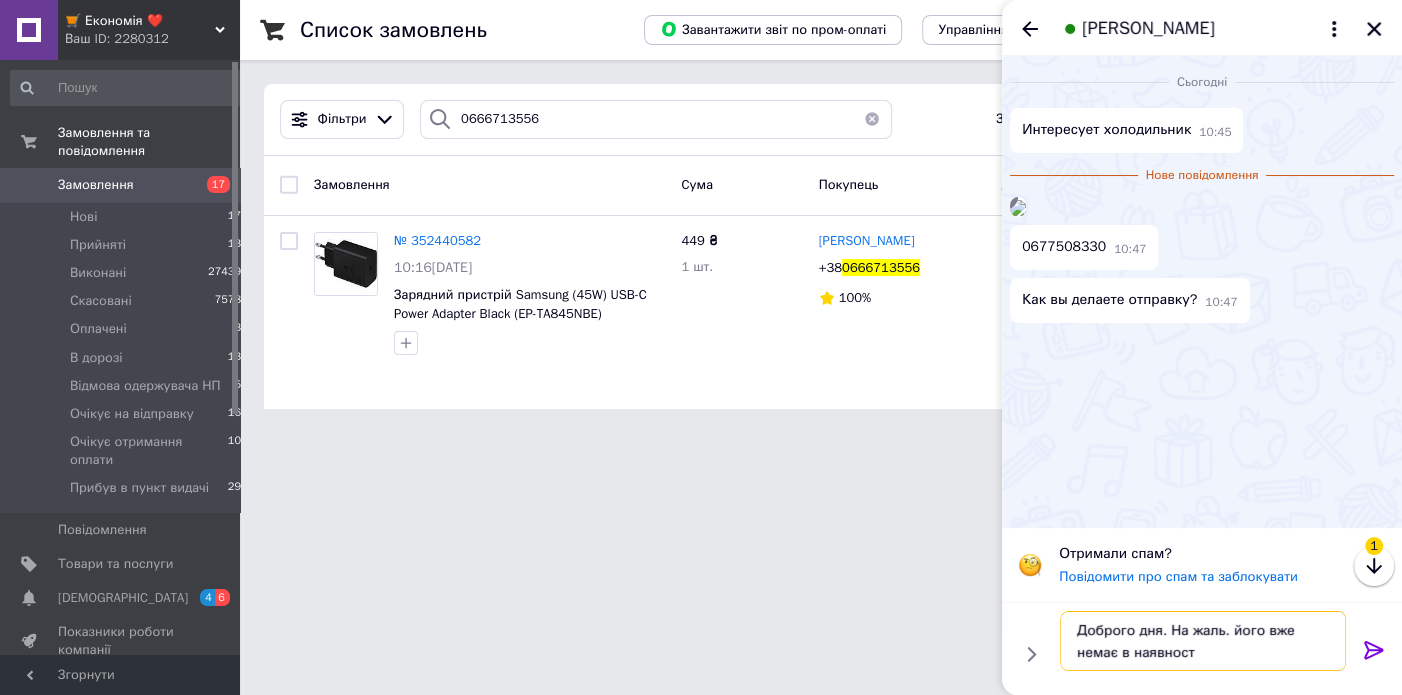 type on "Доброго дня. На жаль. його вже немає в наявності" 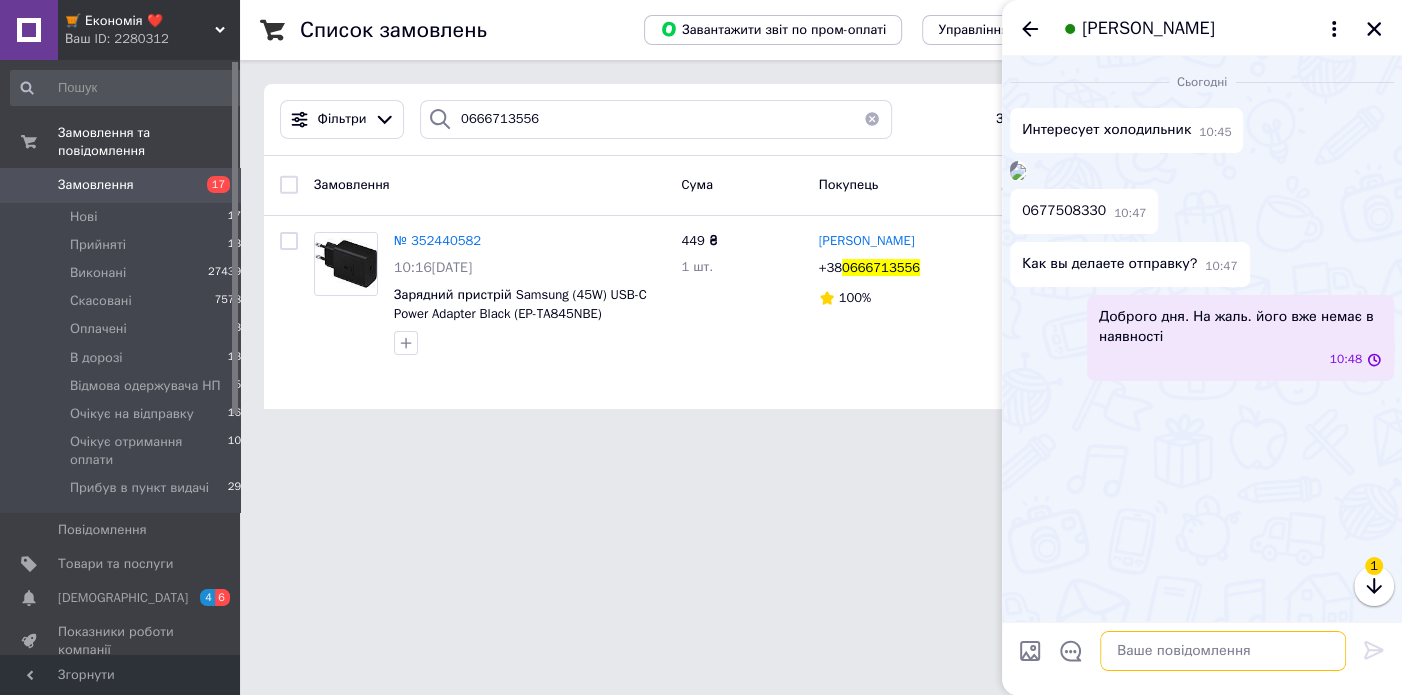 scroll, scrollTop: 46, scrollLeft: 0, axis: vertical 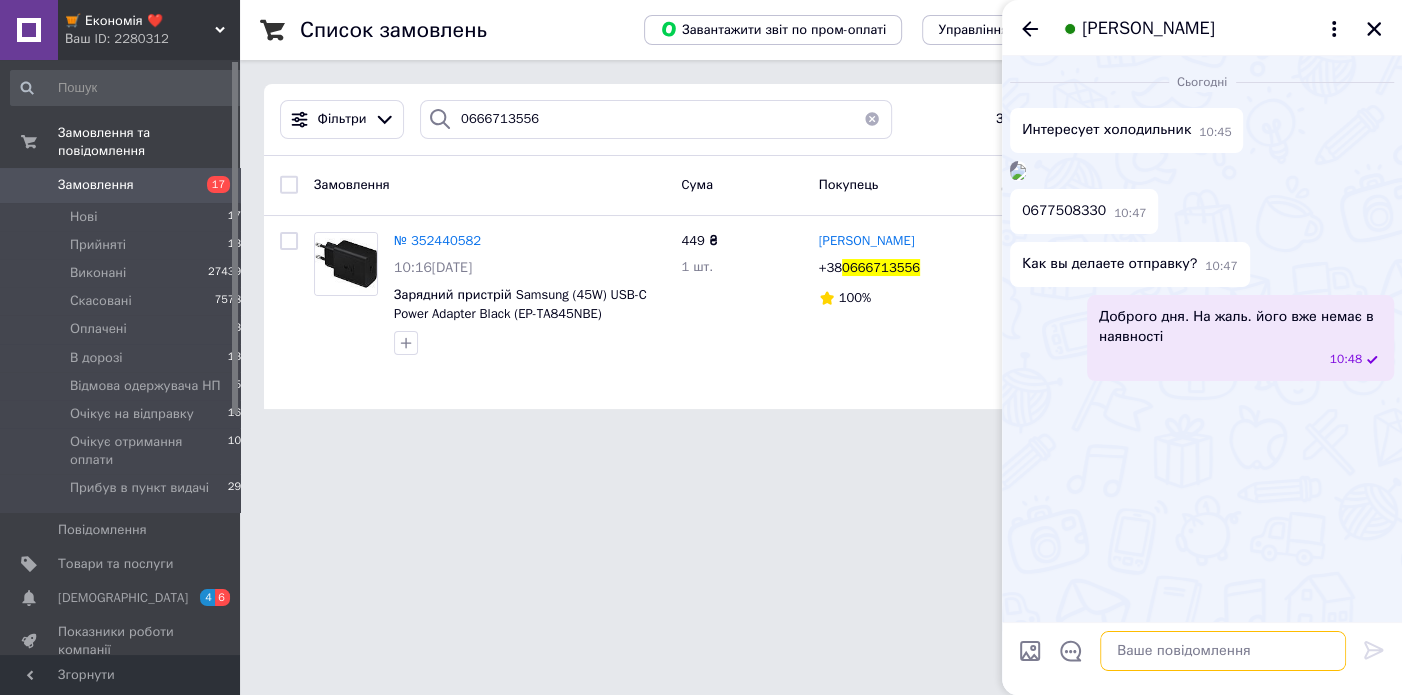 click at bounding box center (1223, 651) 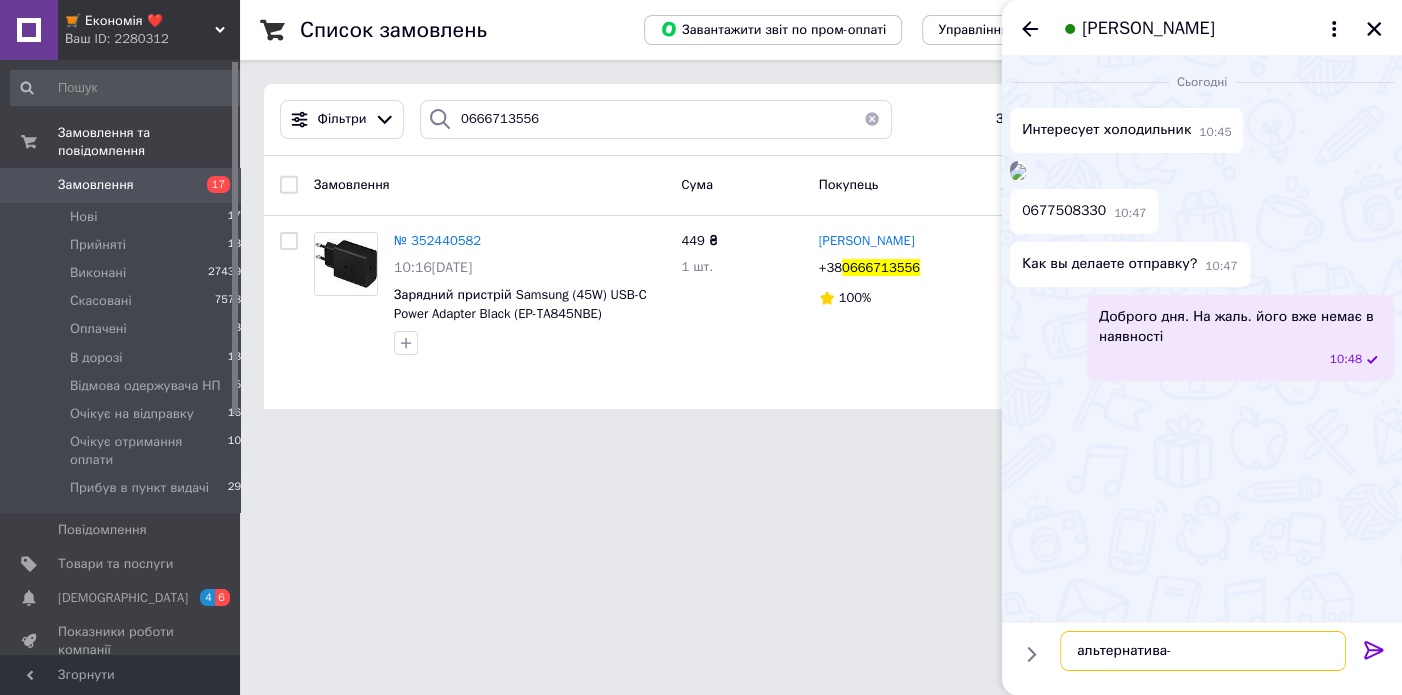 click on "альтернатива-" at bounding box center (1203, 651) 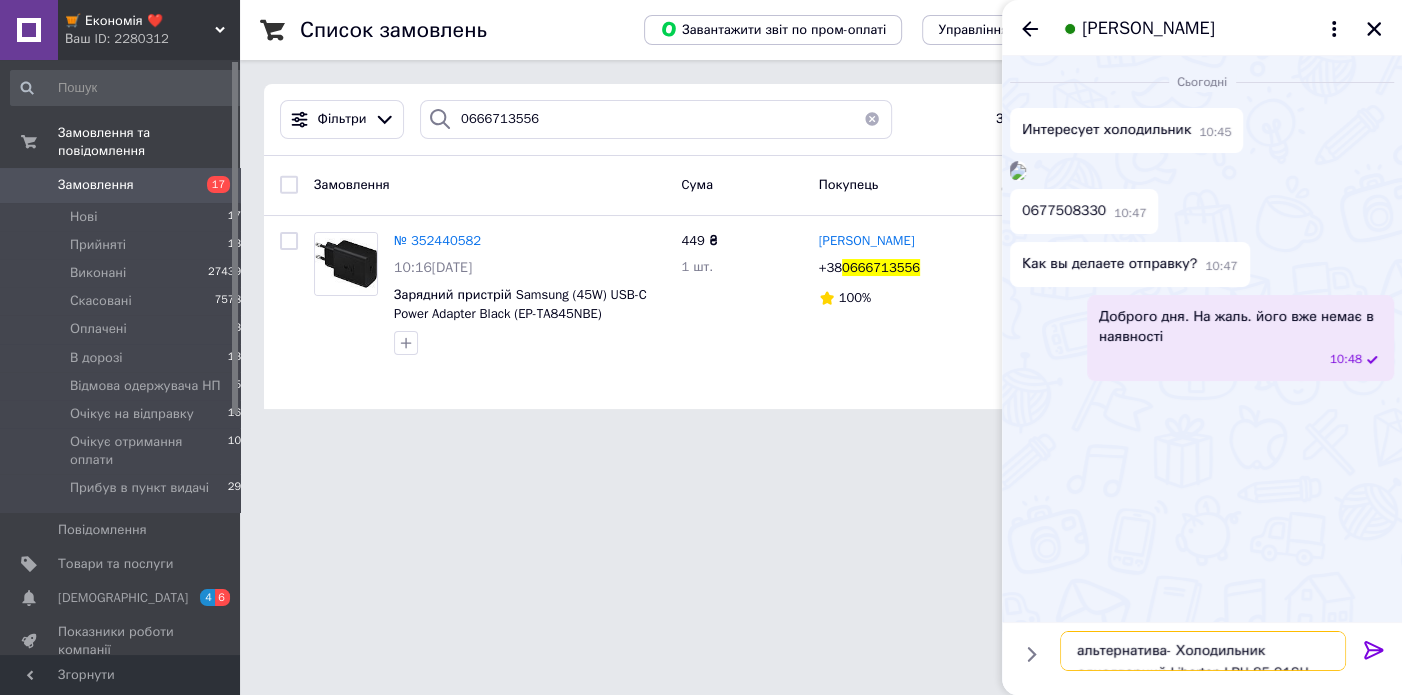 scroll, scrollTop: 14, scrollLeft: 0, axis: vertical 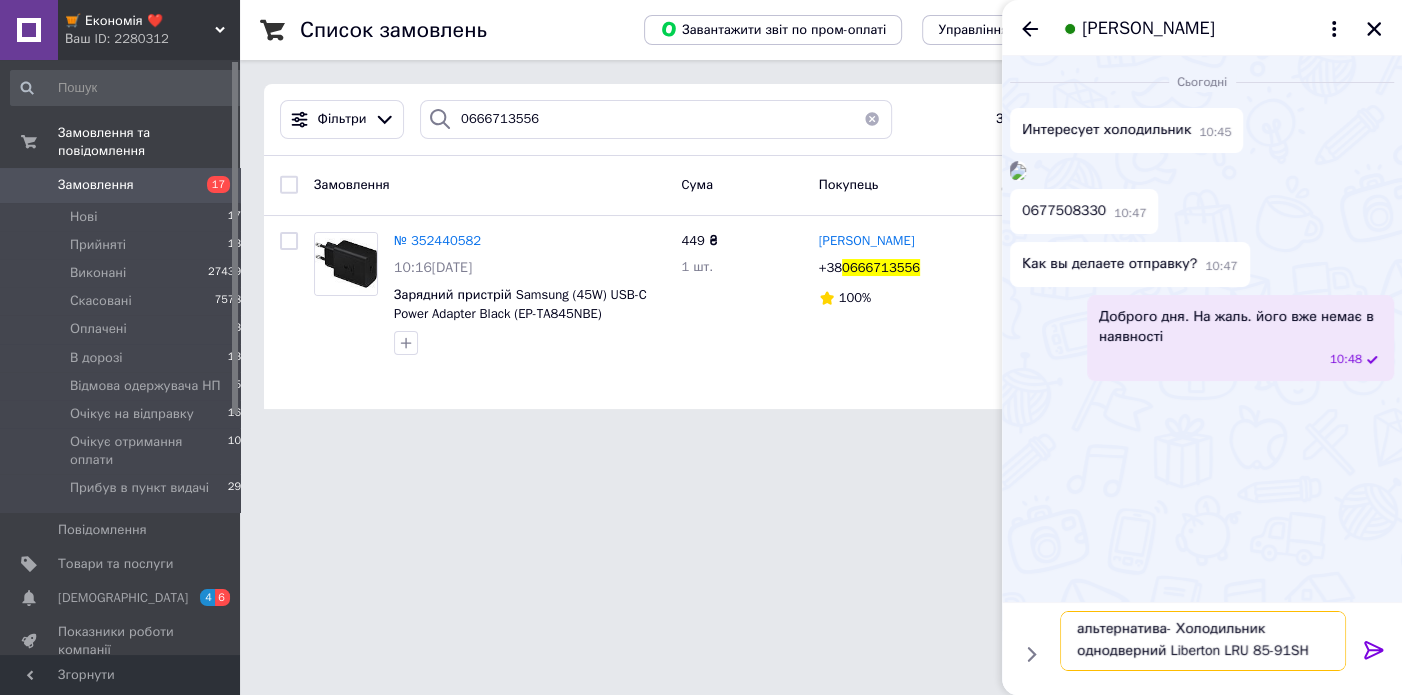 type on "альтернатива- Холодильник однодверний Liberton LRU 85-91SH" 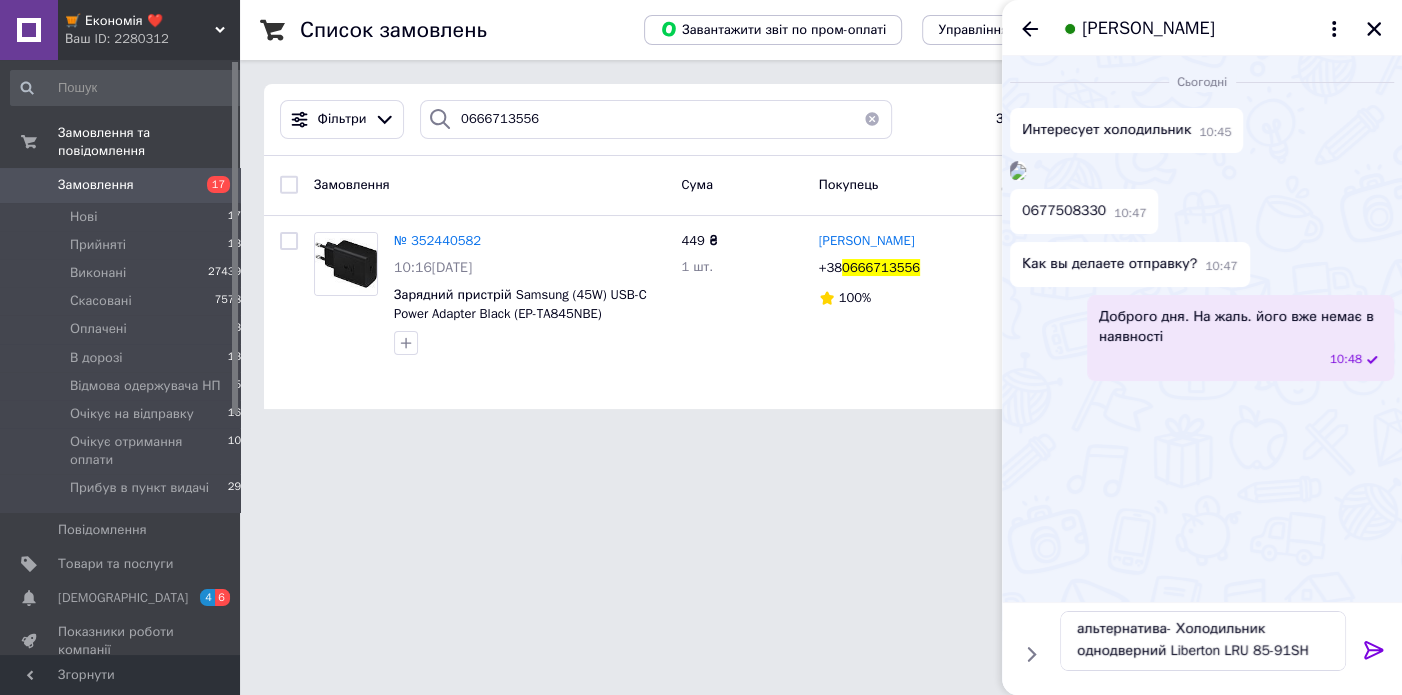 click 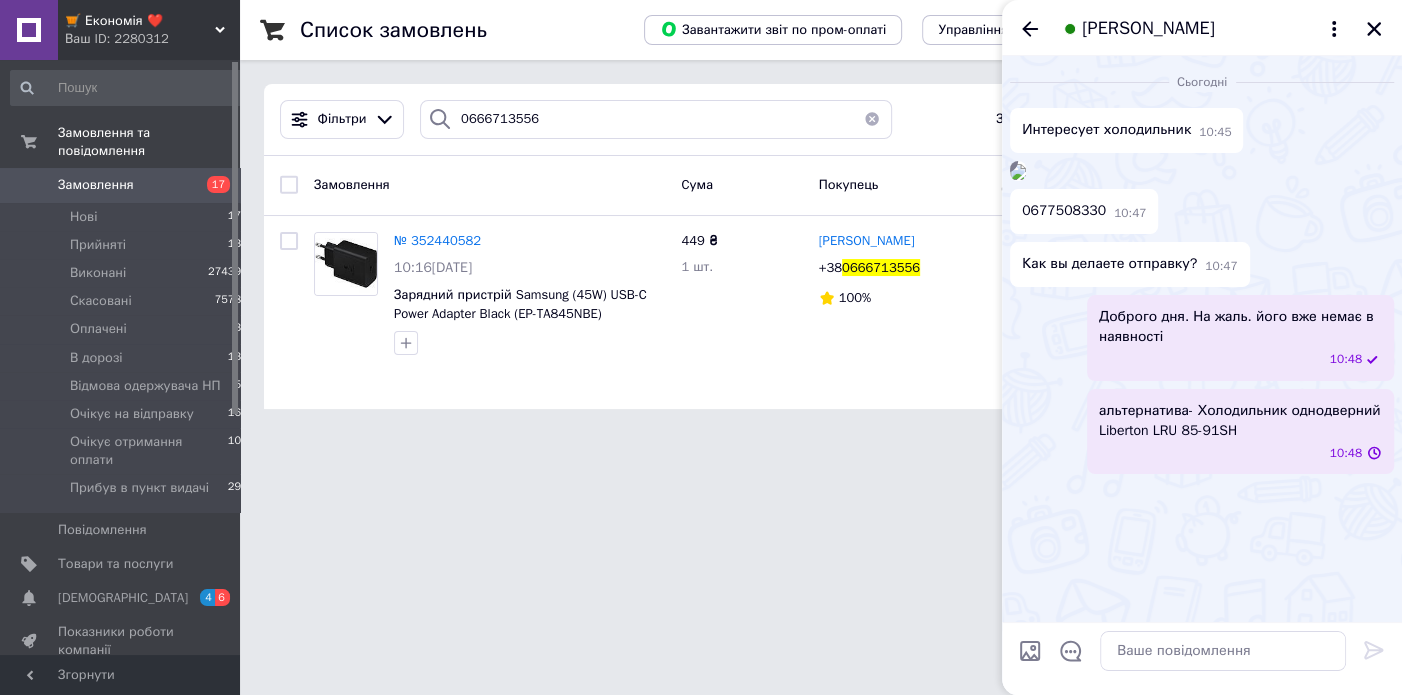 scroll, scrollTop: 0, scrollLeft: 0, axis: both 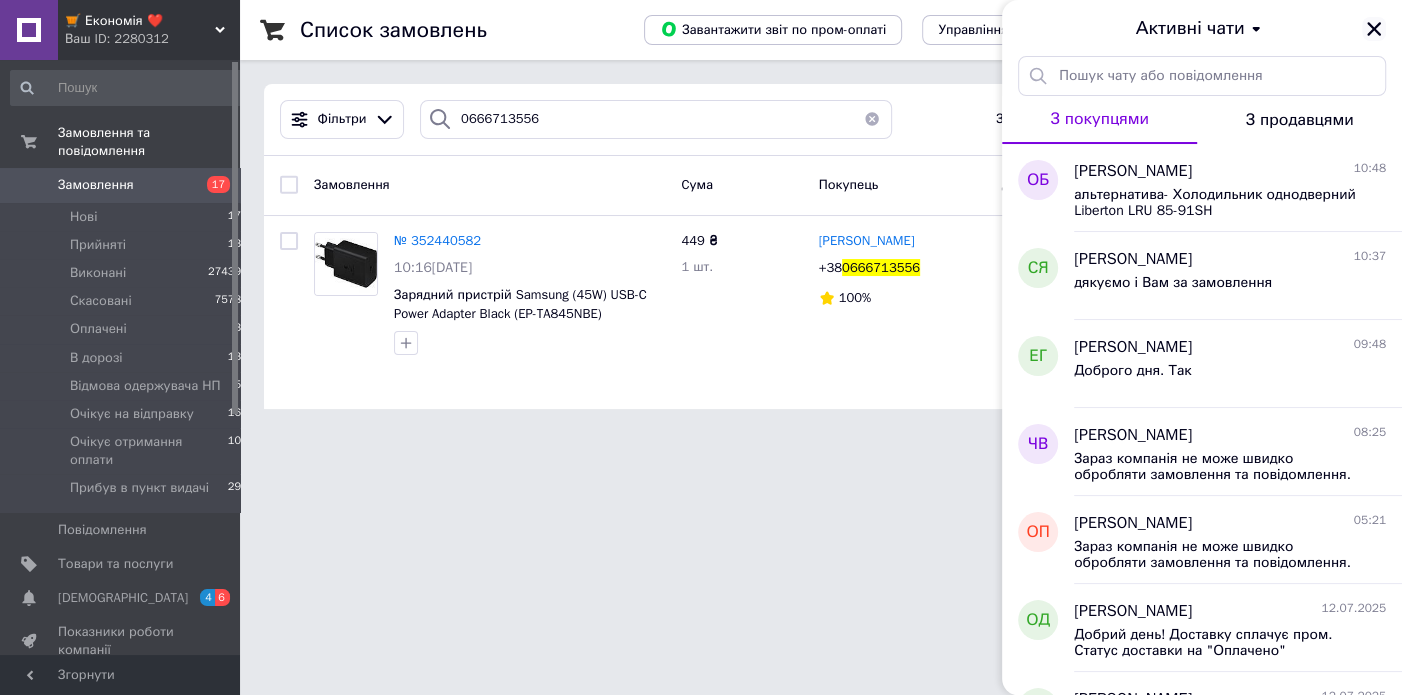 click 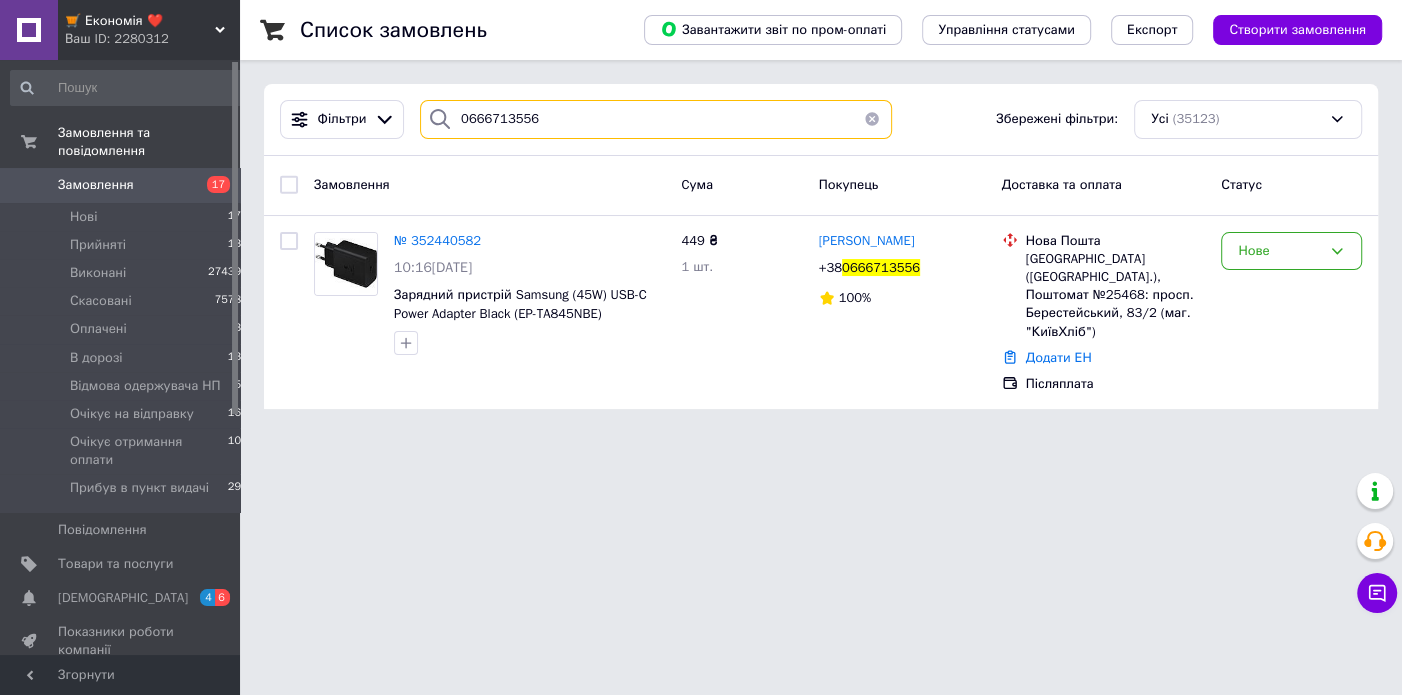 click on "0666713556" at bounding box center (656, 119) 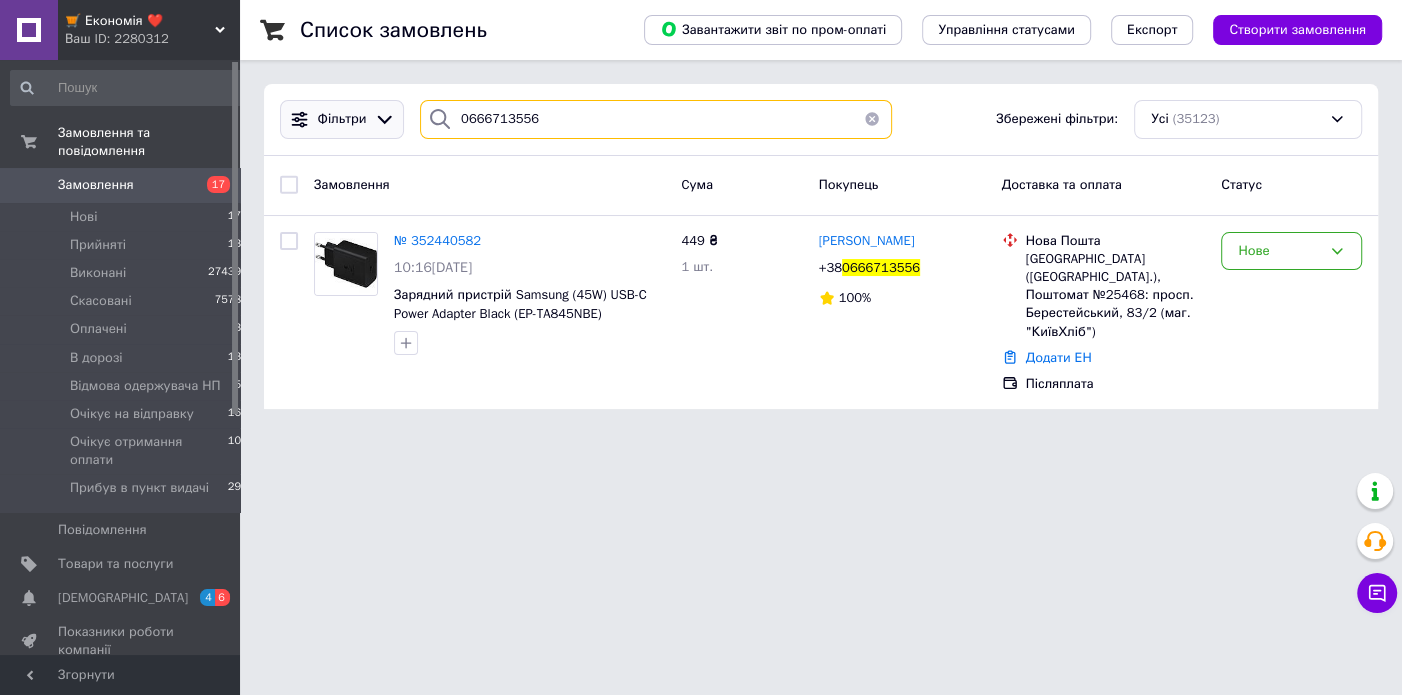 paste on "968809602" 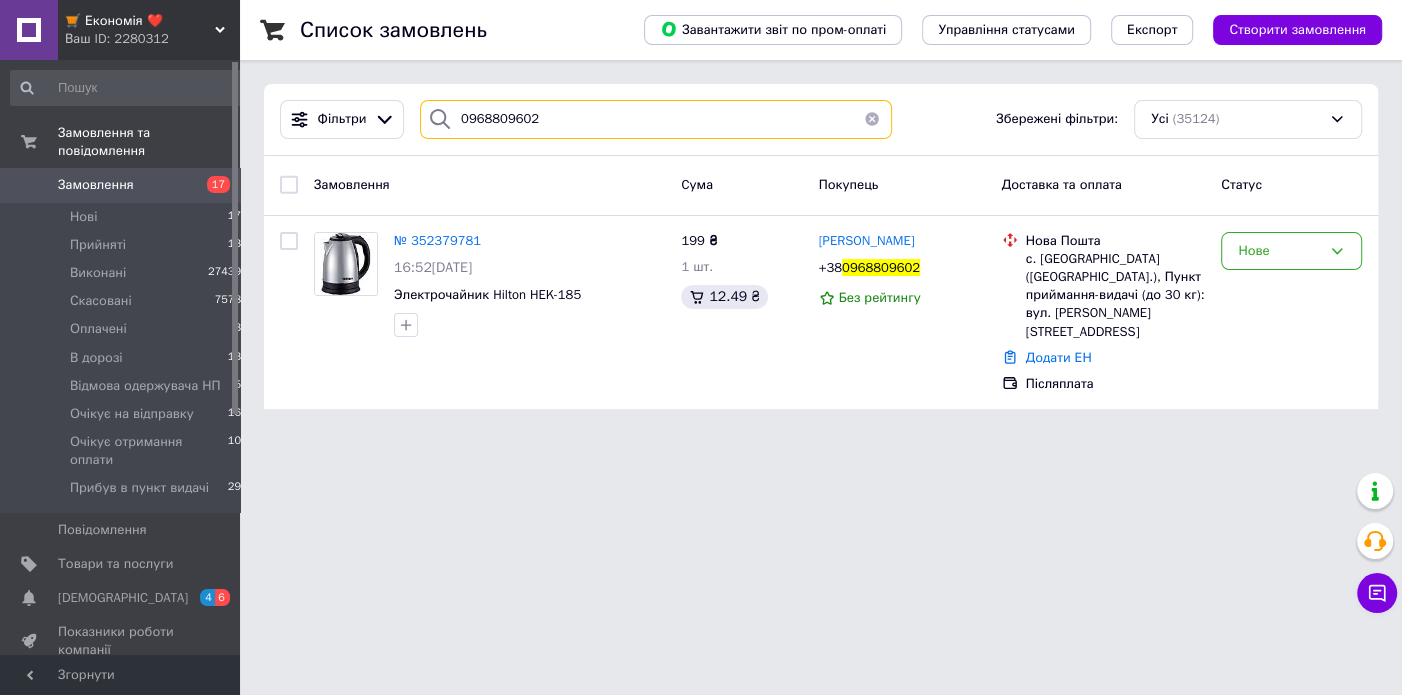 click on "0968809602" at bounding box center [656, 119] 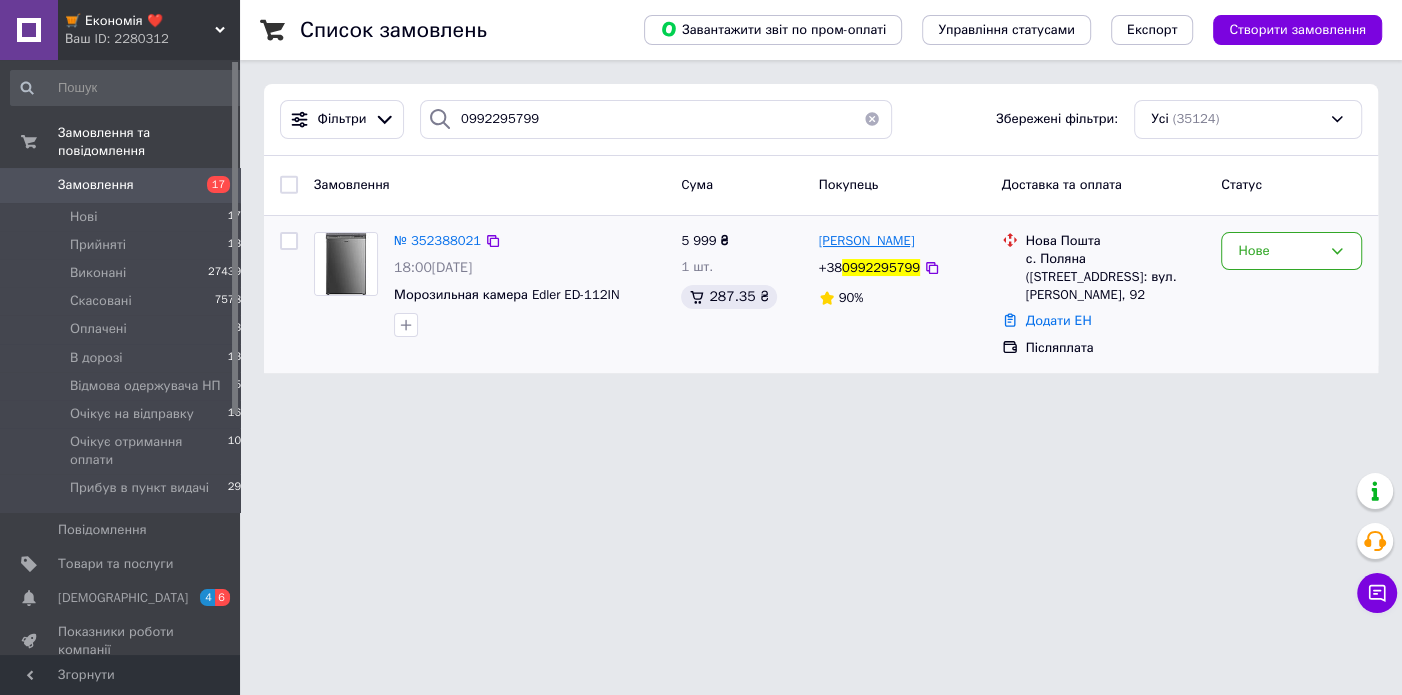 click on "[PERSON_NAME]" at bounding box center [867, 240] 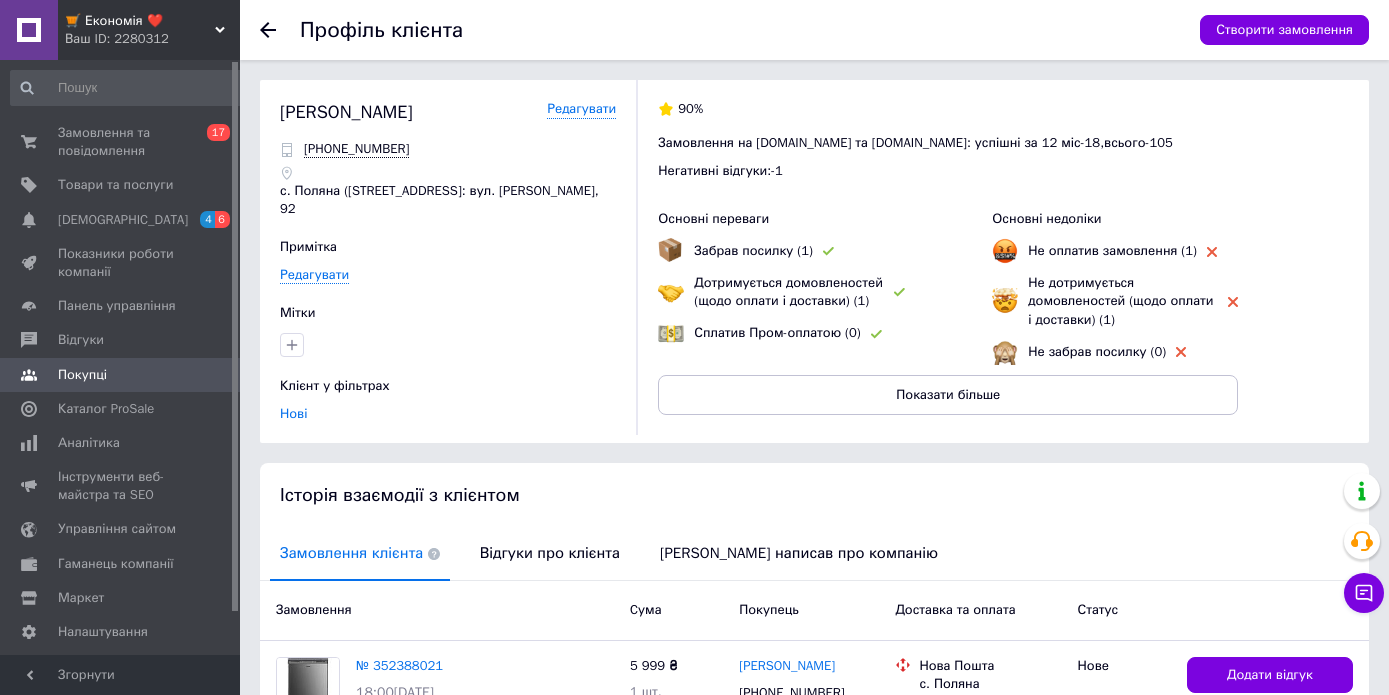 click 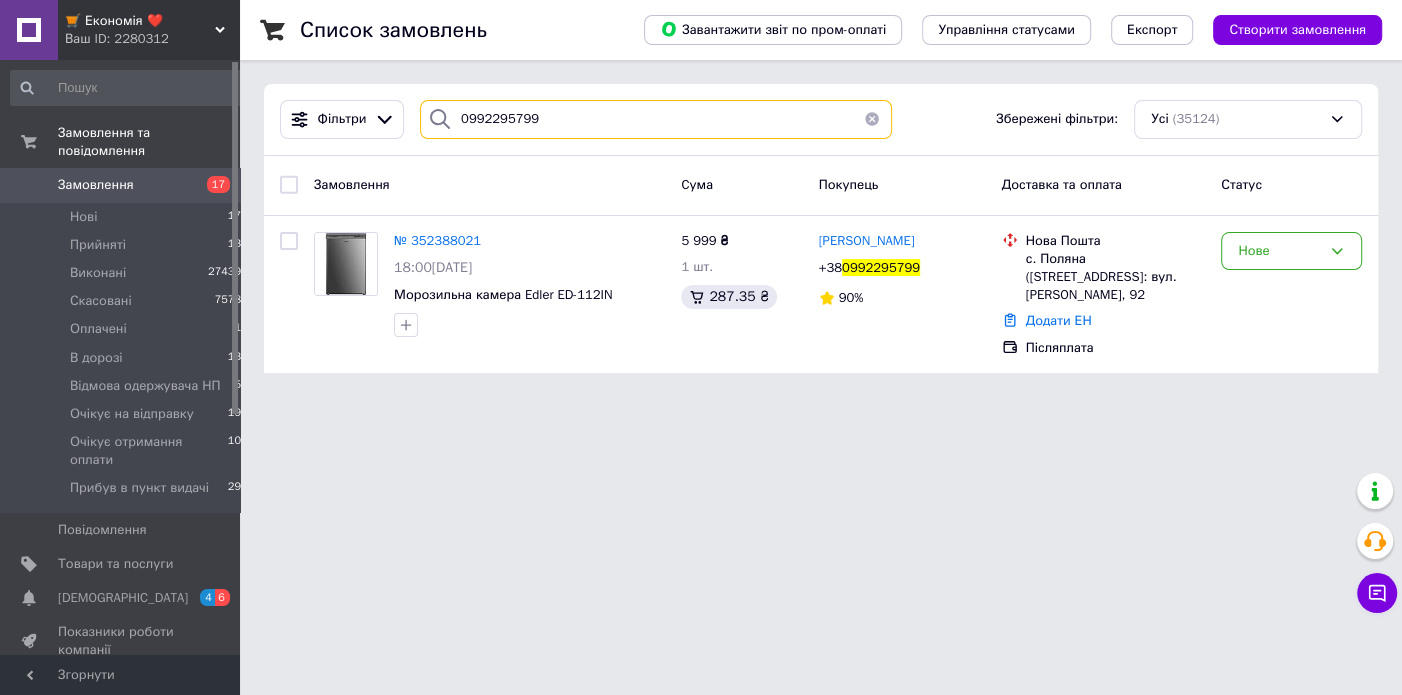 drag, startPoint x: 565, startPoint y: 120, endPoint x: 411, endPoint y: 113, distance: 154.15901 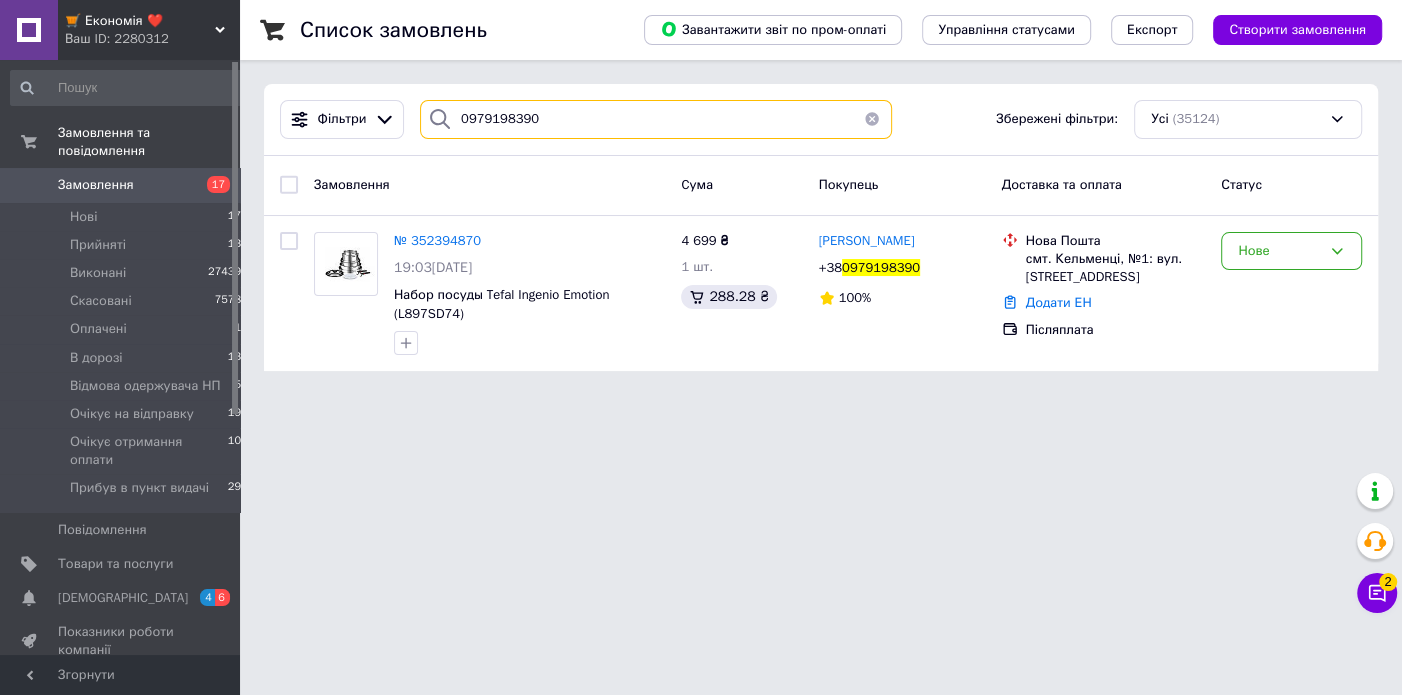 drag, startPoint x: 547, startPoint y: 114, endPoint x: 371, endPoint y: 113, distance: 176.00284 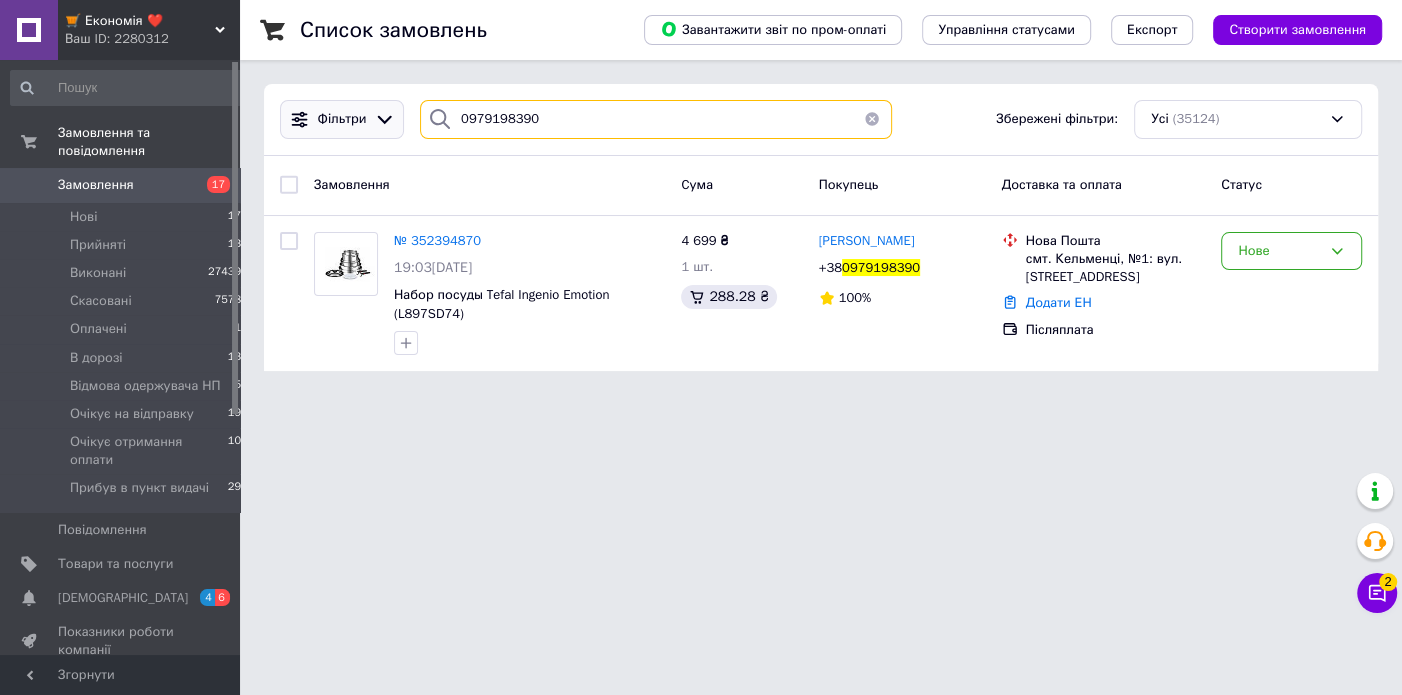 paste on "508199083" 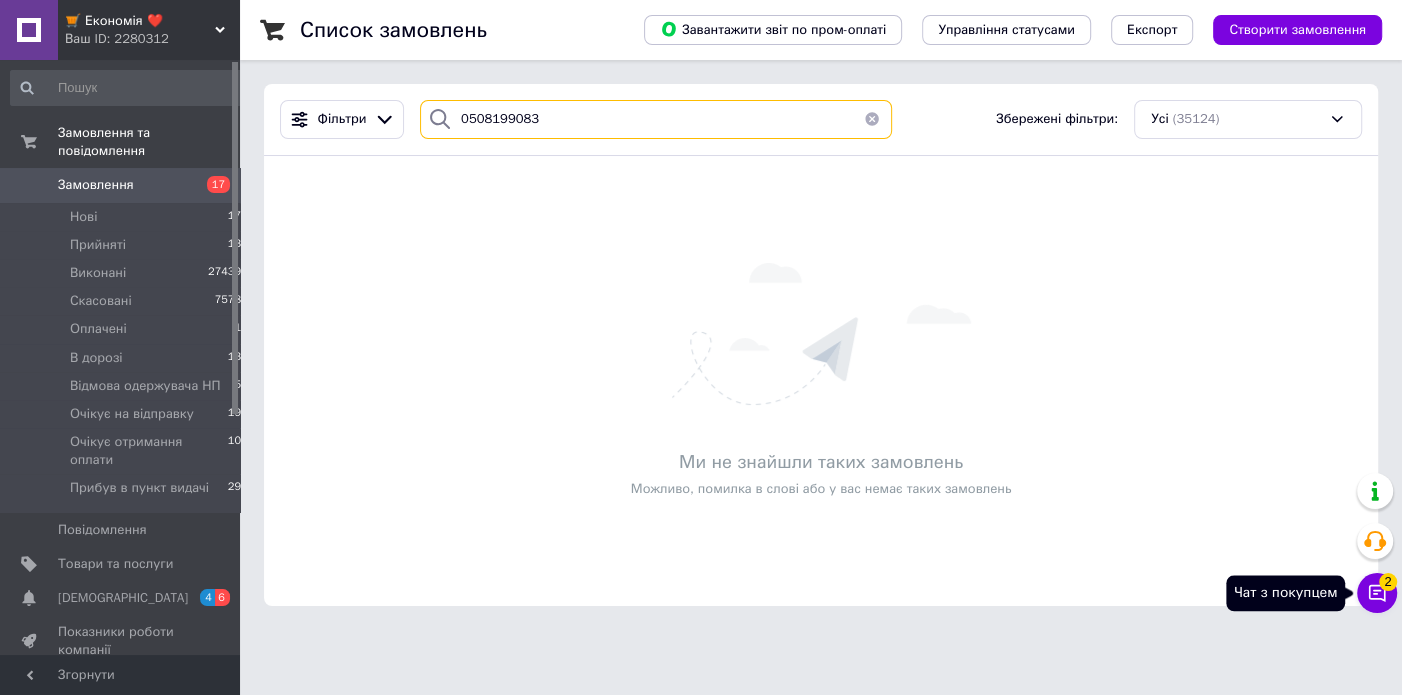 type on "0508199083" 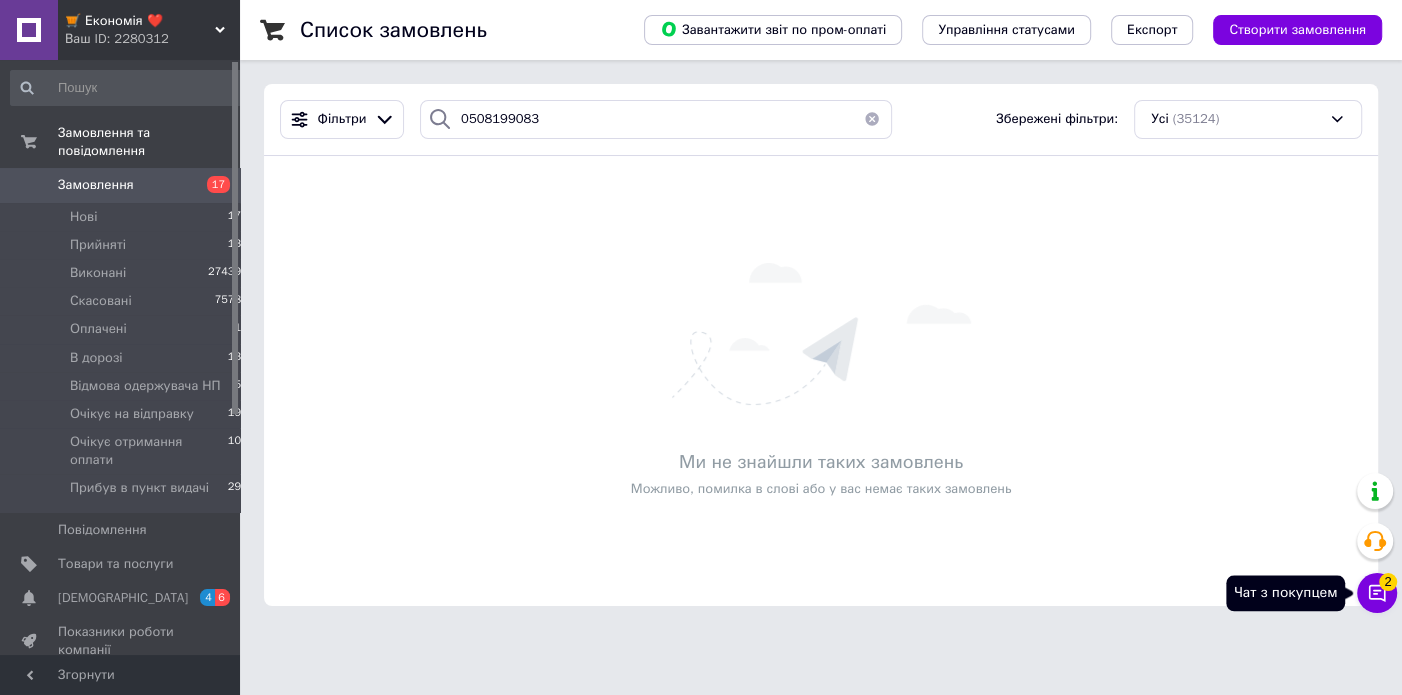click 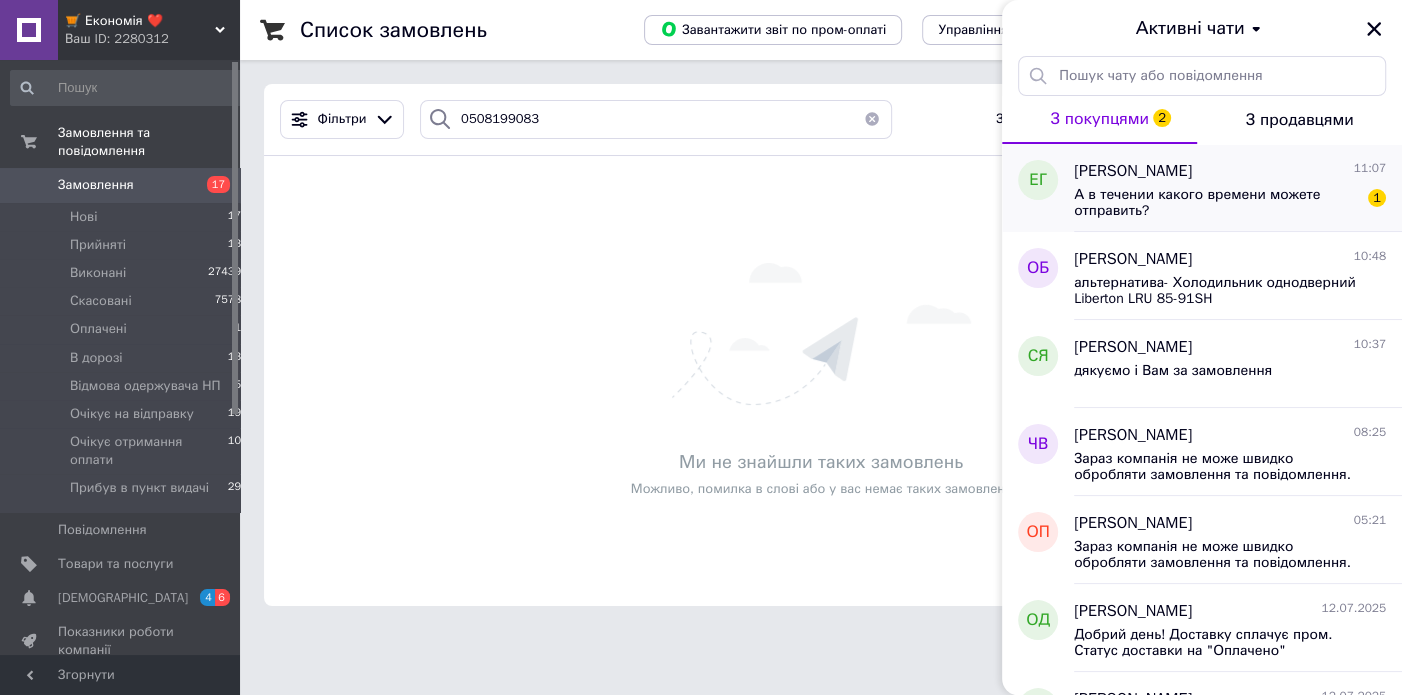 click on "А в течении какого времени можете отправить?" at bounding box center [1216, 203] 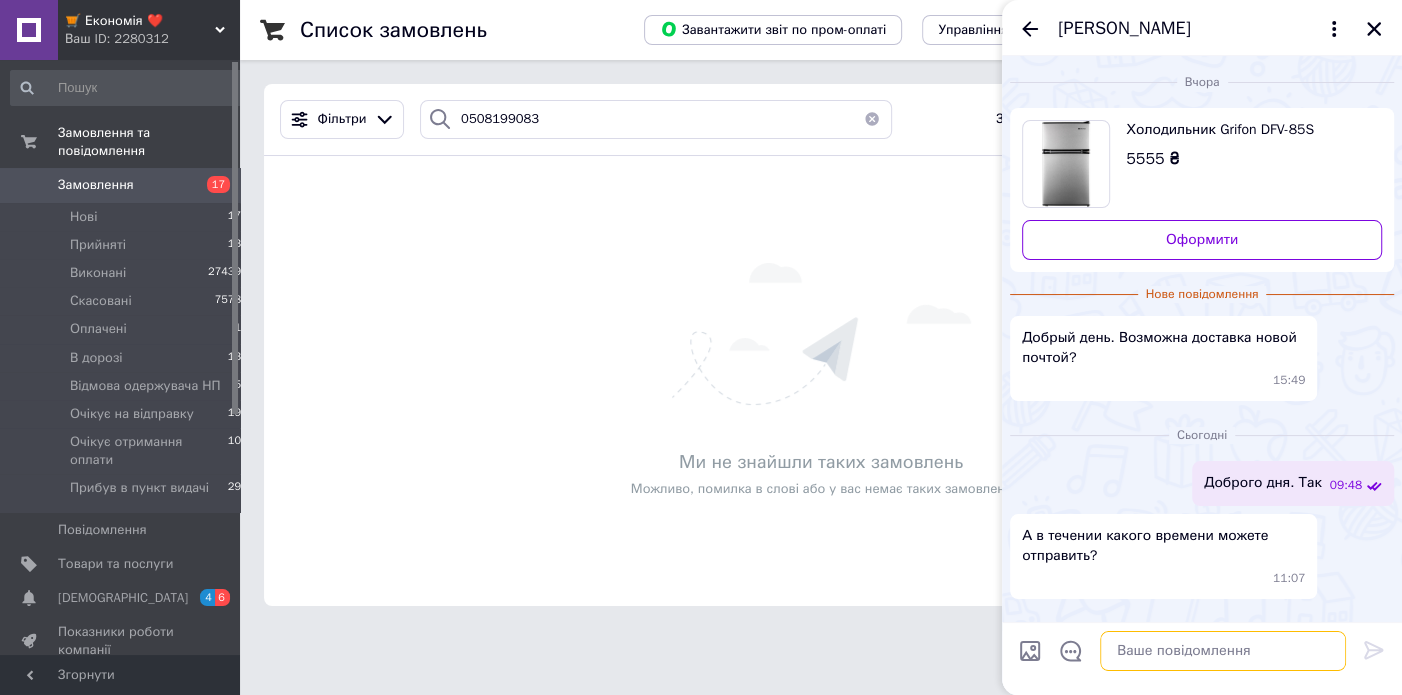 click at bounding box center [1223, 651] 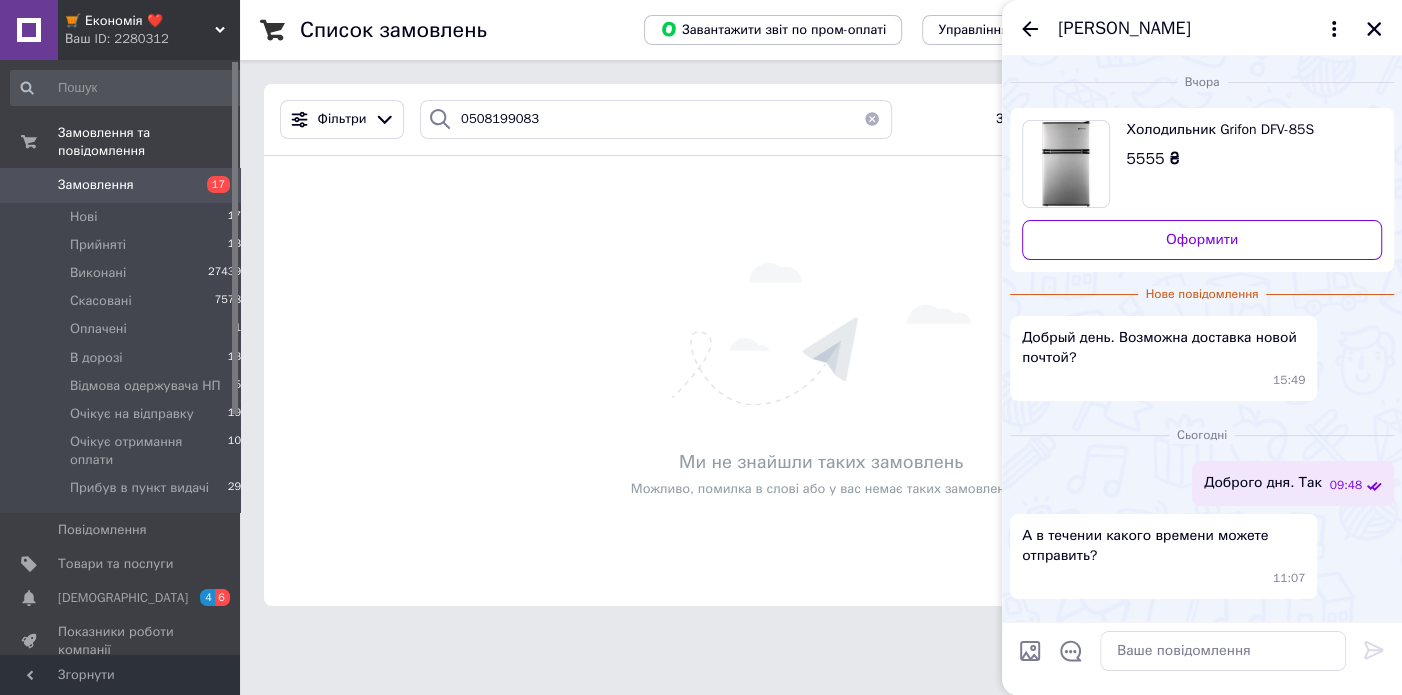 click 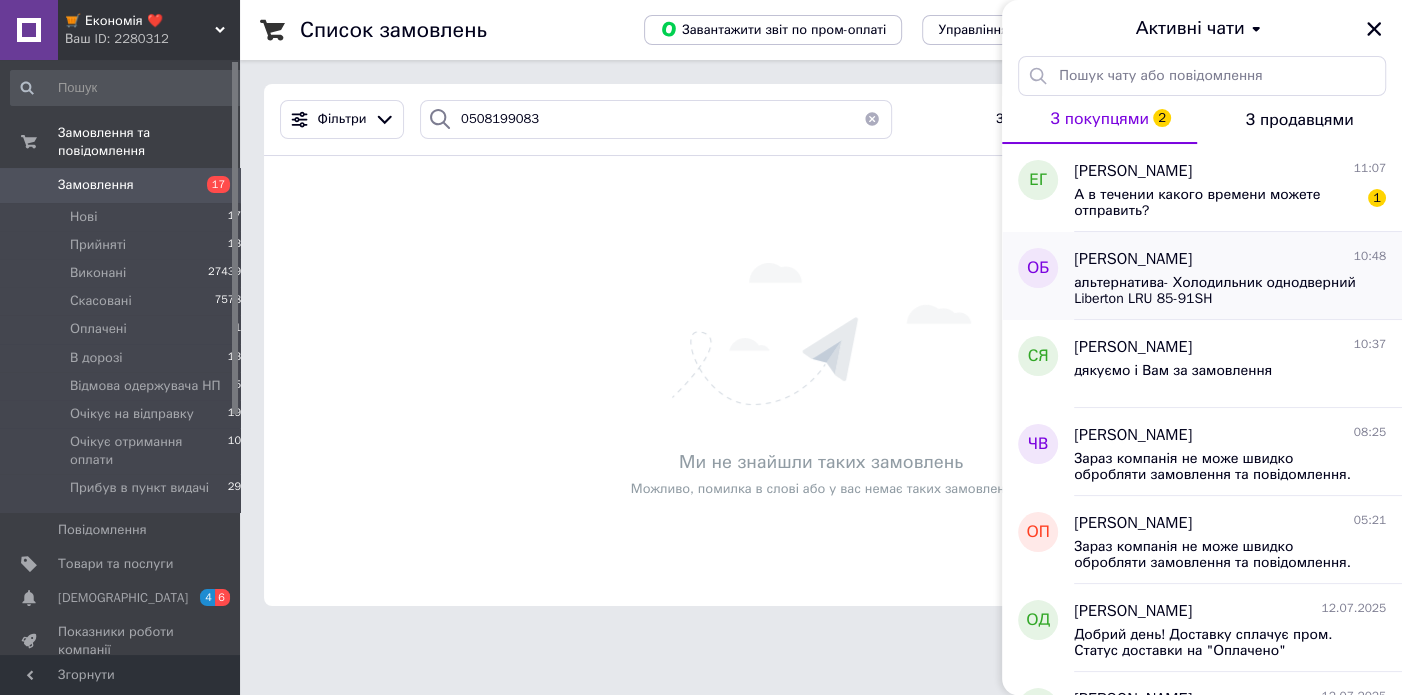 click on "альтернатива- Холодильник однодверний Liberton LRU 85-91SH" at bounding box center (1216, 291) 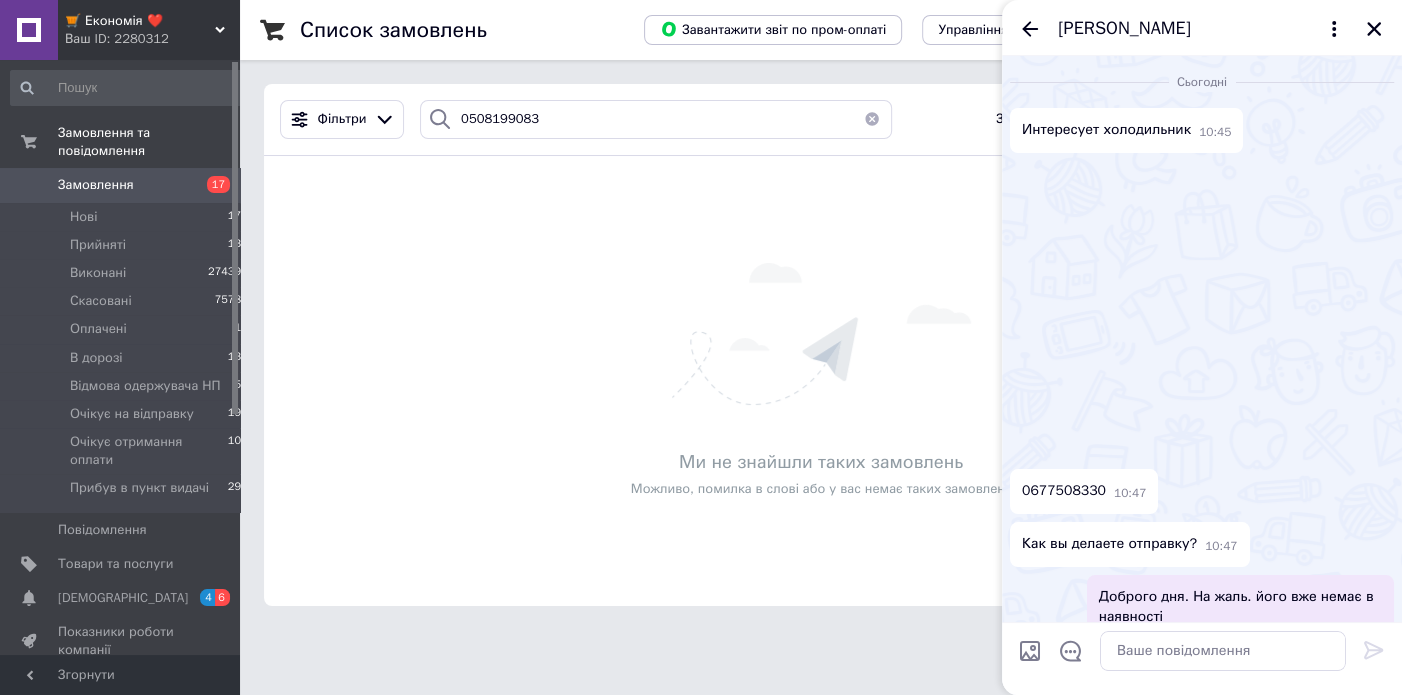 scroll, scrollTop: 139, scrollLeft: 0, axis: vertical 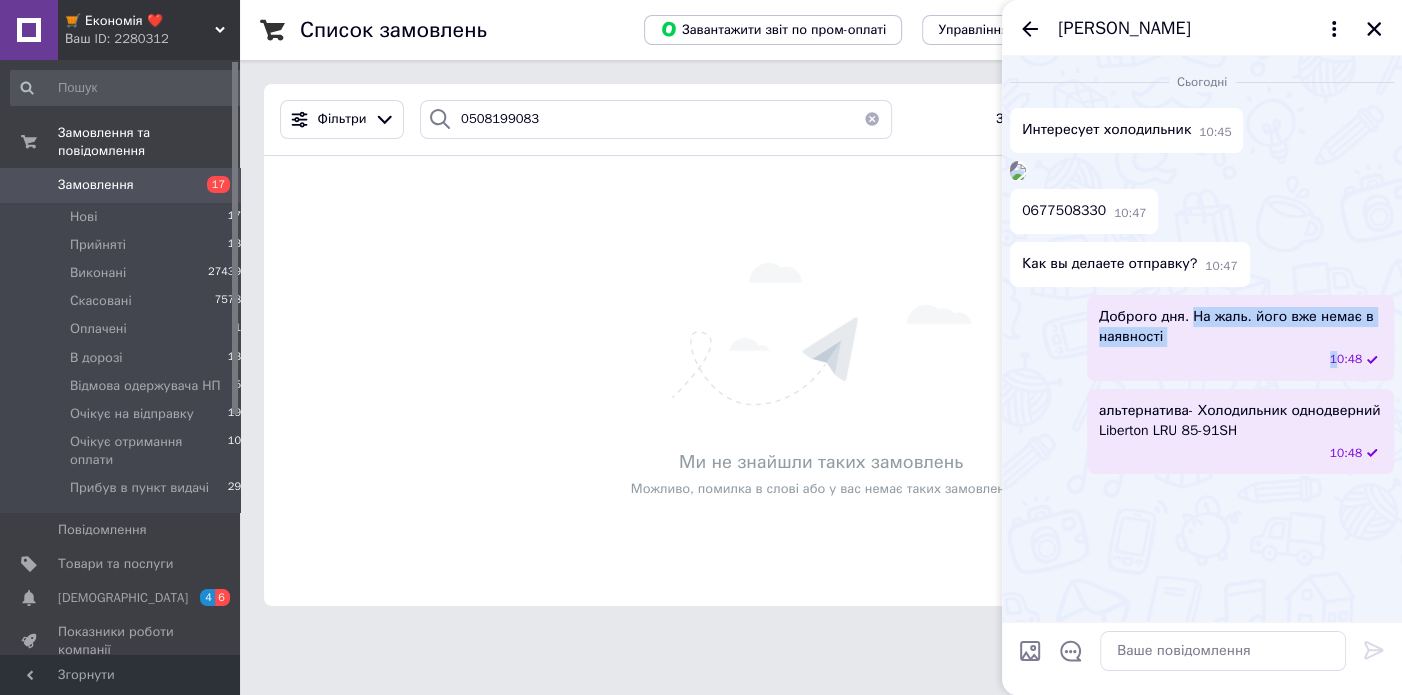 drag, startPoint x: 1189, startPoint y: 459, endPoint x: 1325, endPoint y: 496, distance: 140.94325 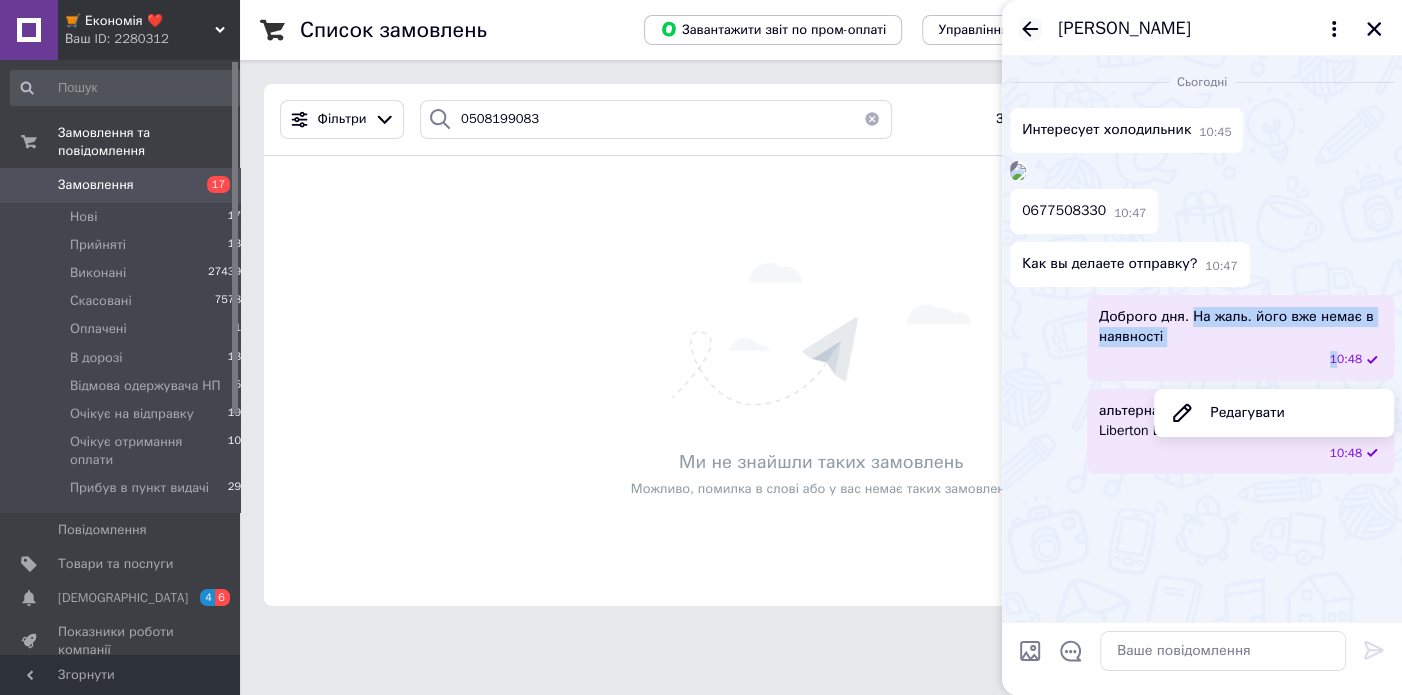 click 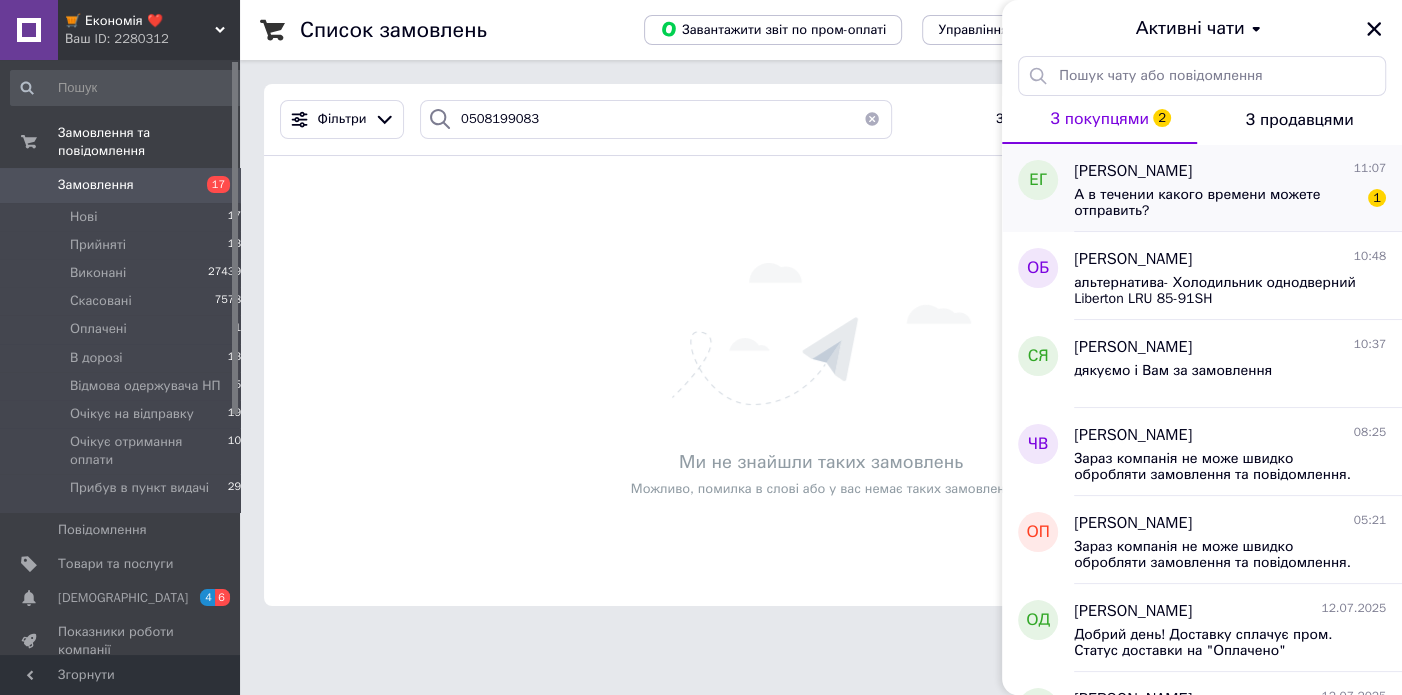 click on "А в течении какого времени можете отправить?" at bounding box center [1216, 203] 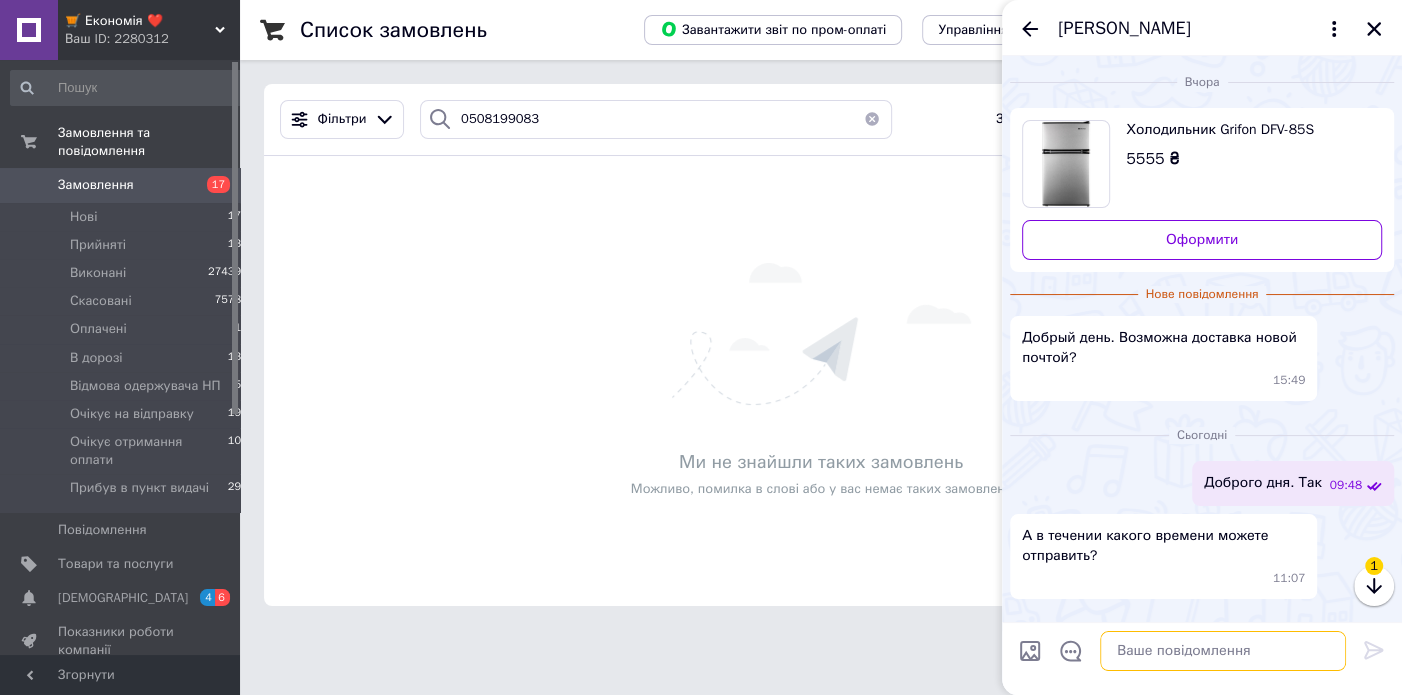 click at bounding box center [1223, 651] 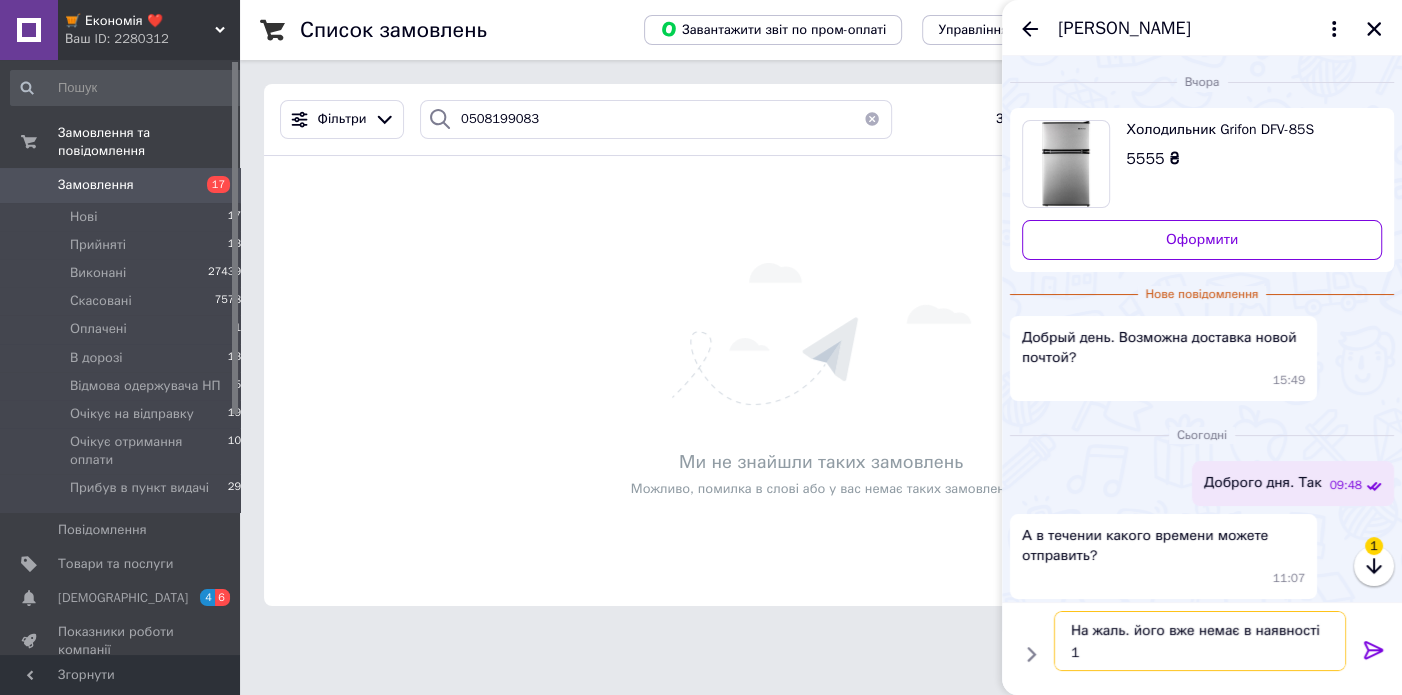 scroll, scrollTop: 14, scrollLeft: 0, axis: vertical 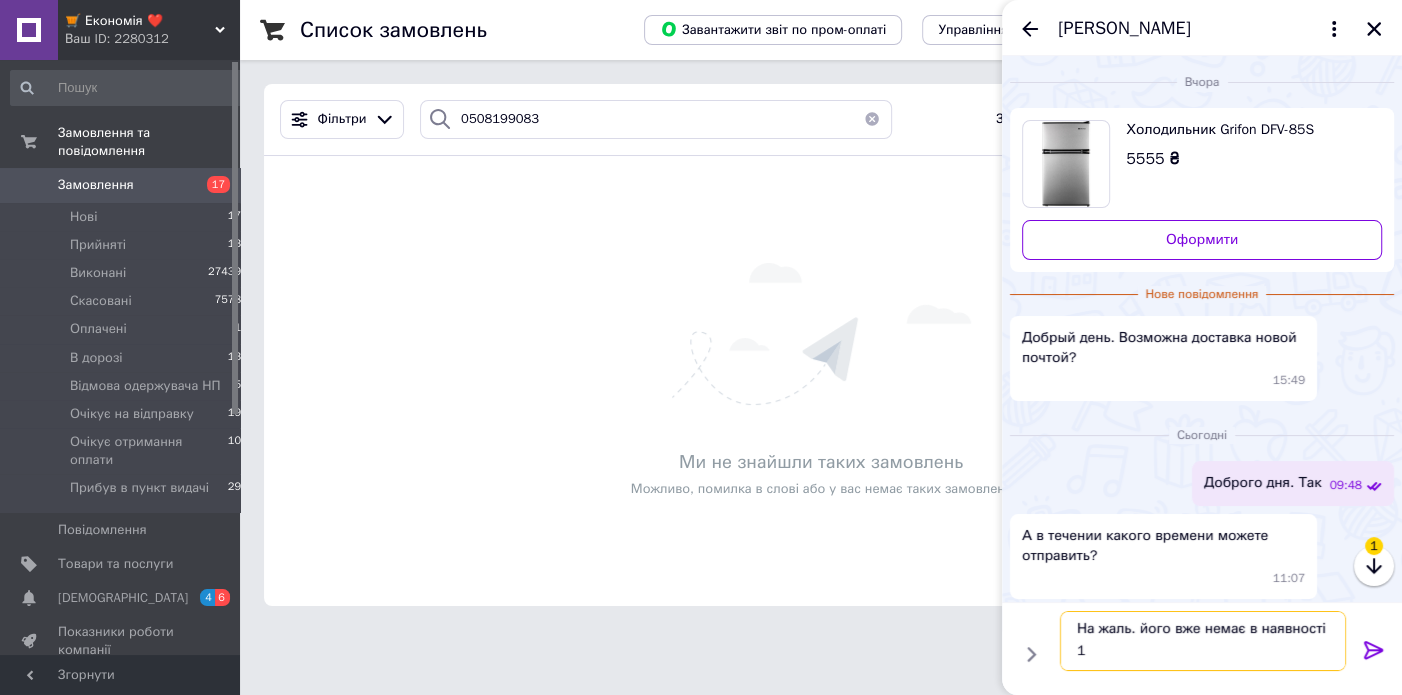 drag, startPoint x: 1090, startPoint y: 656, endPoint x: 1061, endPoint y: 653, distance: 29.15476 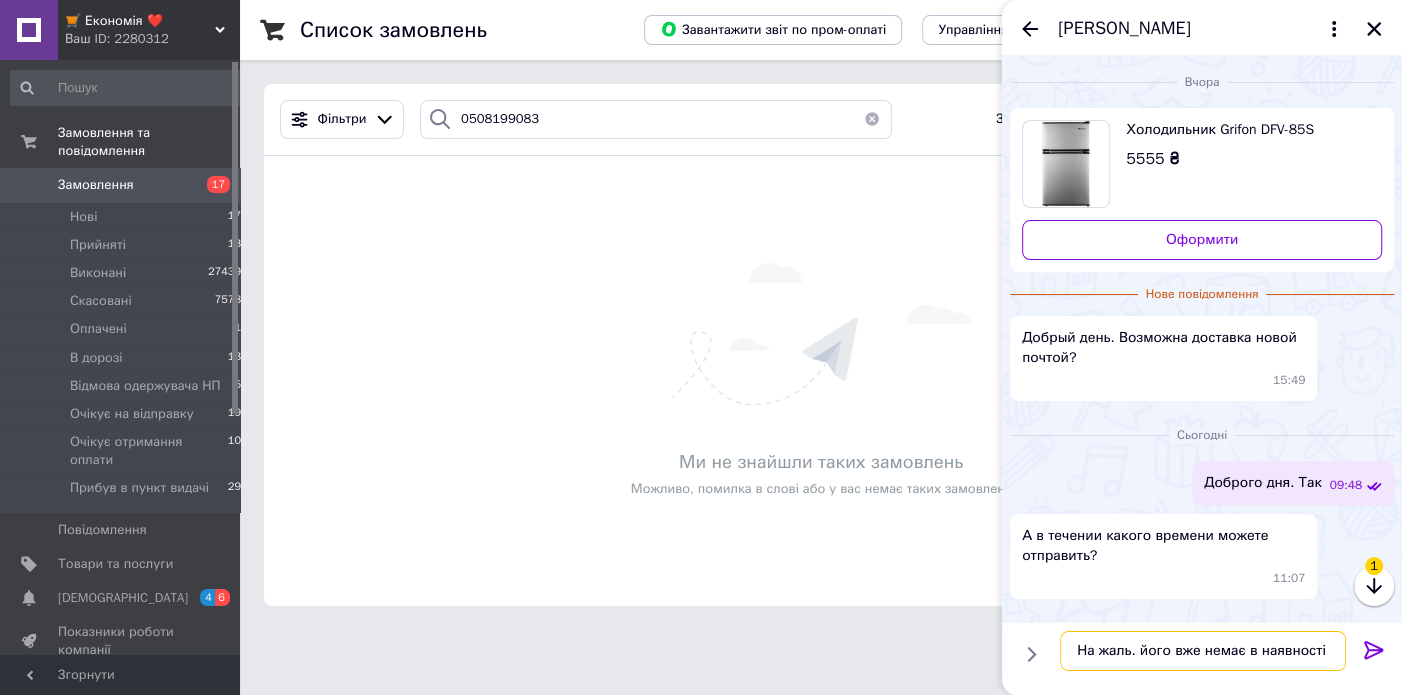 type 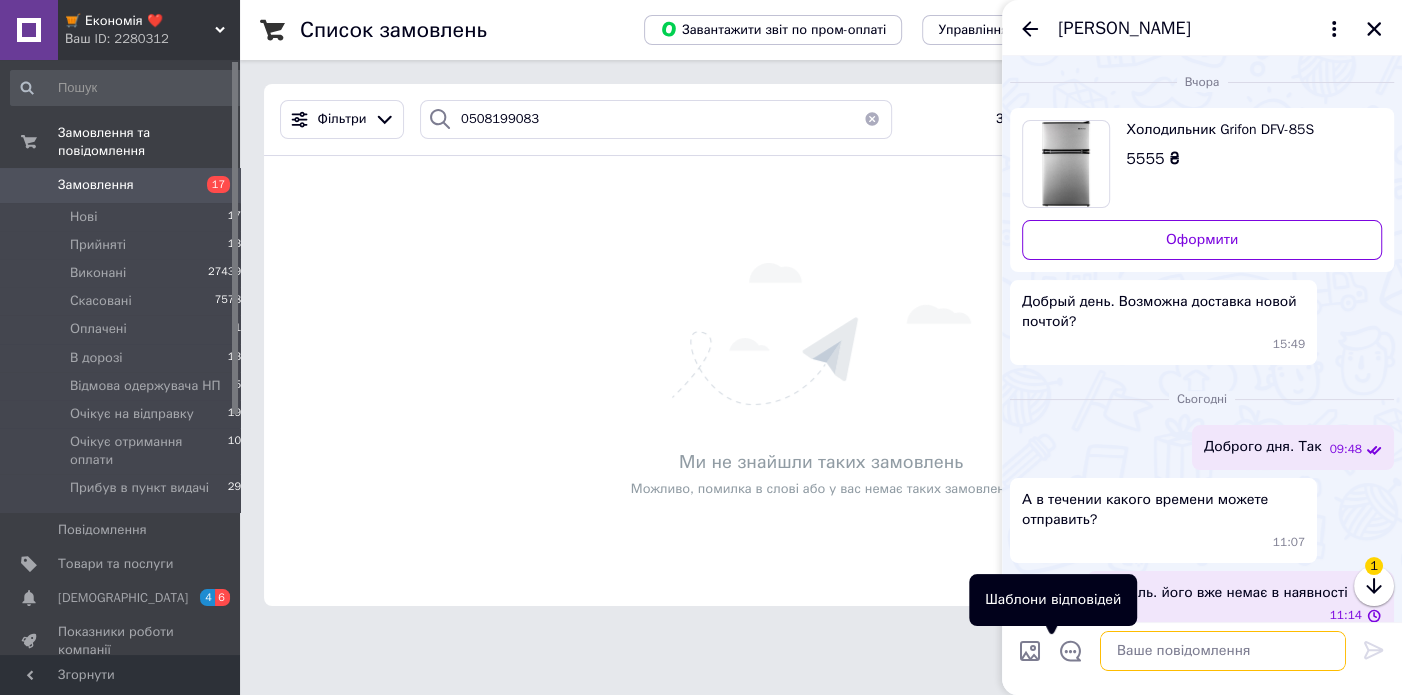 scroll, scrollTop: 0, scrollLeft: 0, axis: both 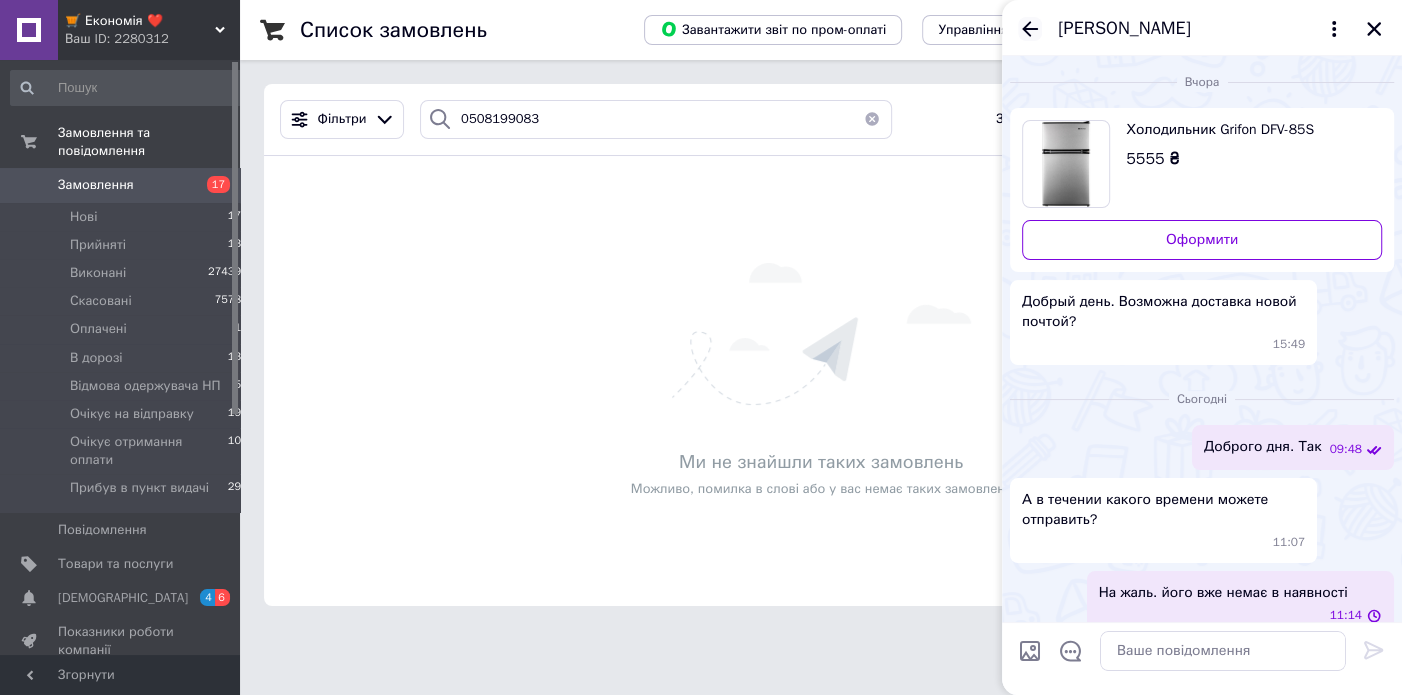 click 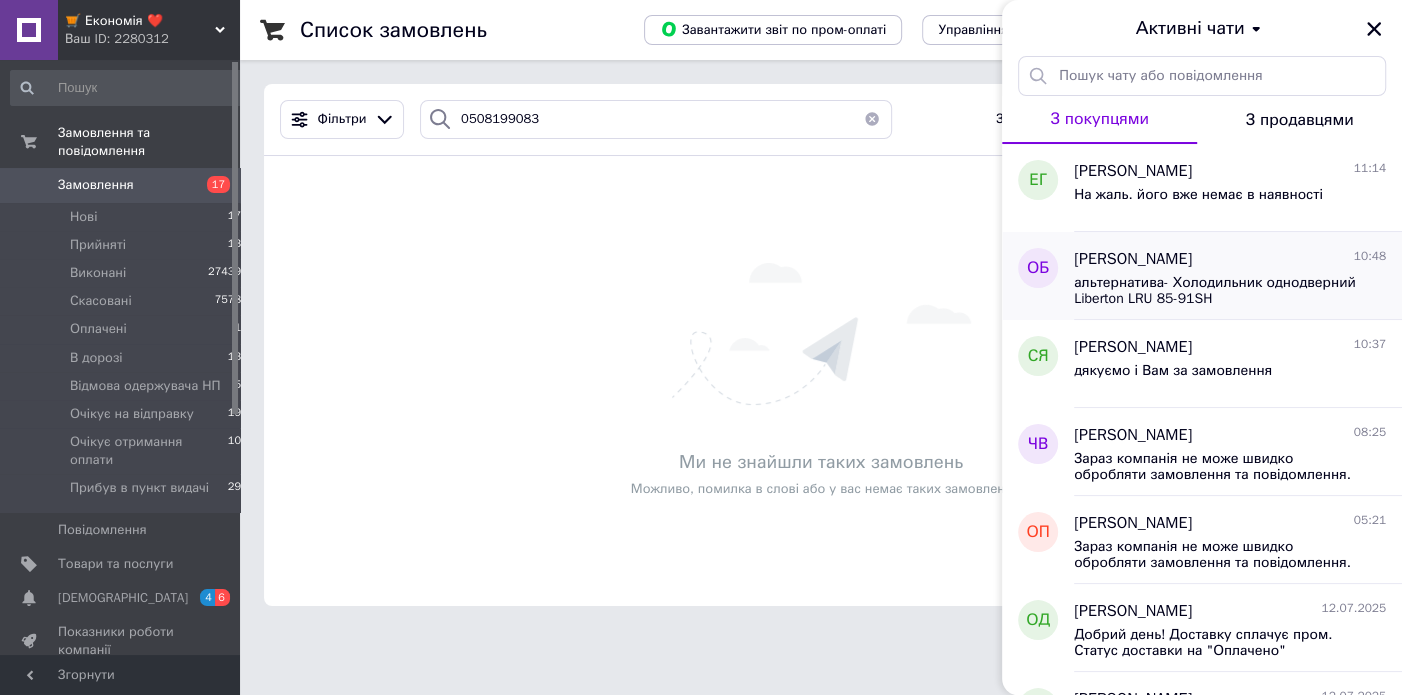 click on "альтернатива- Холодильник однодверний Liberton LRU 85-91SH" at bounding box center (1216, 291) 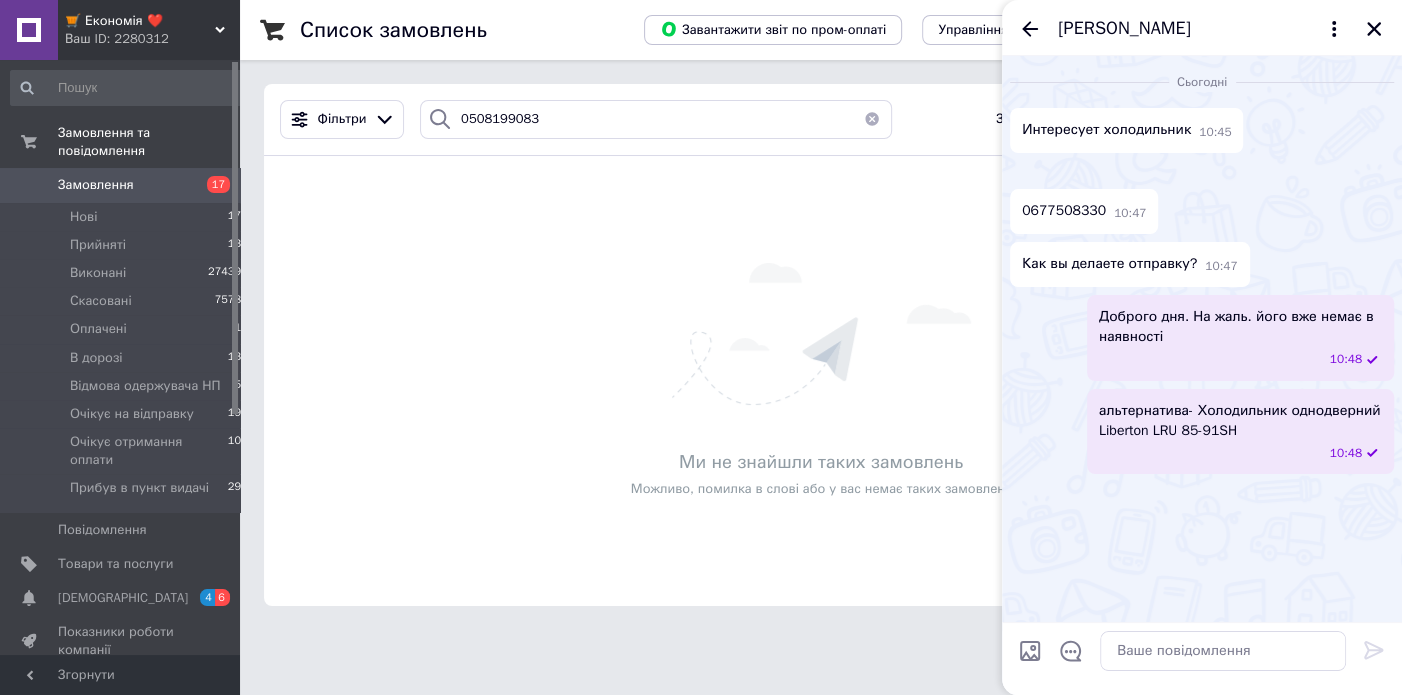 scroll, scrollTop: 139, scrollLeft: 0, axis: vertical 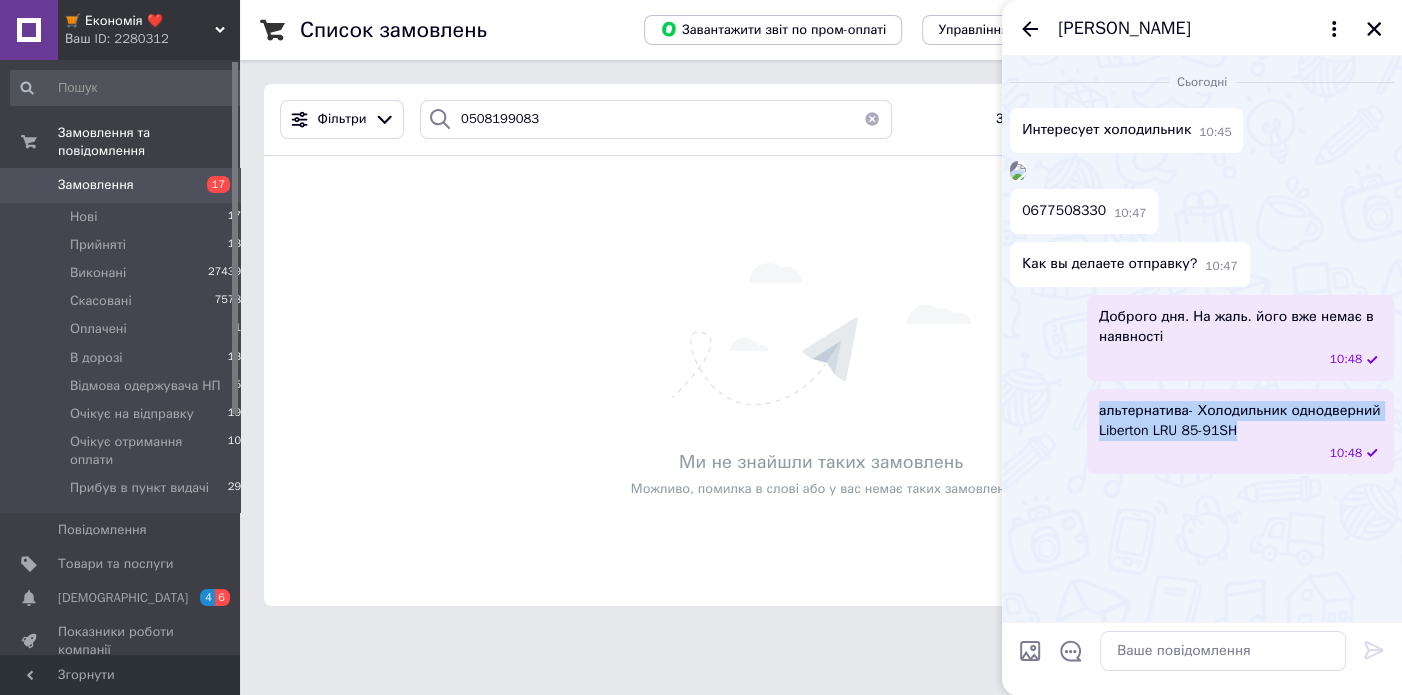 drag, startPoint x: 1247, startPoint y: 575, endPoint x: 1096, endPoint y: 554, distance: 152.45328 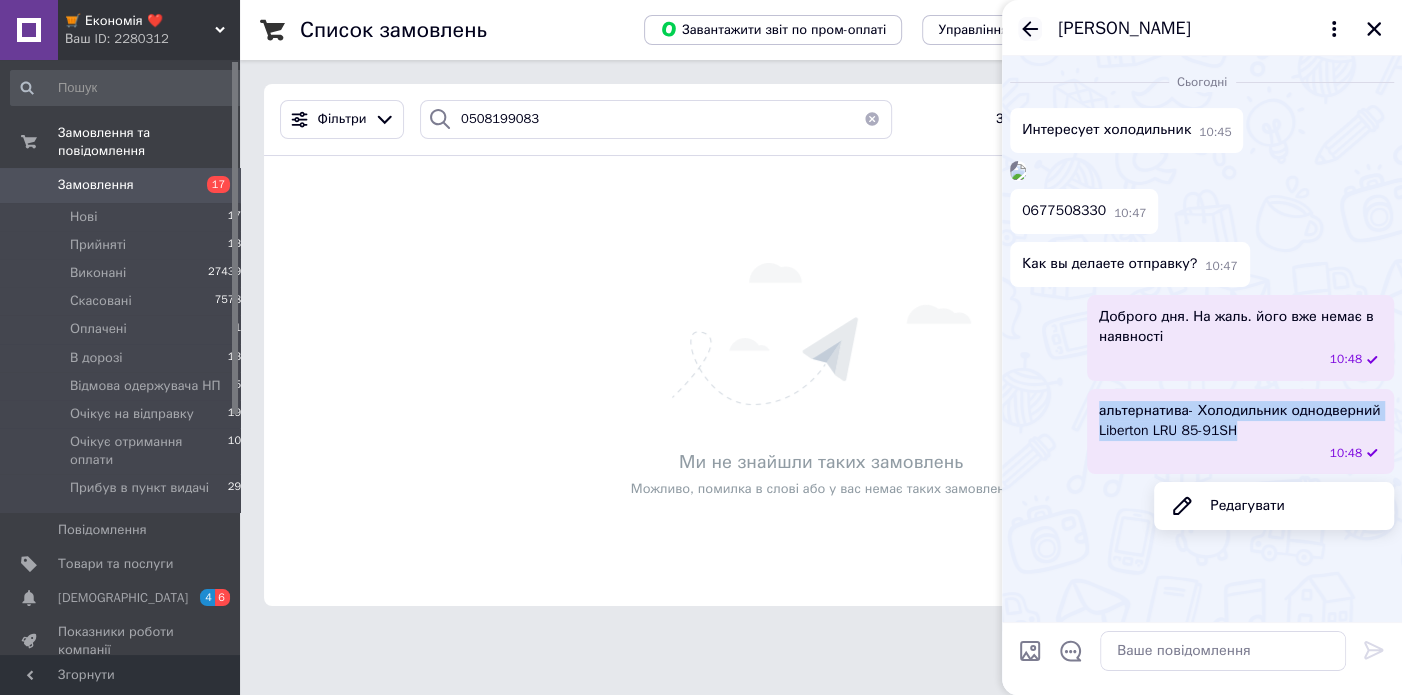 click 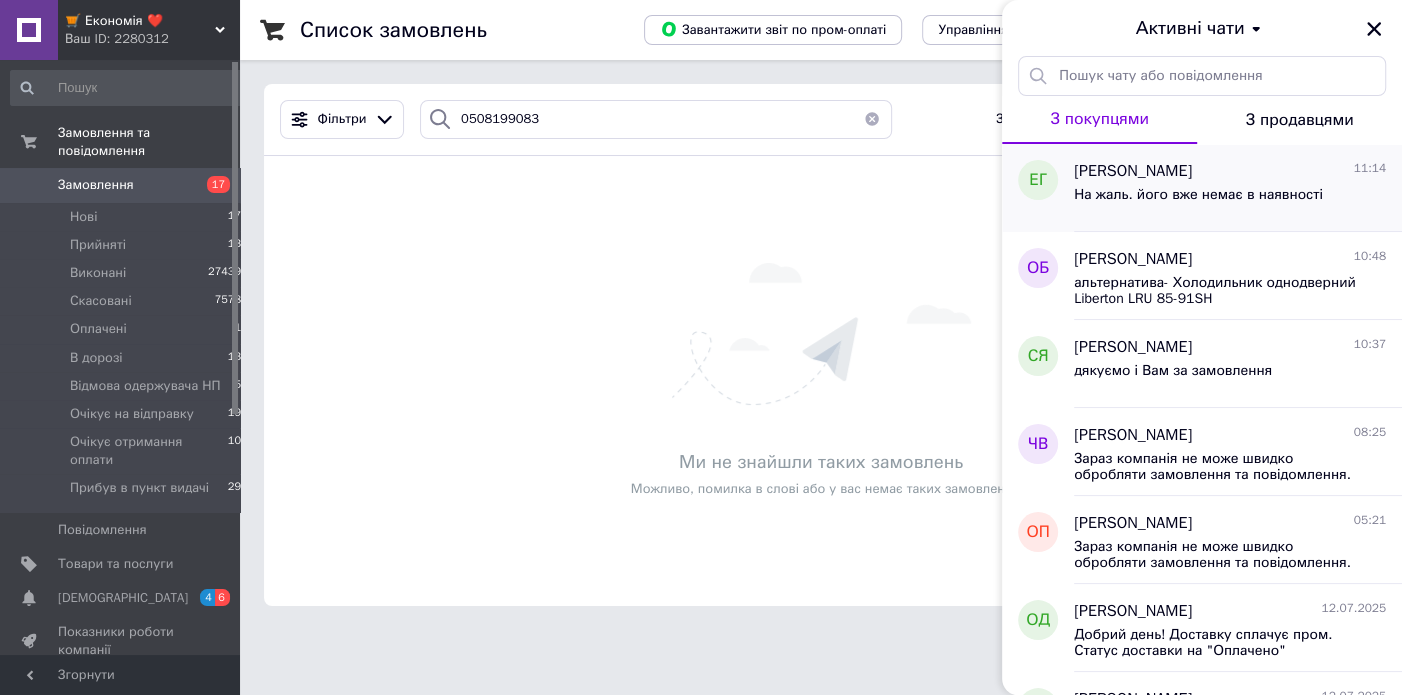 click on "На жаль. його вже немає в наявності" at bounding box center [1230, 199] 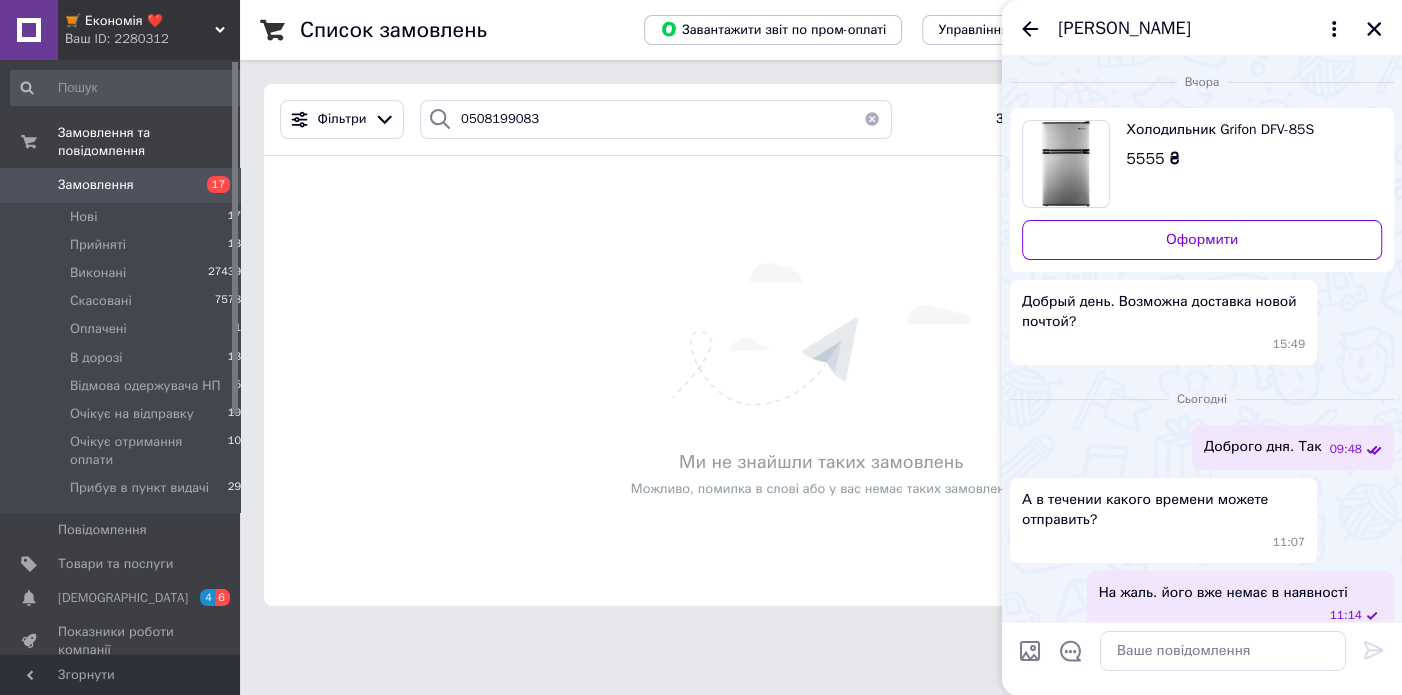 scroll, scrollTop: 22, scrollLeft: 0, axis: vertical 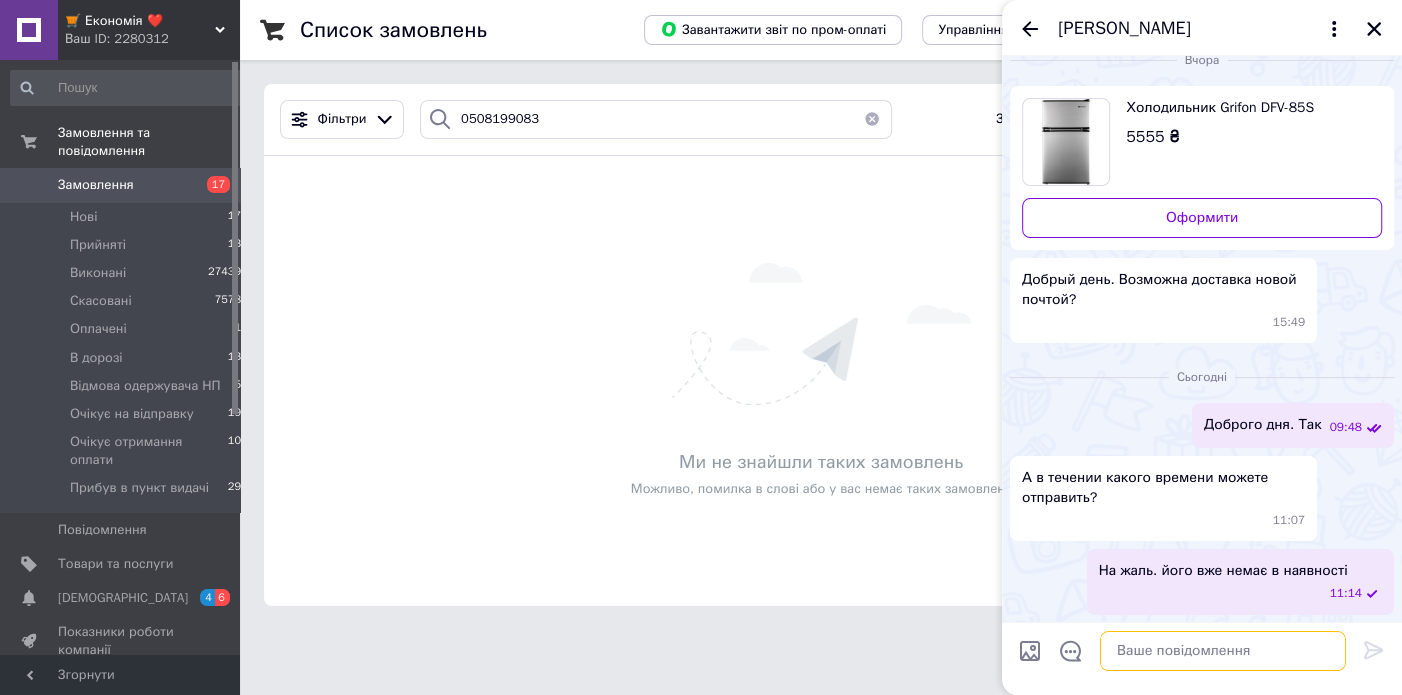 click at bounding box center (1223, 651) 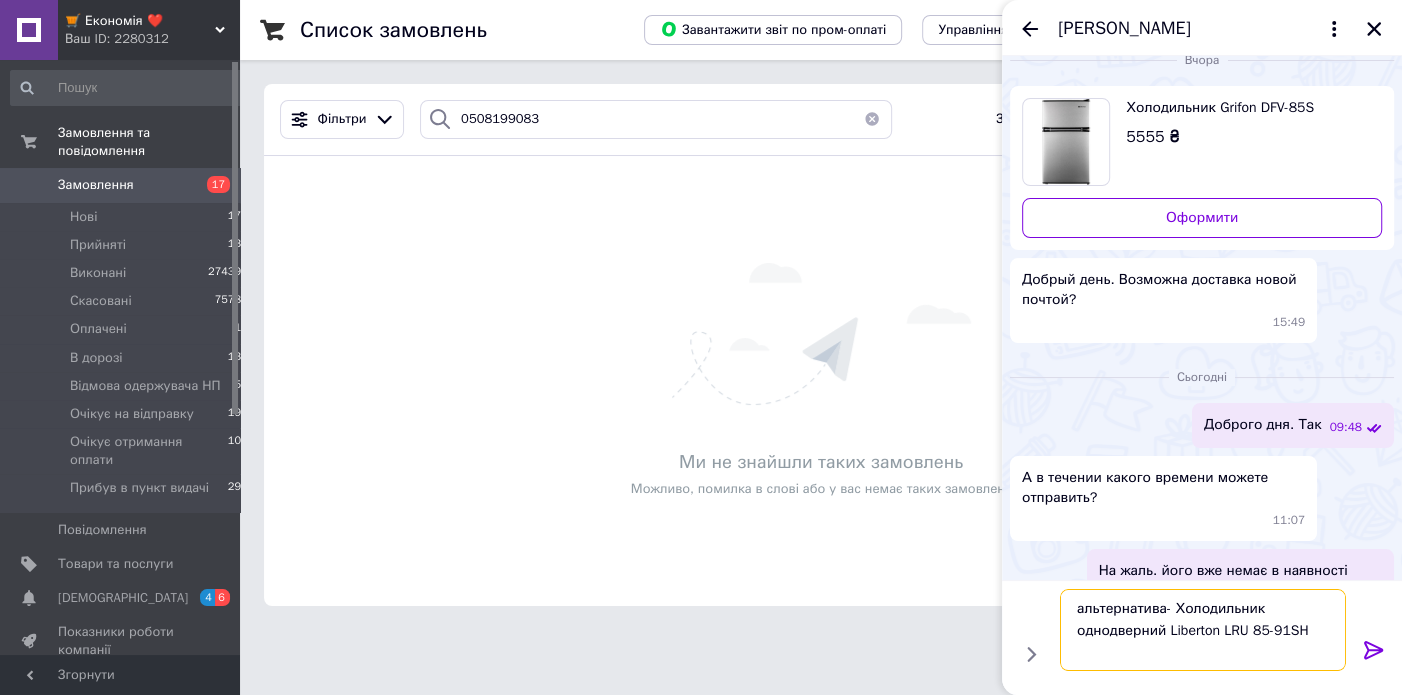 type on "альтернатива- Холодильник однодверний Liberton LRU 85-91SH" 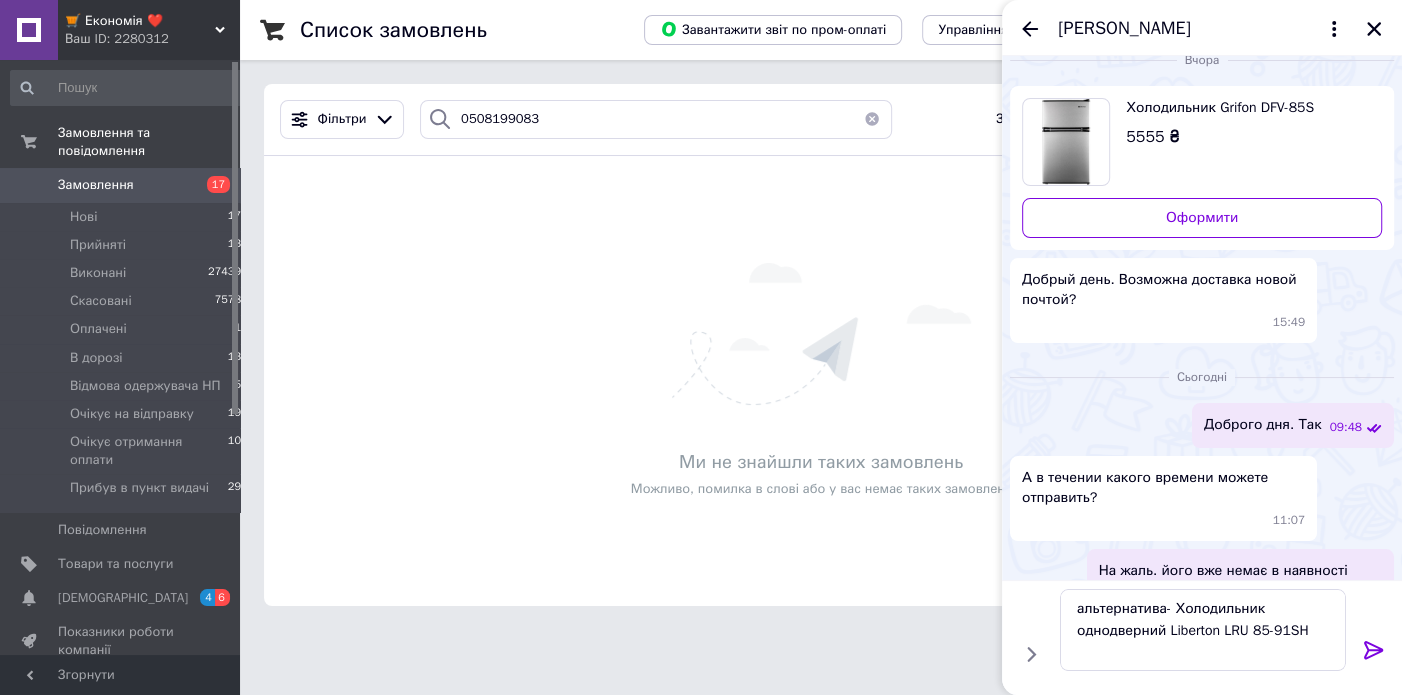 click 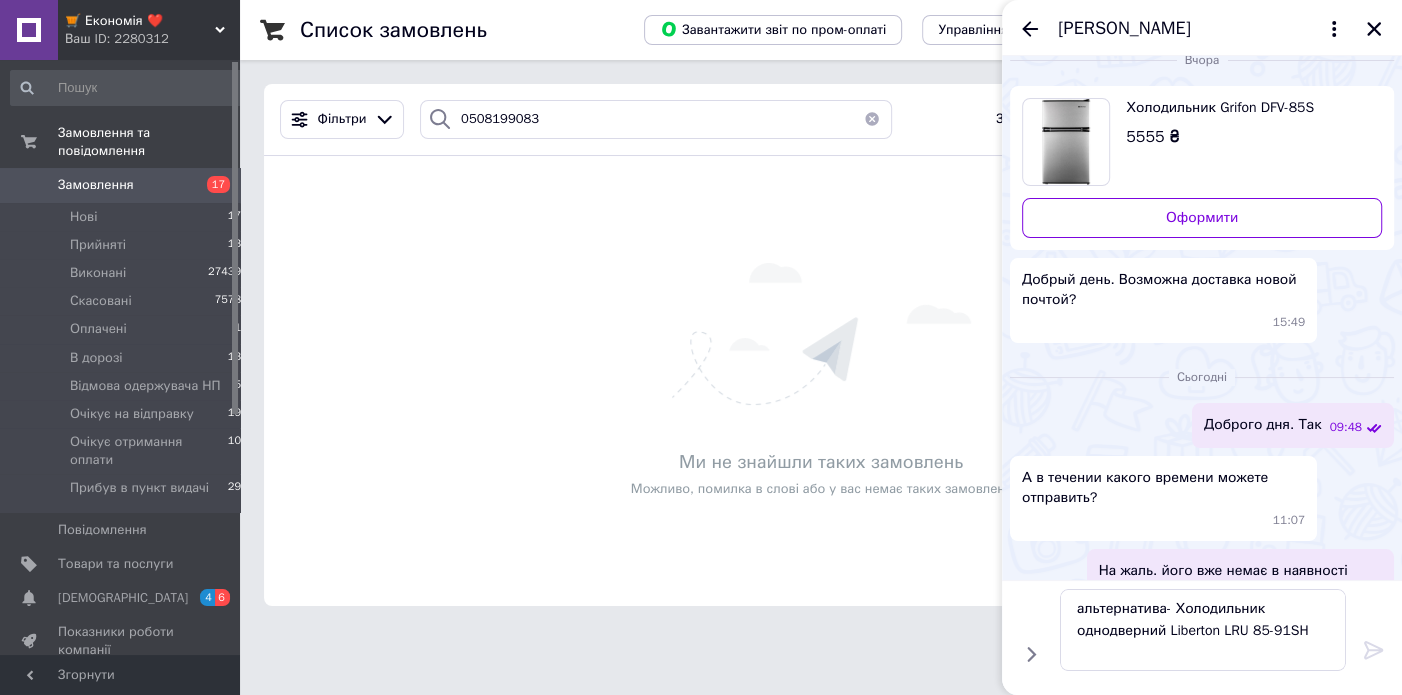 type 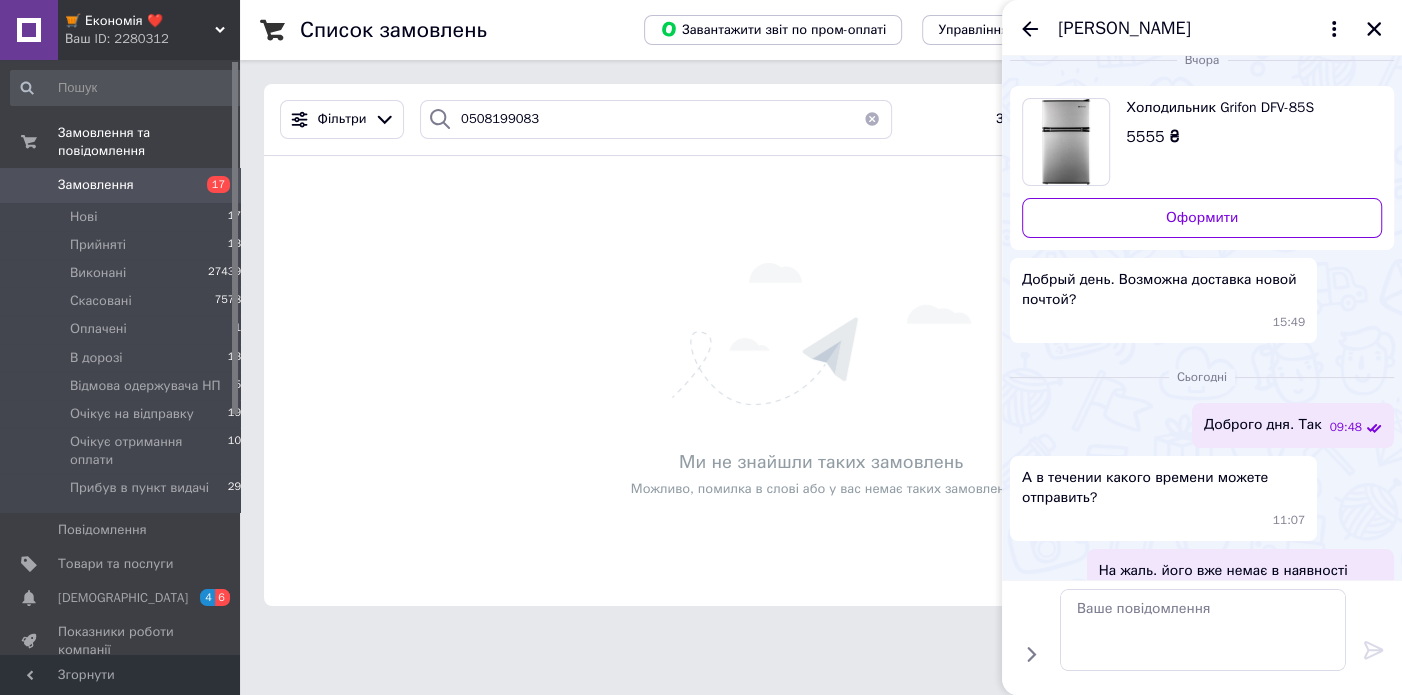 scroll, scrollTop: 115, scrollLeft: 0, axis: vertical 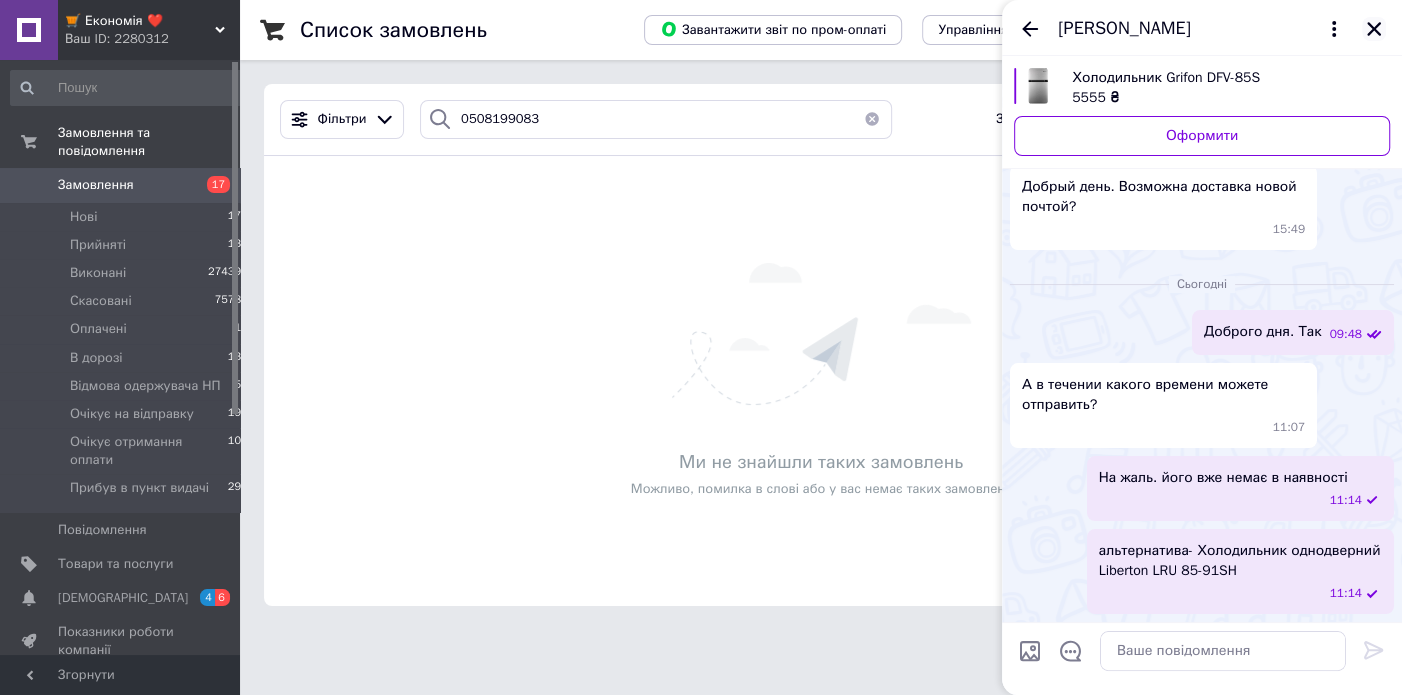 click 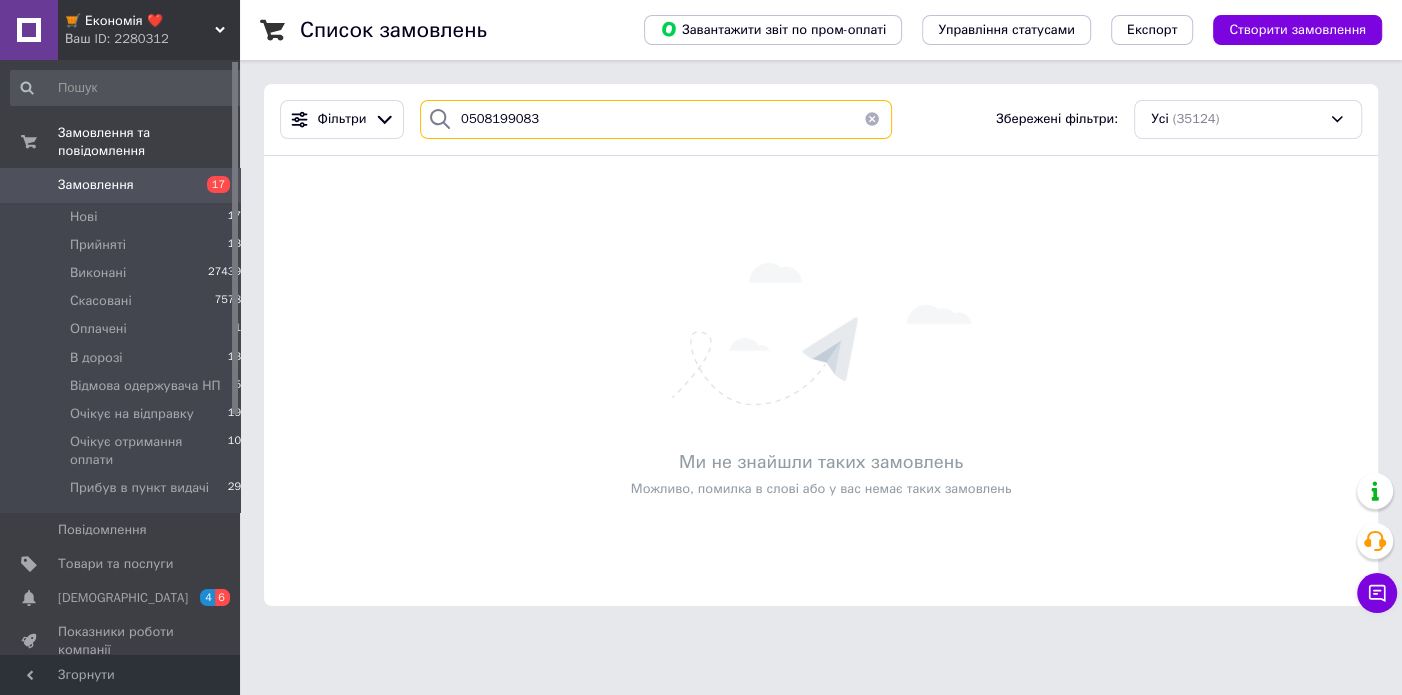 drag, startPoint x: 428, startPoint y: 113, endPoint x: 404, endPoint y: 112, distance: 24.020824 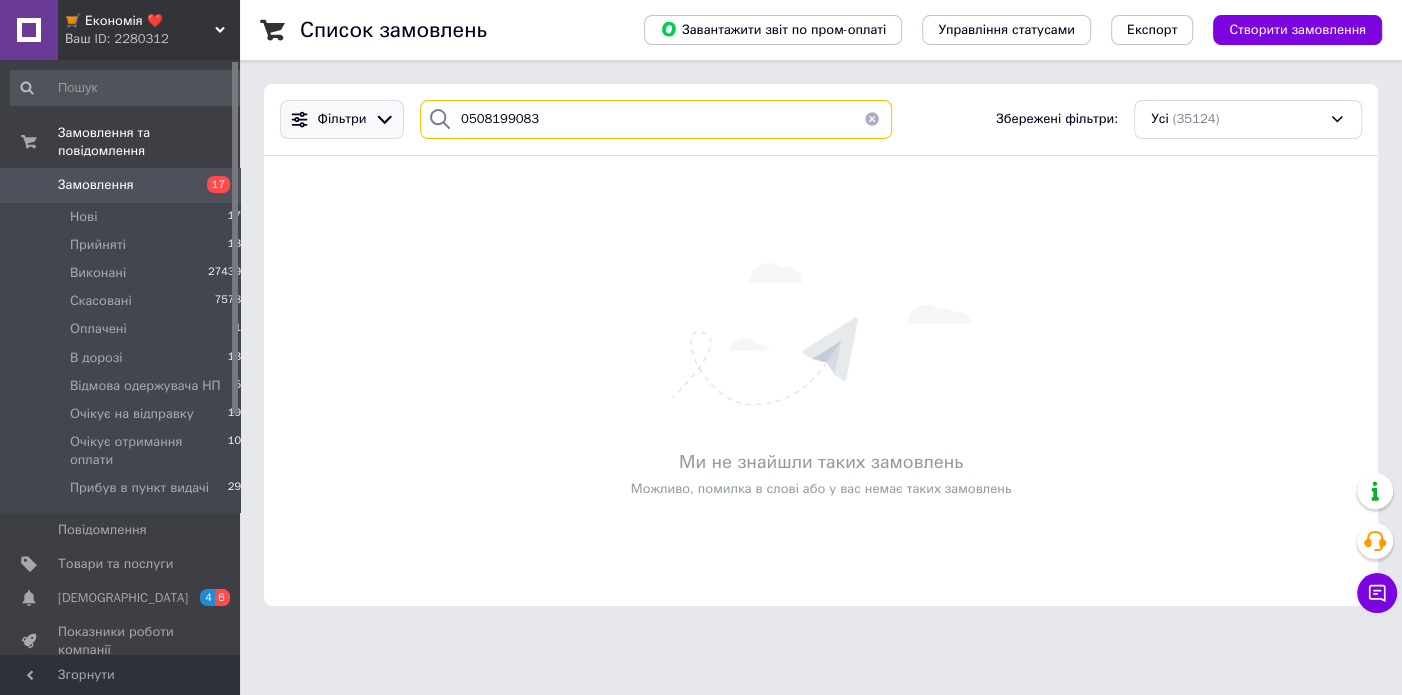 paste on "альтернатива- Холодильник однодверний Liberton LRU 85-91SH" 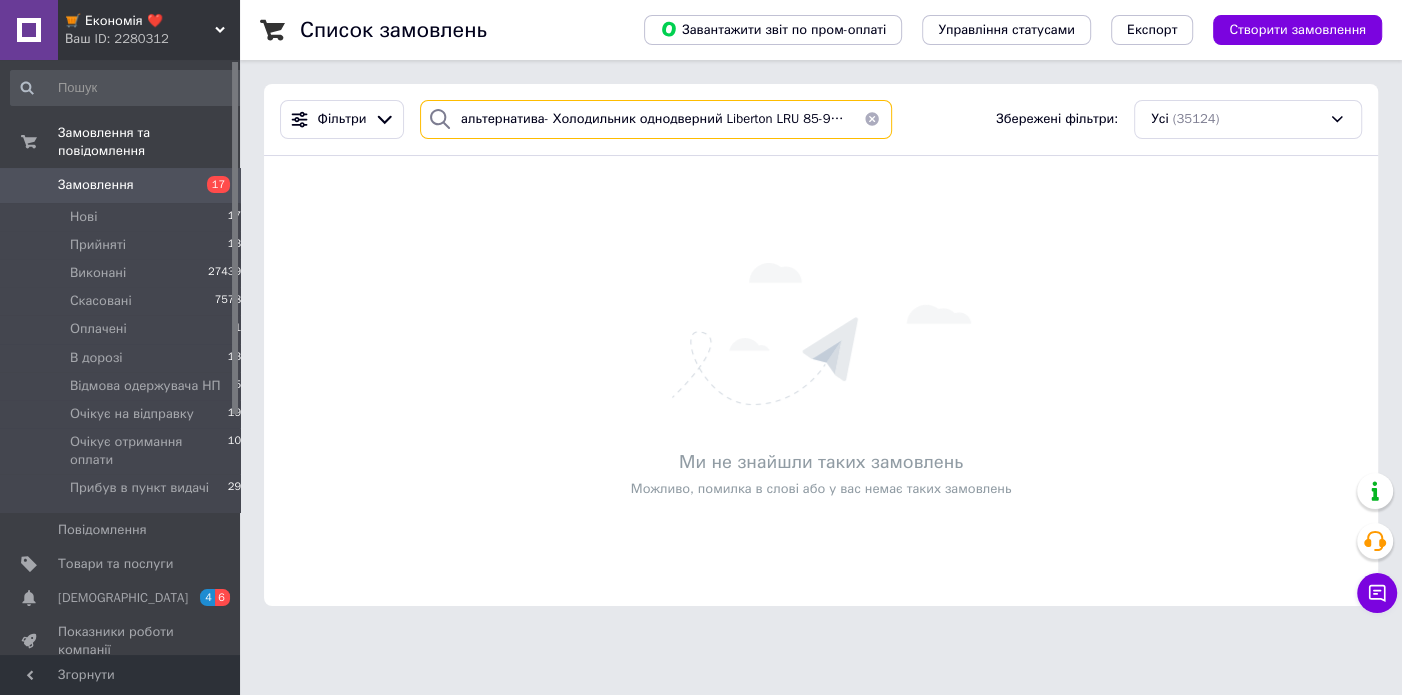 type on "альтернатива- Холодильник однодверний Liberton LRU 85-91SH" 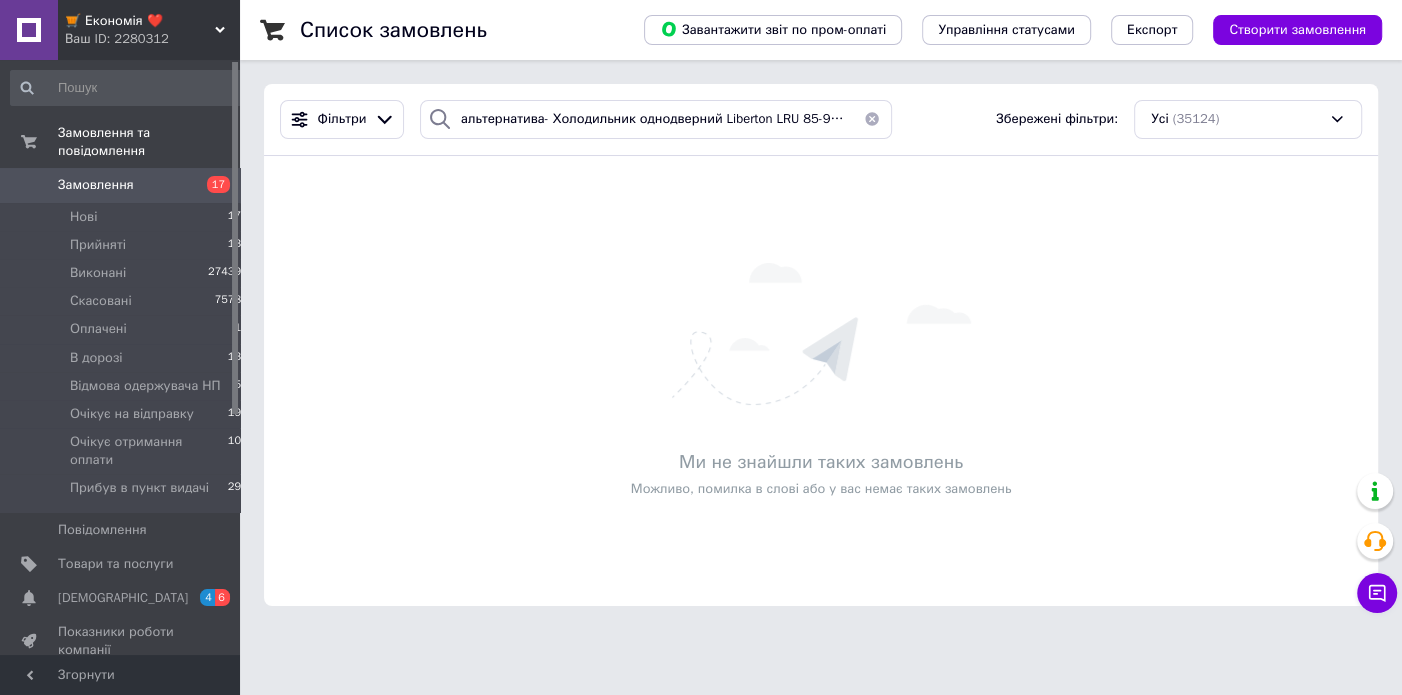 click at bounding box center (872, 119) 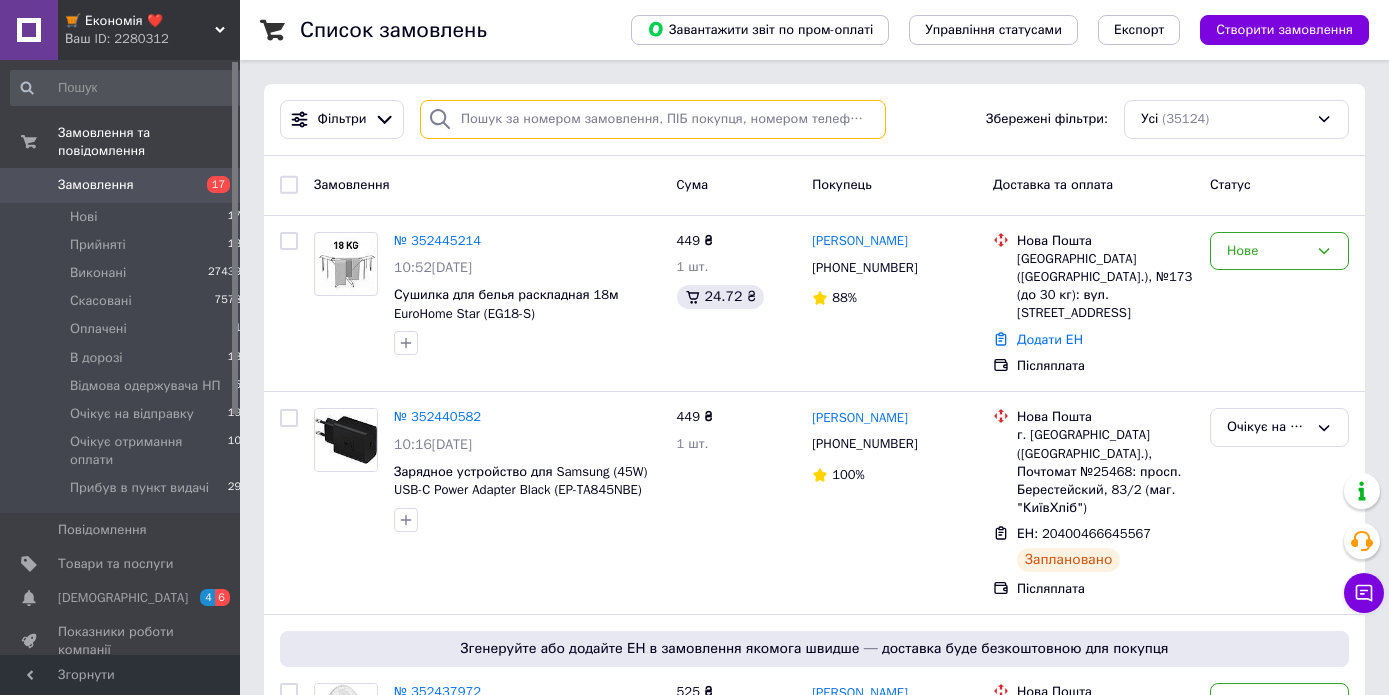 drag, startPoint x: 525, startPoint y: 106, endPoint x: 476, endPoint y: 102, distance: 49.162994 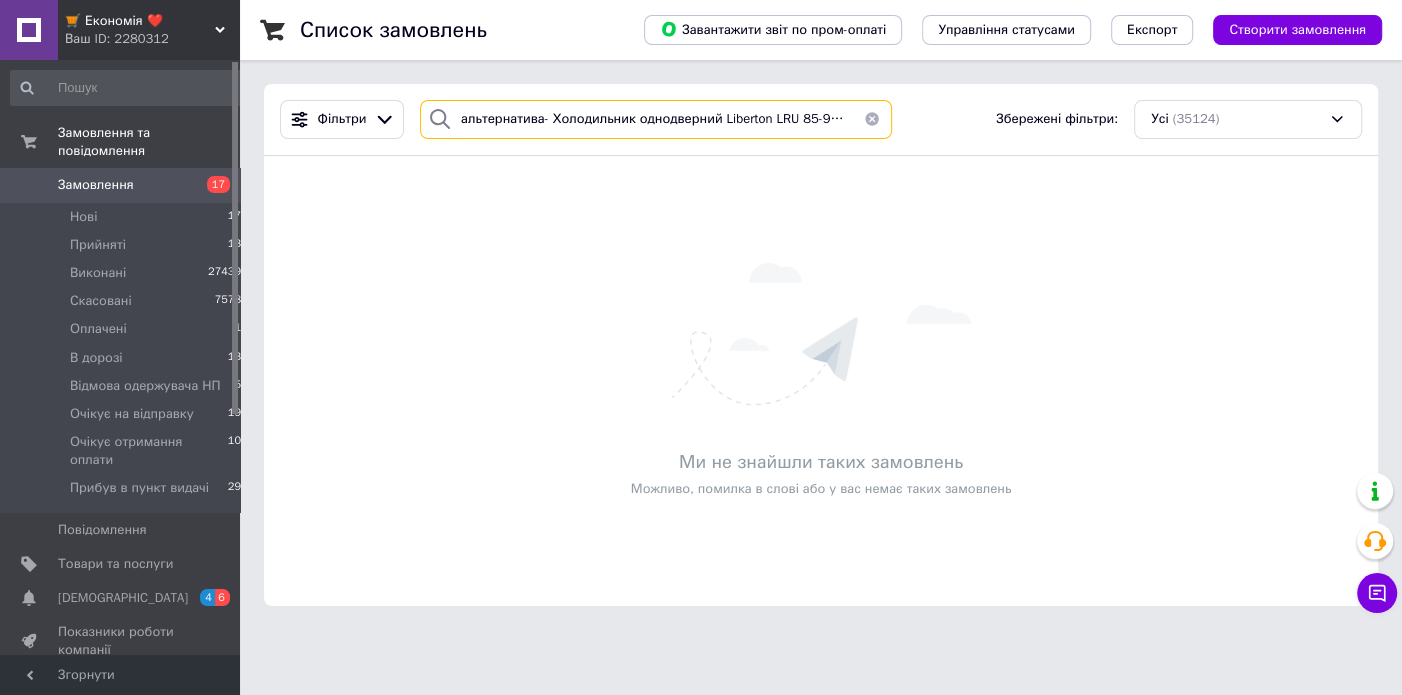type on "альтернатива- Холодильник однодверний Liberton LRU 85-91SH" 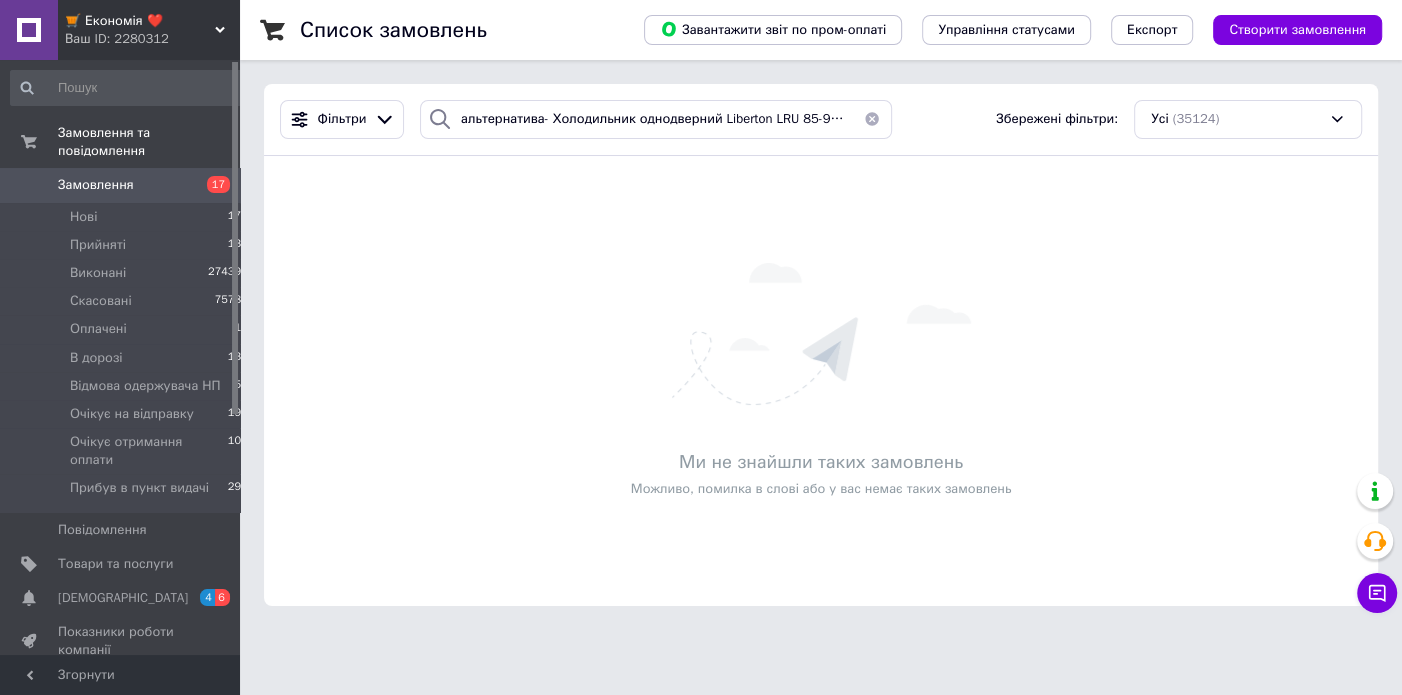 click at bounding box center [872, 119] 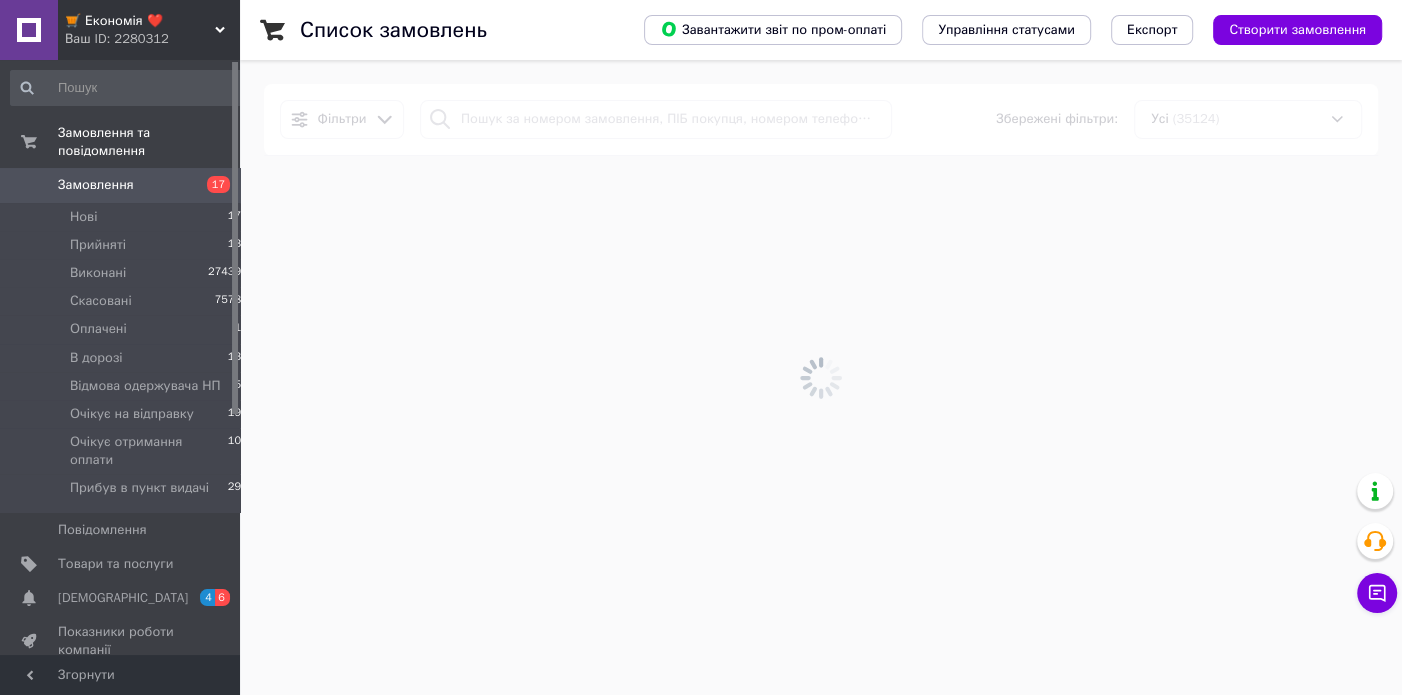 click at bounding box center (821, 377) 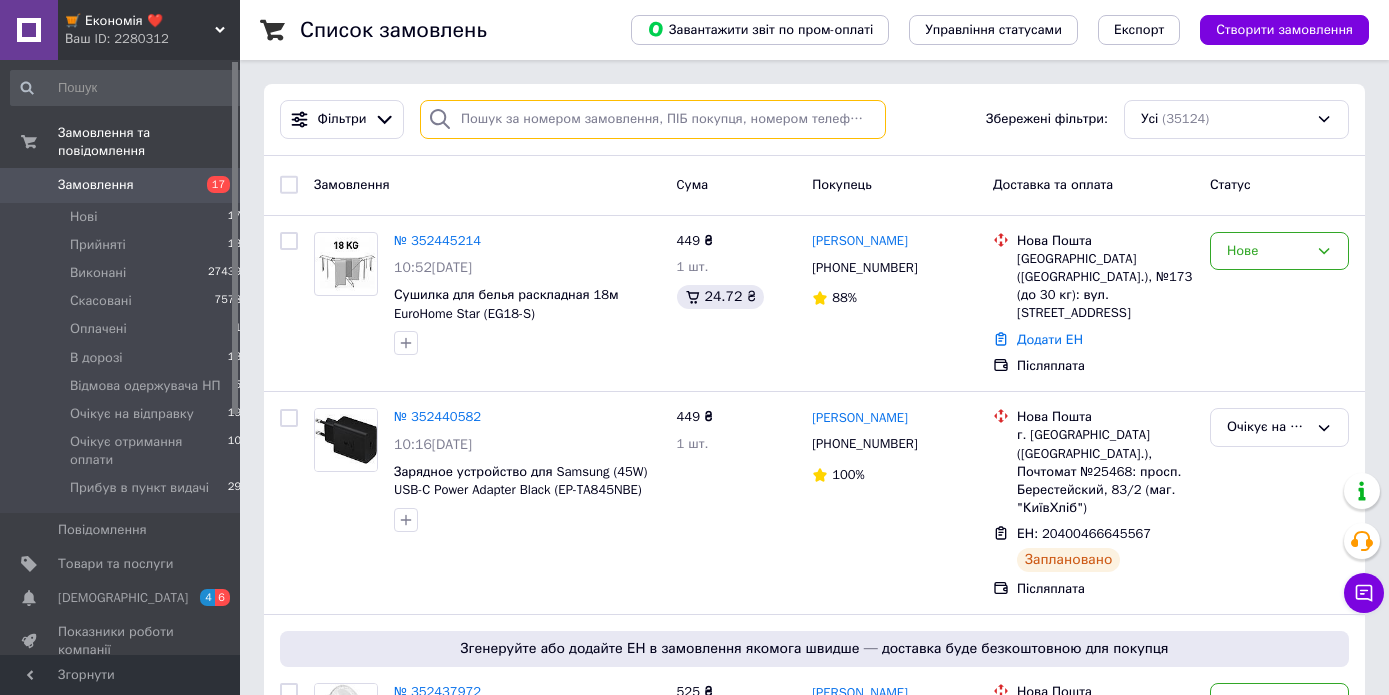 click at bounding box center (653, 119) 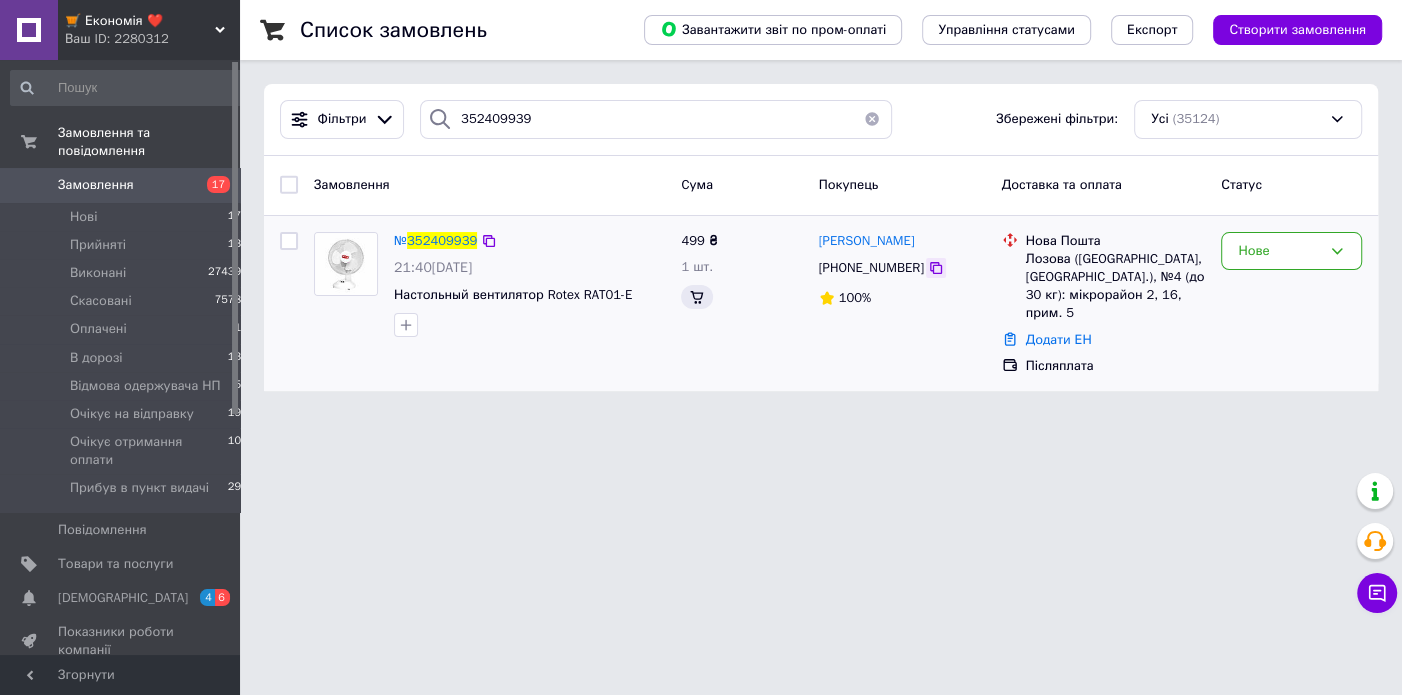 click 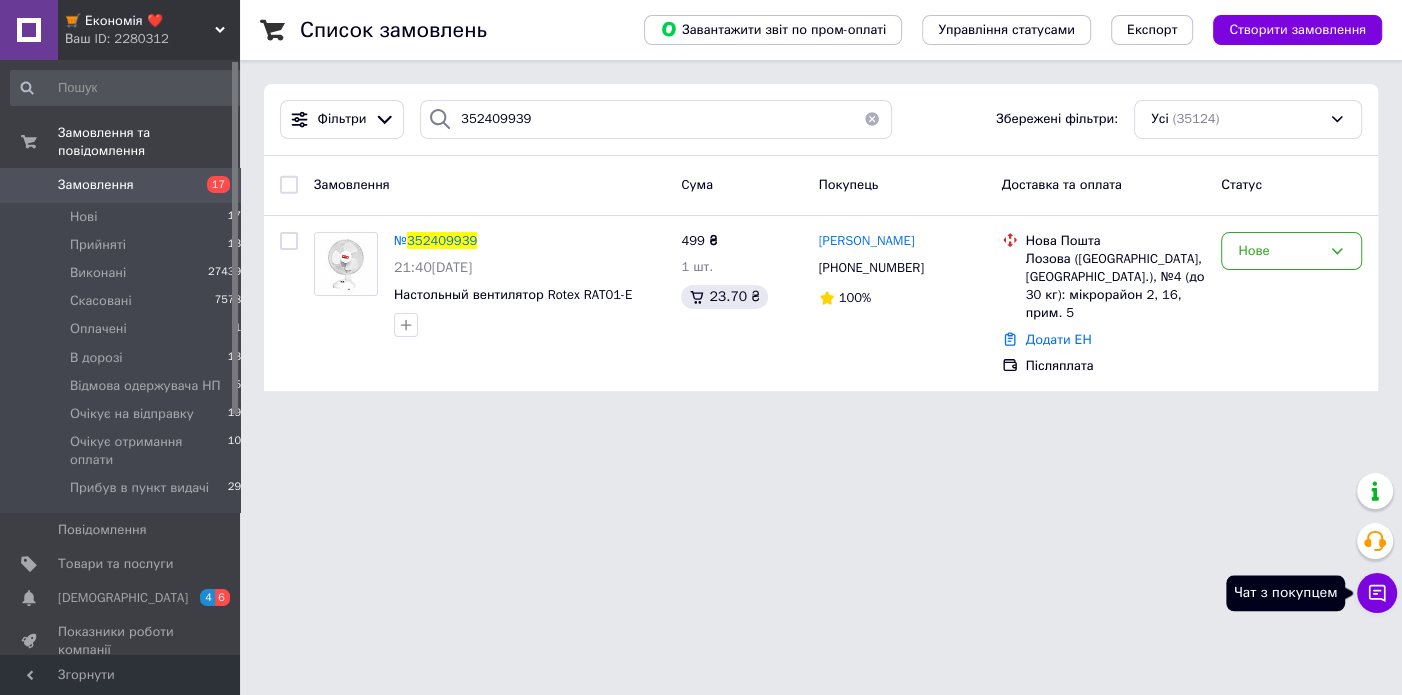 click 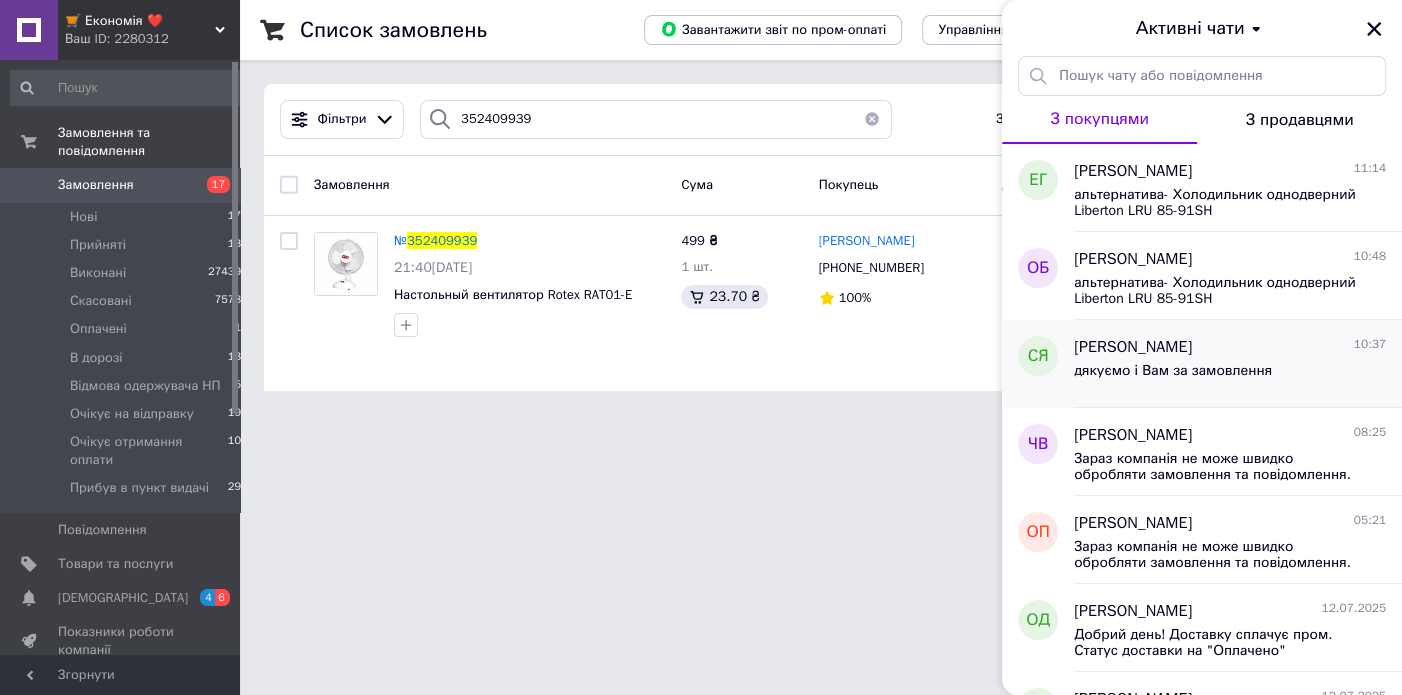 click on "дякуємо і Вам за замовлення" at bounding box center [1230, 375] 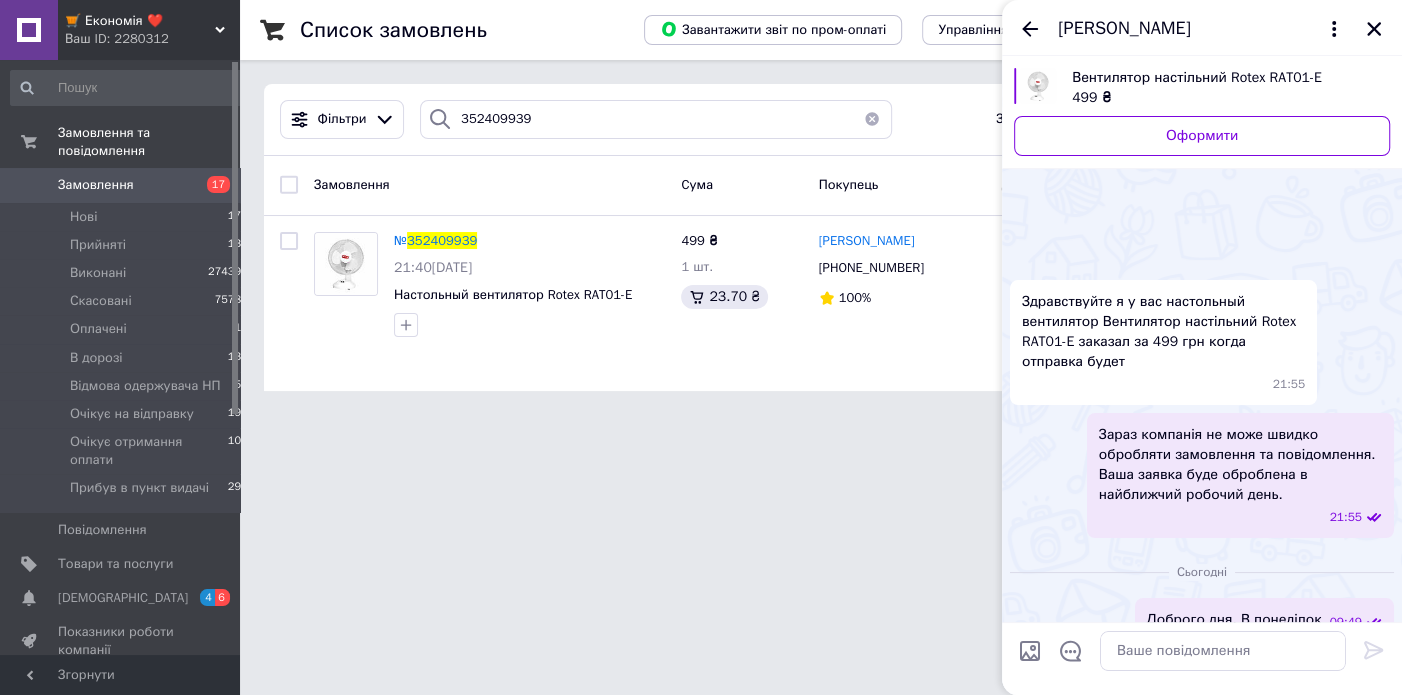 scroll, scrollTop: 477, scrollLeft: 0, axis: vertical 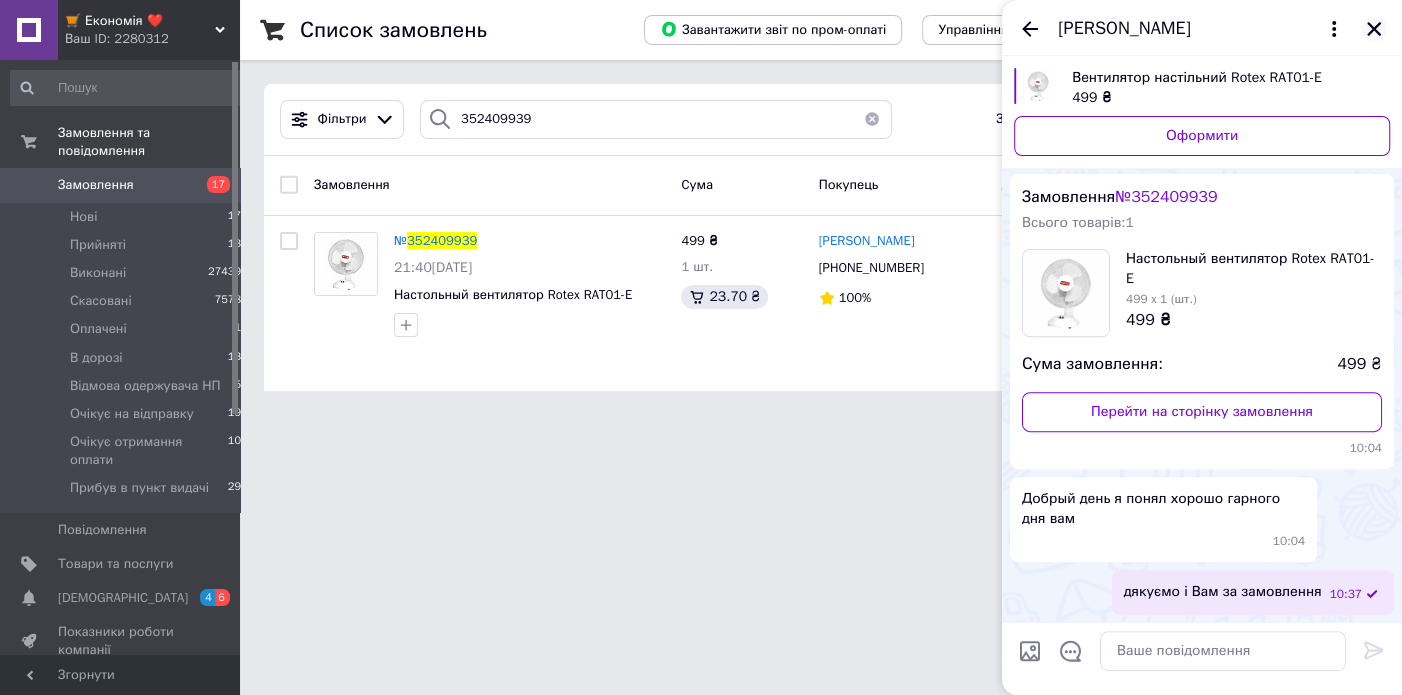 click 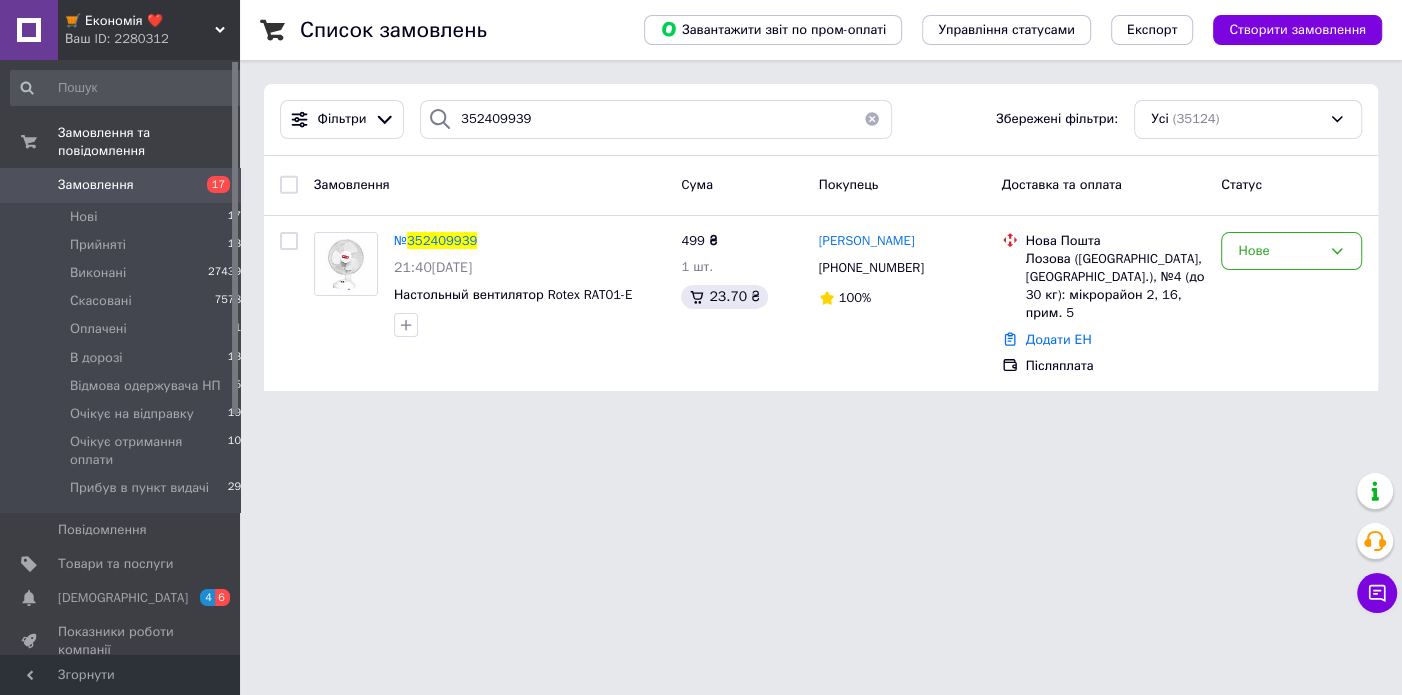 click on "🛒 Економія ❤️ Ваш ID: 2280312 Сайт 🛒 Економія ❤️ Кабінет покупця Перевірити стан системи Сторінка на порталі Довідка Вийти Замовлення та повідомлення Замовлення 17 Нові 17 Прийняті 13 Виконані 27439 Скасовані 7578 Оплачені 1 В дорозі 13 Відмова одержувача НП 5 Очікує на відправку 19 Очікує отримання оплати 10 Прибув в пункт видачі 29 Повідомлення 0 Товари та послуги Сповіщення 4 6 Показники роботи компанії Панель управління Відгуки Покупці Каталог ProSale Аналітика Інструменти веб-майстра та SEO Управління сайтом Prom топ" at bounding box center [701, 207] 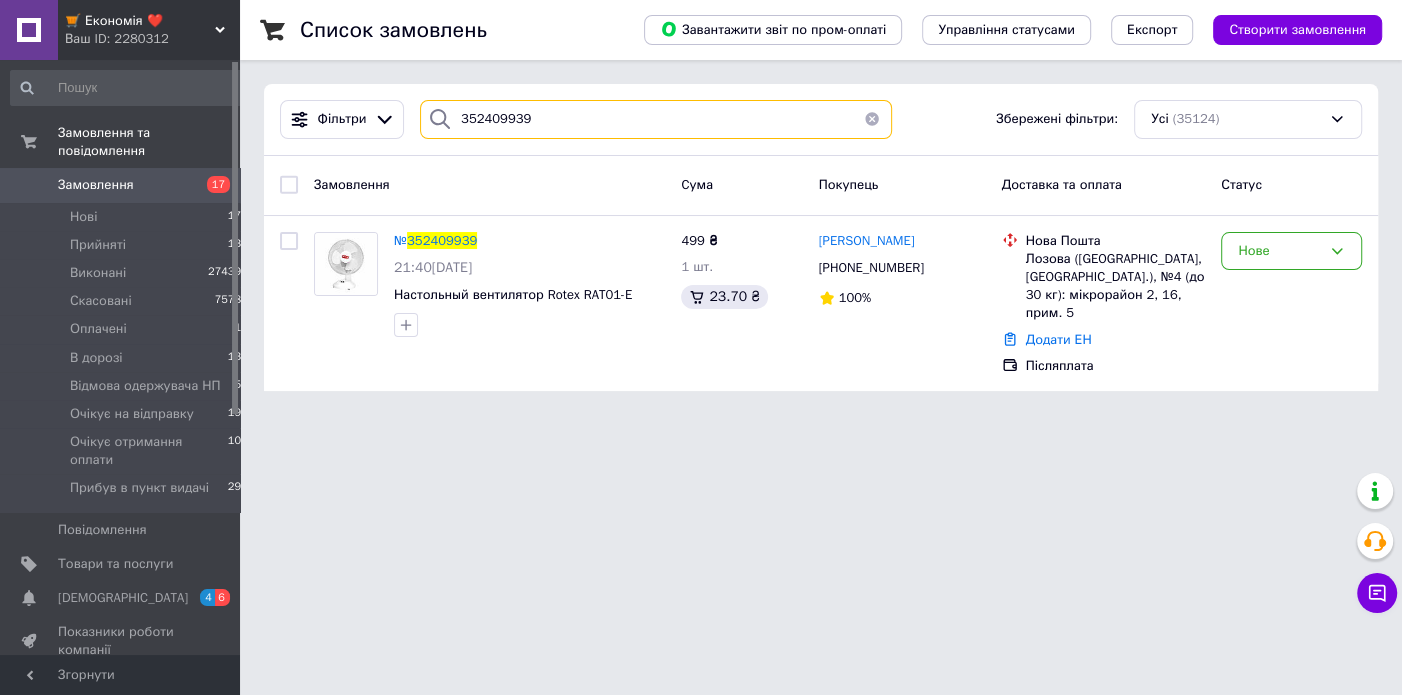 drag, startPoint x: 437, startPoint y: 122, endPoint x: 389, endPoint y: 122, distance: 48 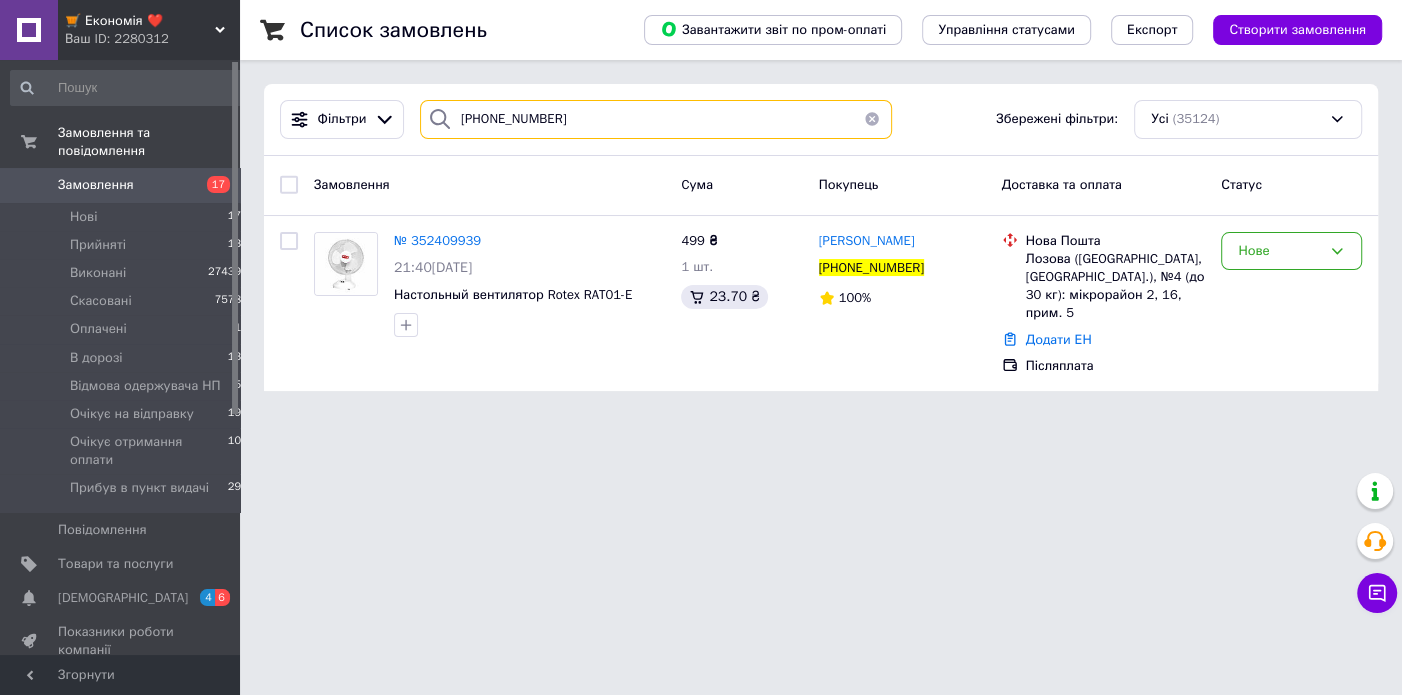 drag, startPoint x: 465, startPoint y: 113, endPoint x: 412, endPoint y: 113, distance: 53 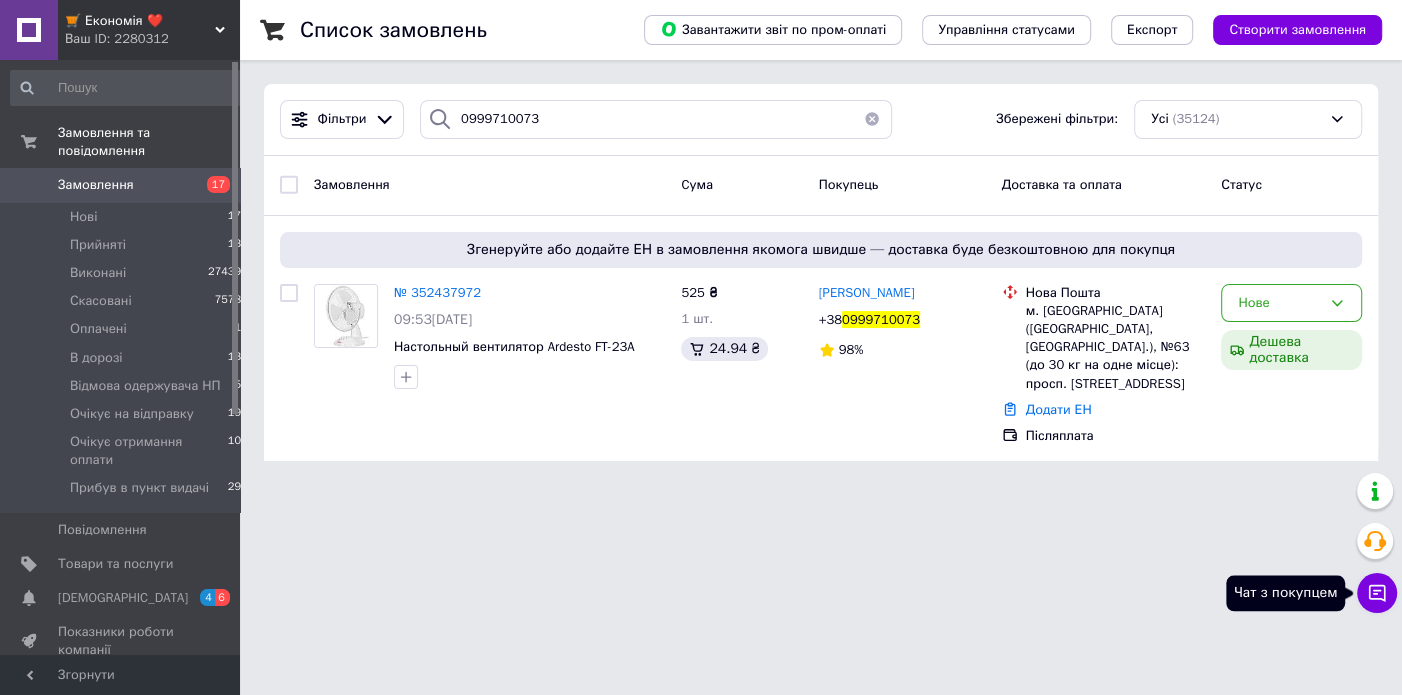 click 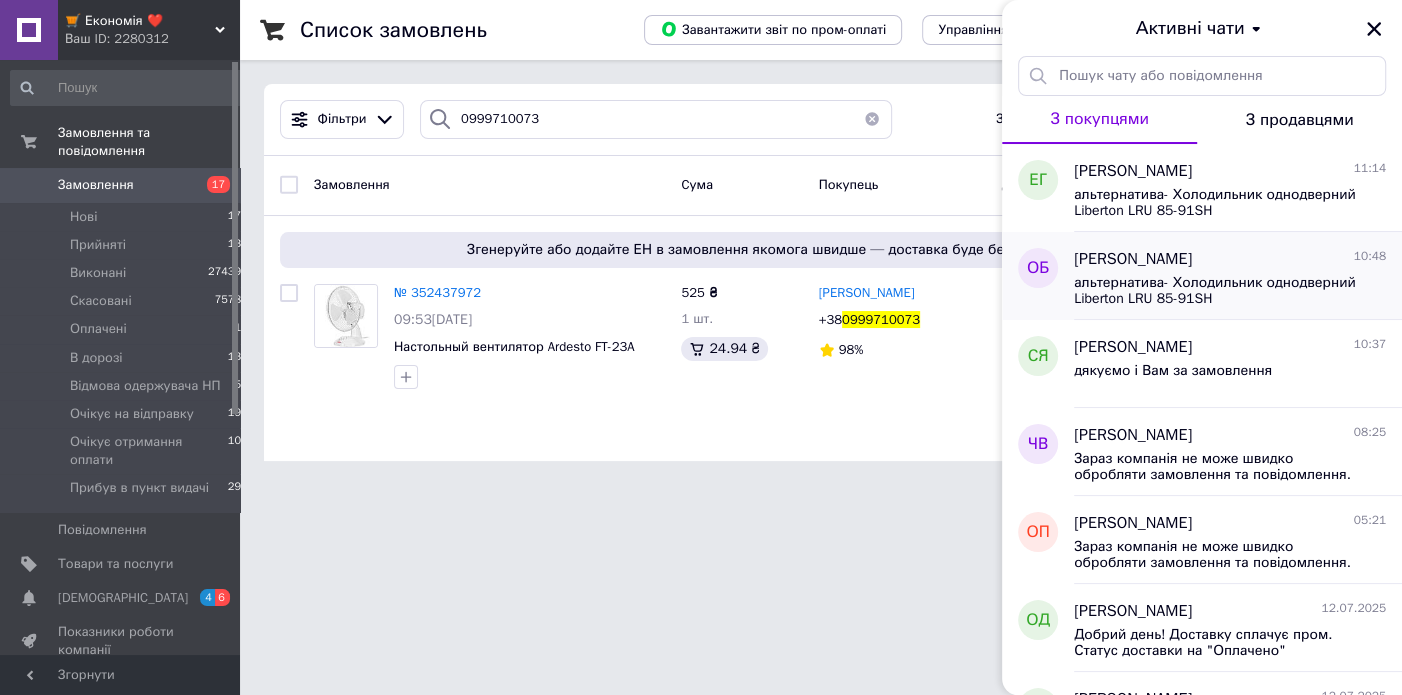 click on "[PERSON_NAME] 10:48" at bounding box center (1230, 259) 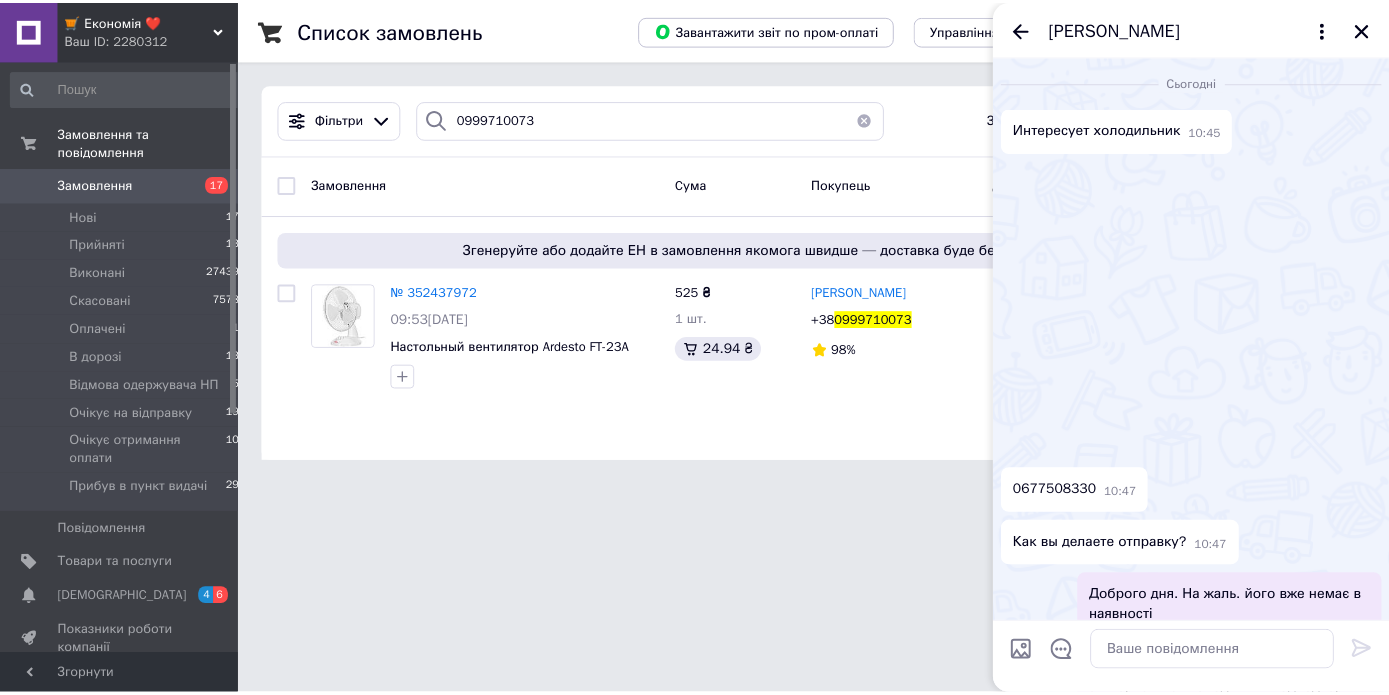 scroll, scrollTop: 139, scrollLeft: 0, axis: vertical 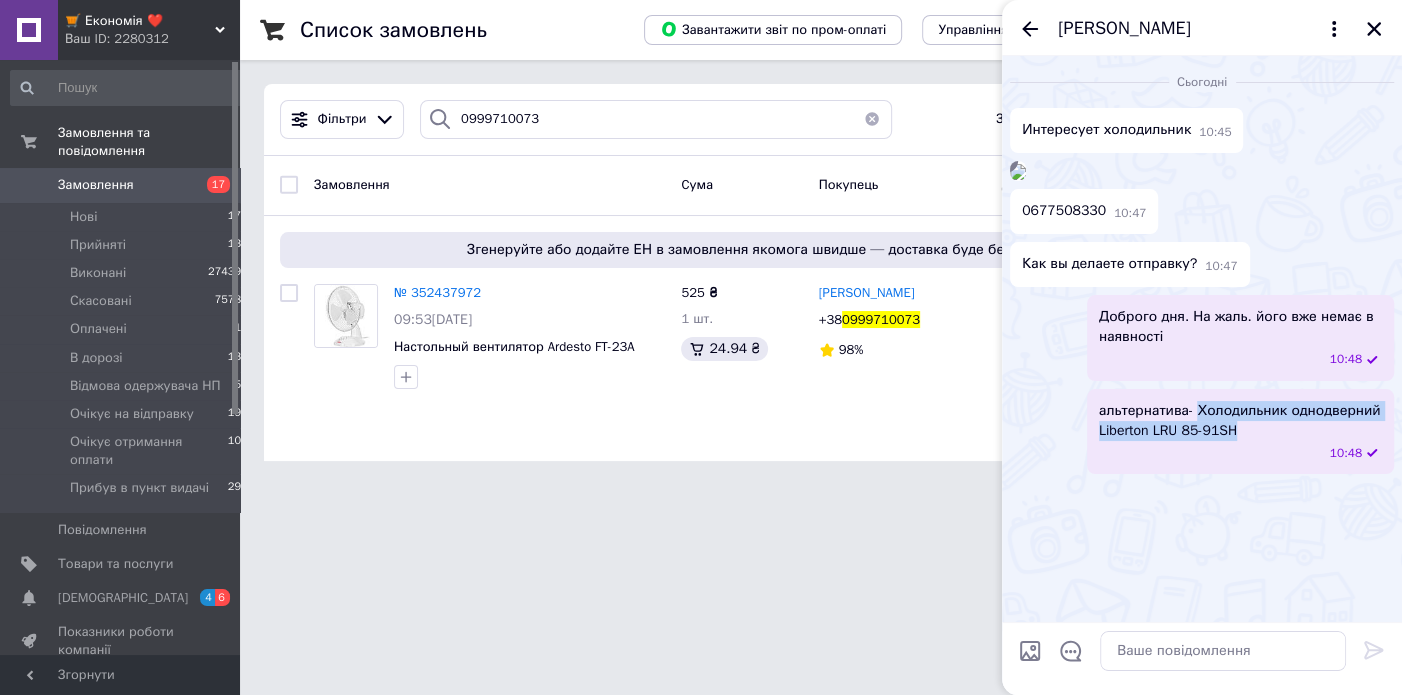 drag, startPoint x: 1230, startPoint y: 570, endPoint x: 1193, endPoint y: 551, distance: 41.59327 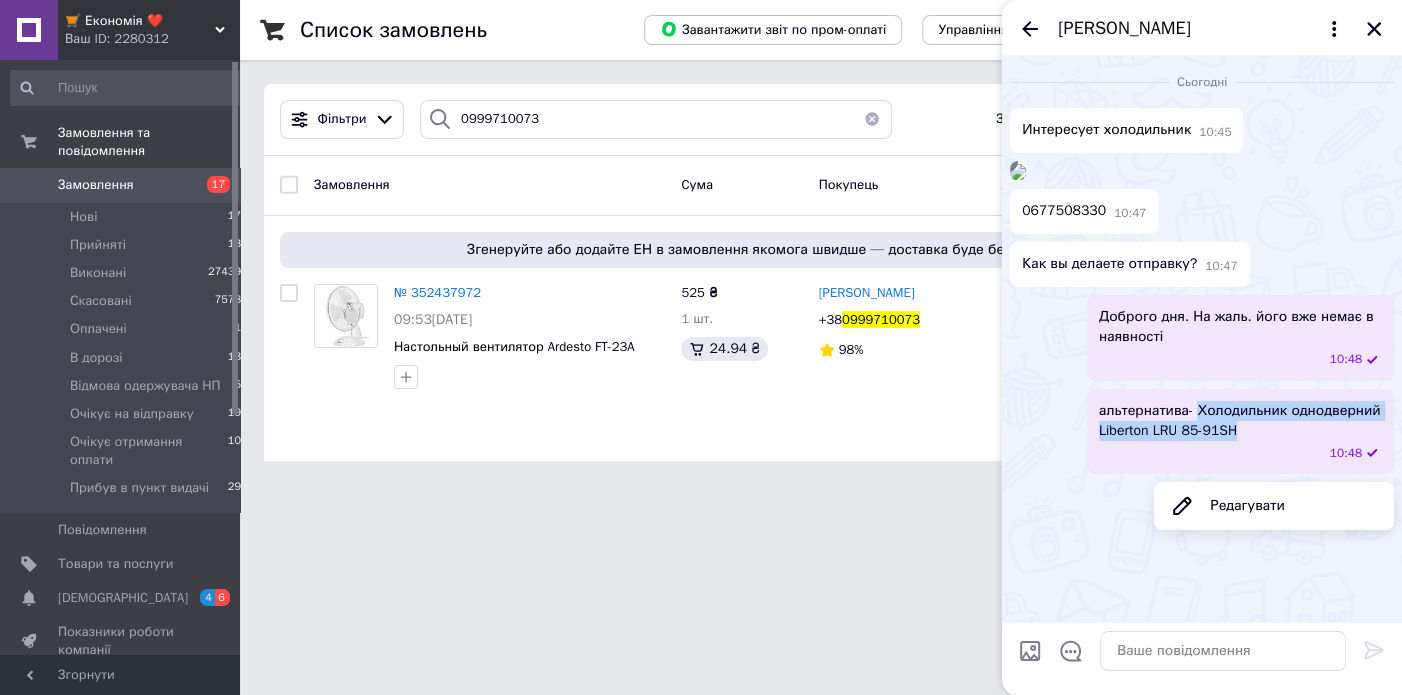 copy on "Холодильник однодверний Liberton LRU 85-91SH" 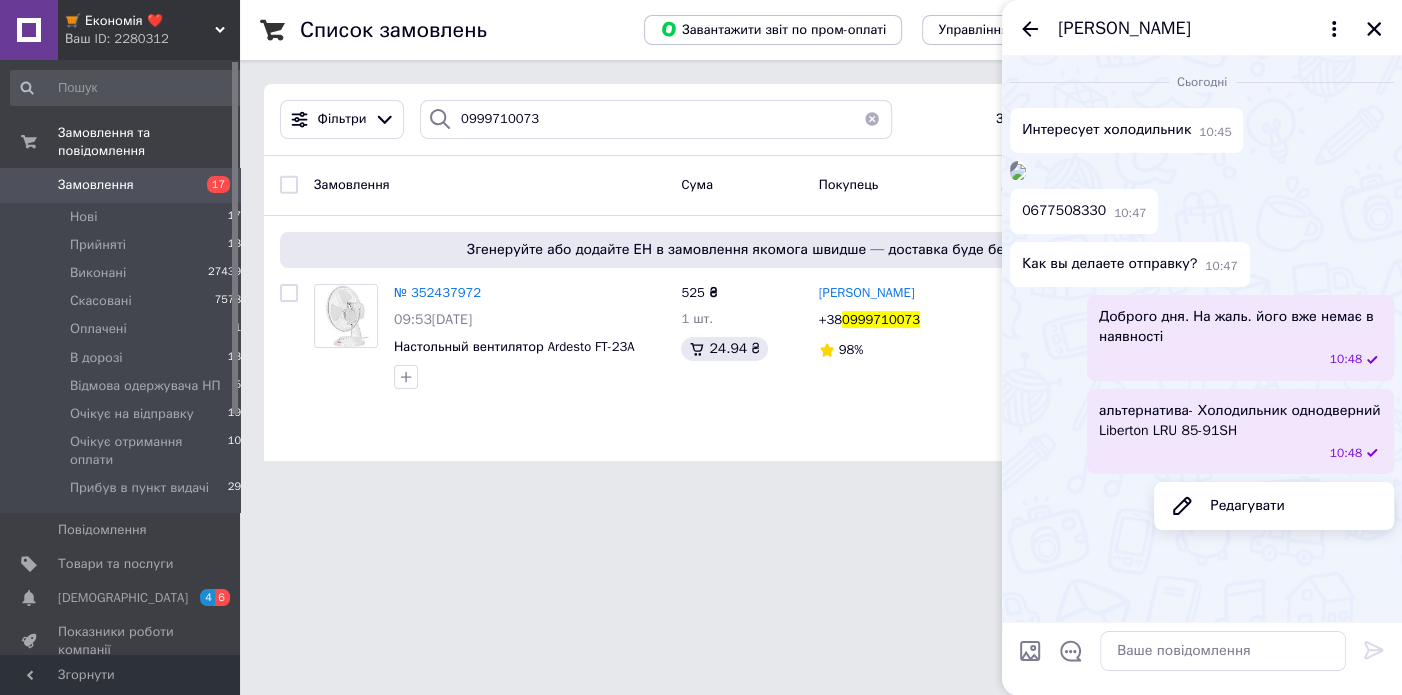 click on "🛒 Економія ❤️" at bounding box center (140, 21) 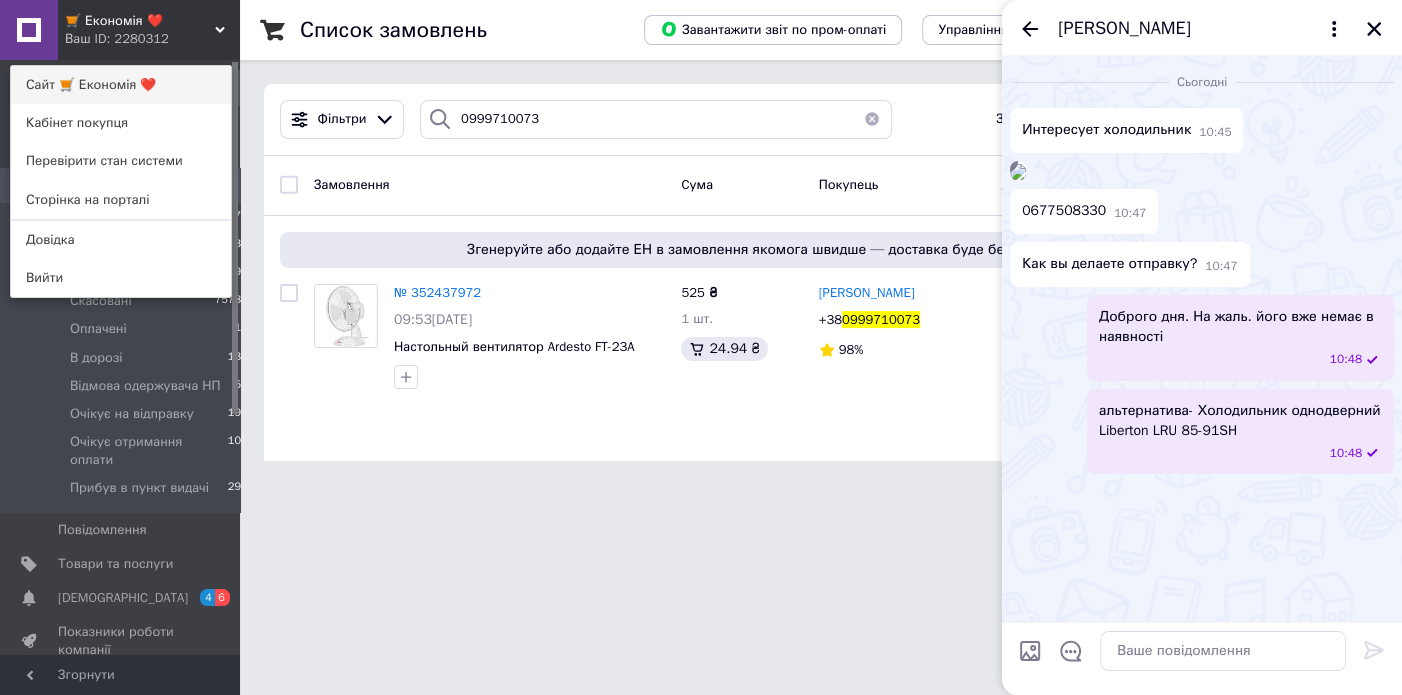 click on "Сайт 🛒 Економія ❤️" at bounding box center (121, 85) 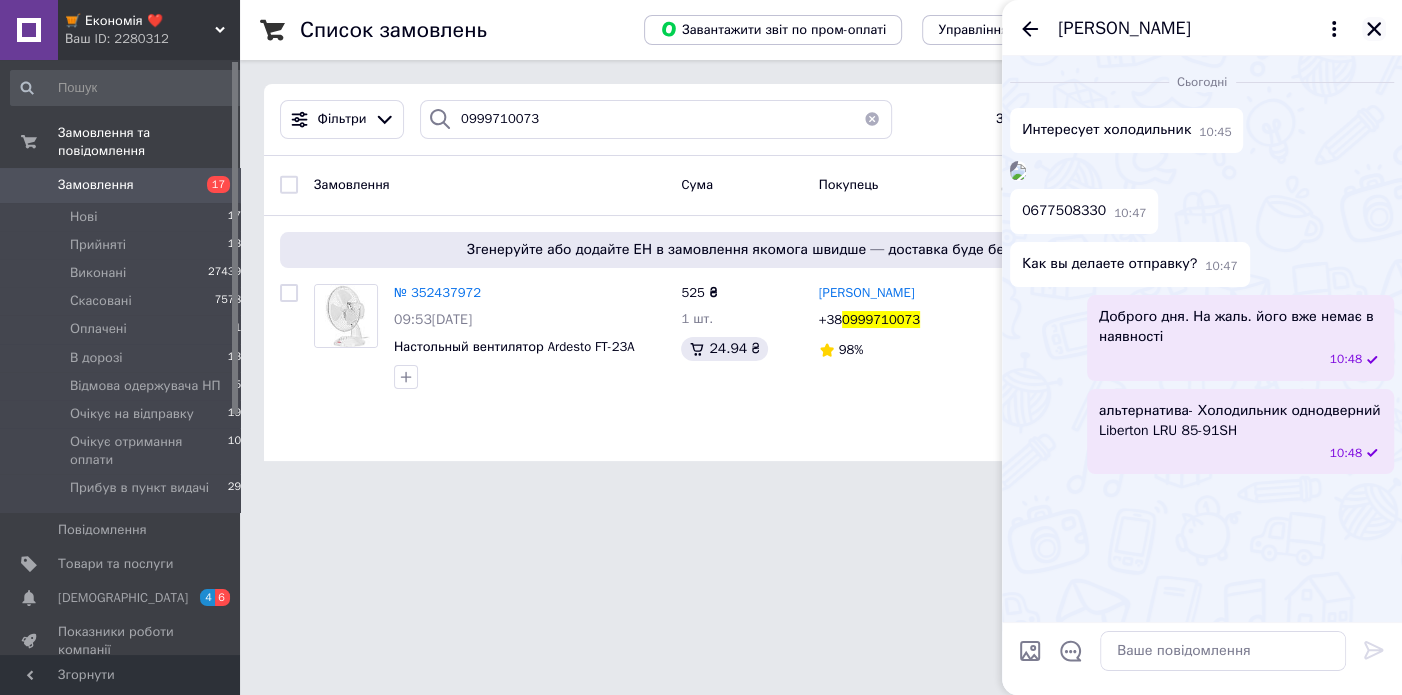 click 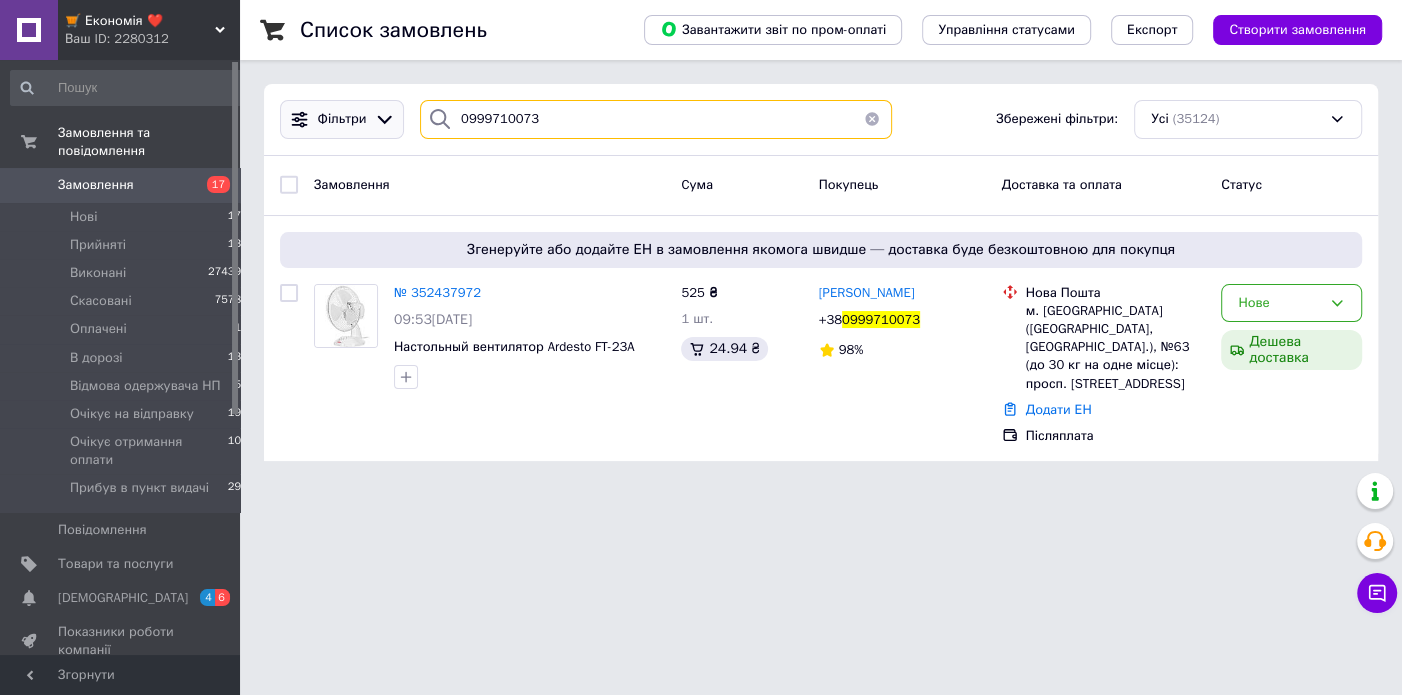 drag, startPoint x: 565, startPoint y: 124, endPoint x: 389, endPoint y: 128, distance: 176.04546 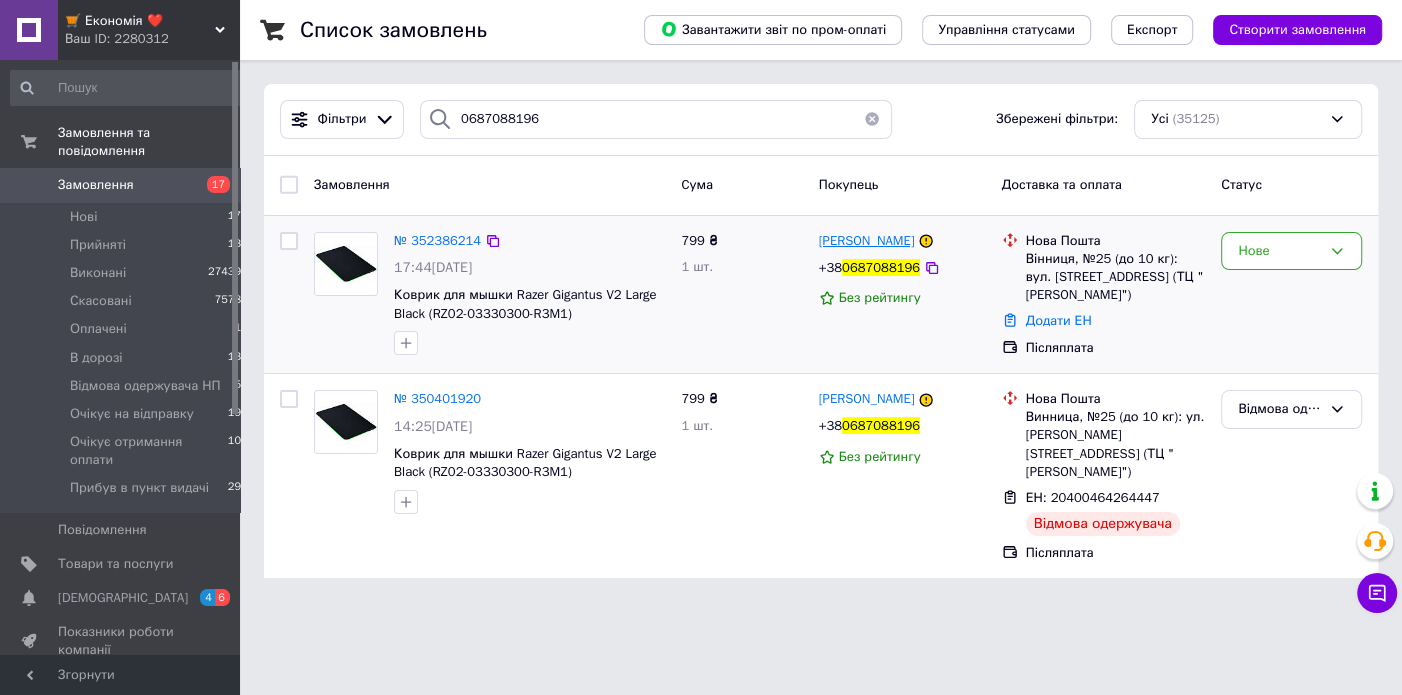click on "[PERSON_NAME]" at bounding box center (867, 240) 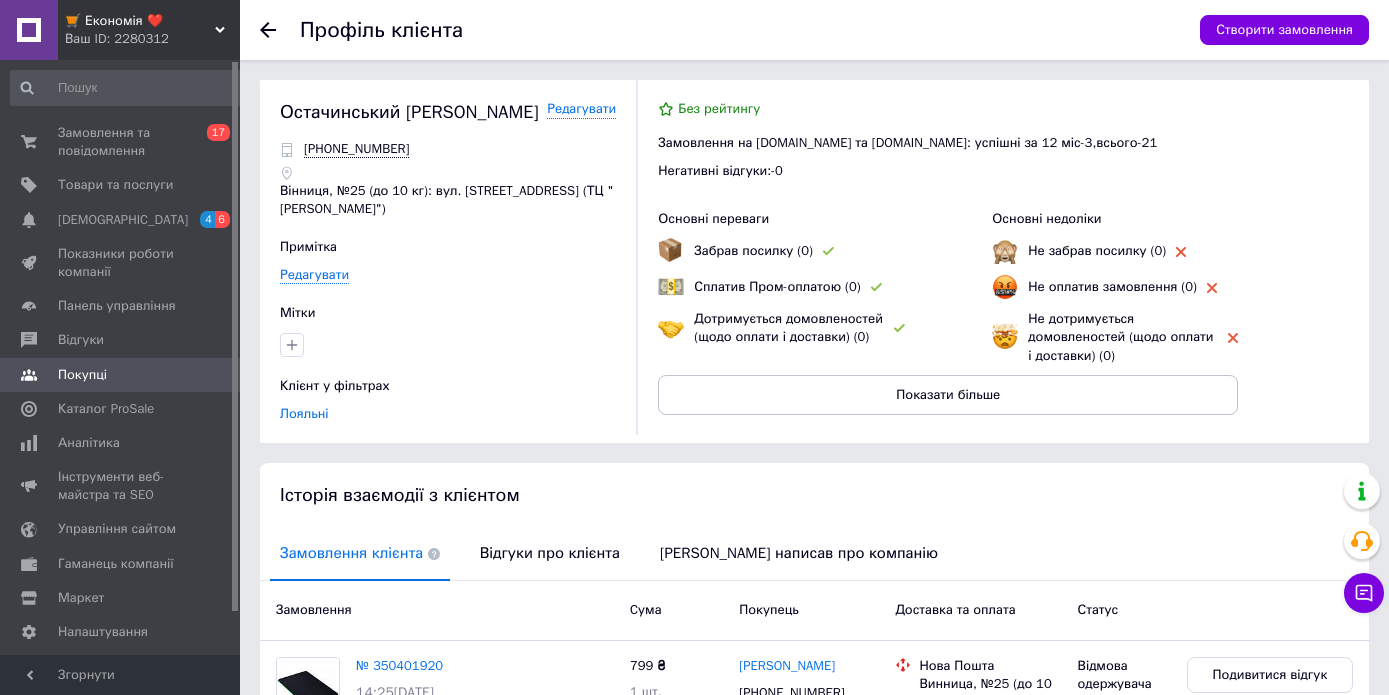 click 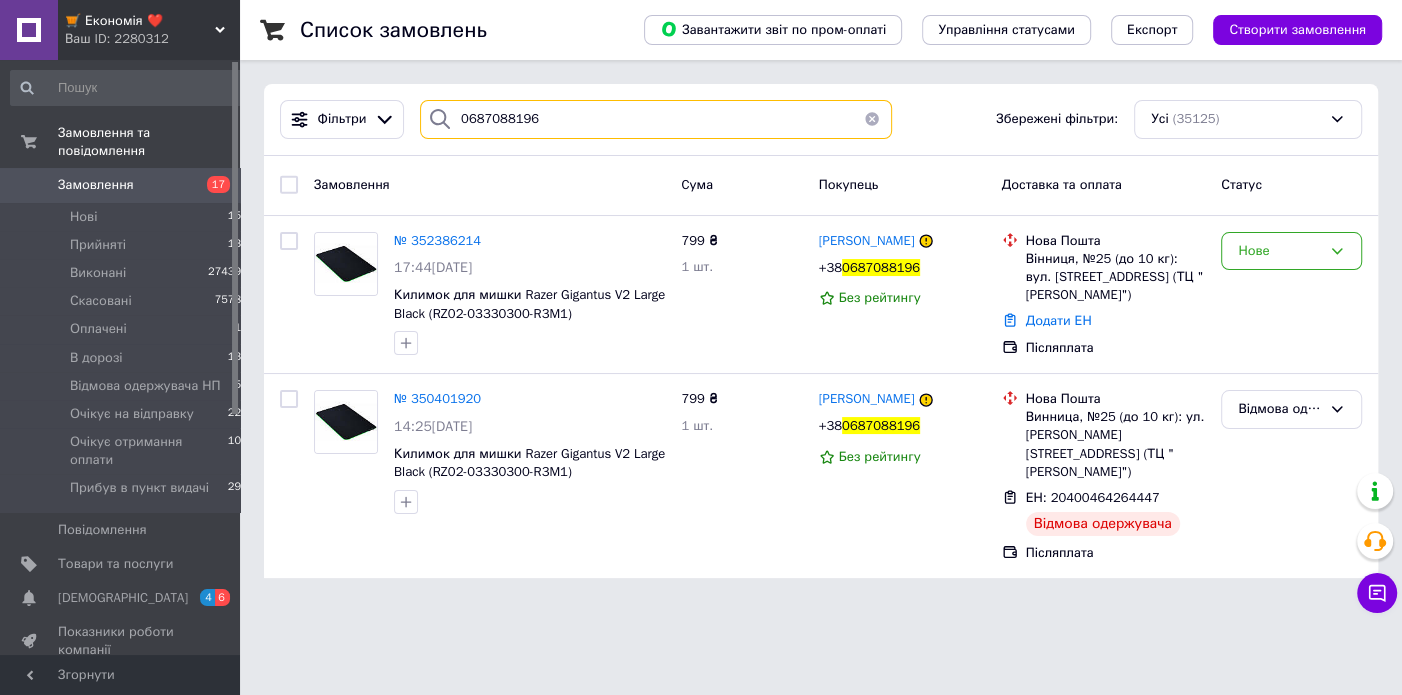 drag, startPoint x: 506, startPoint y: 110, endPoint x: 421, endPoint y: 101, distance: 85.47514 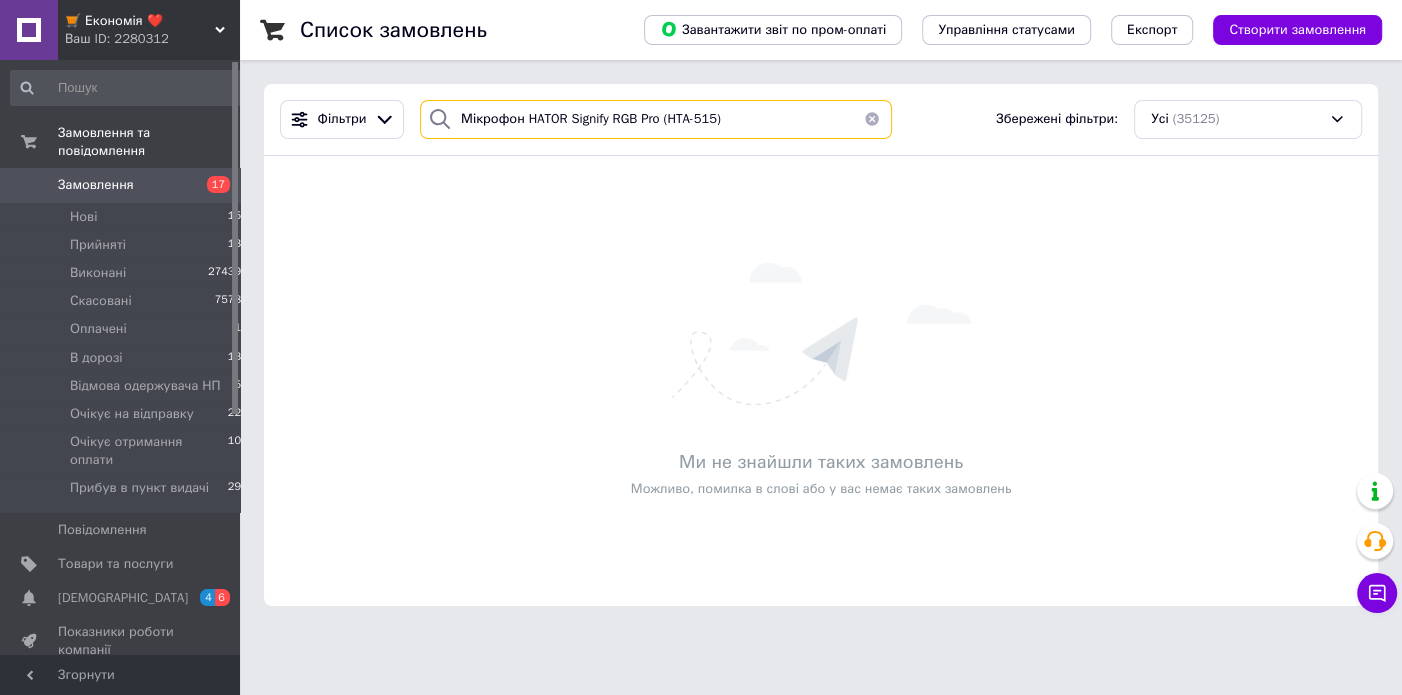 drag, startPoint x: 734, startPoint y: 124, endPoint x: 416, endPoint y: 138, distance: 318.308 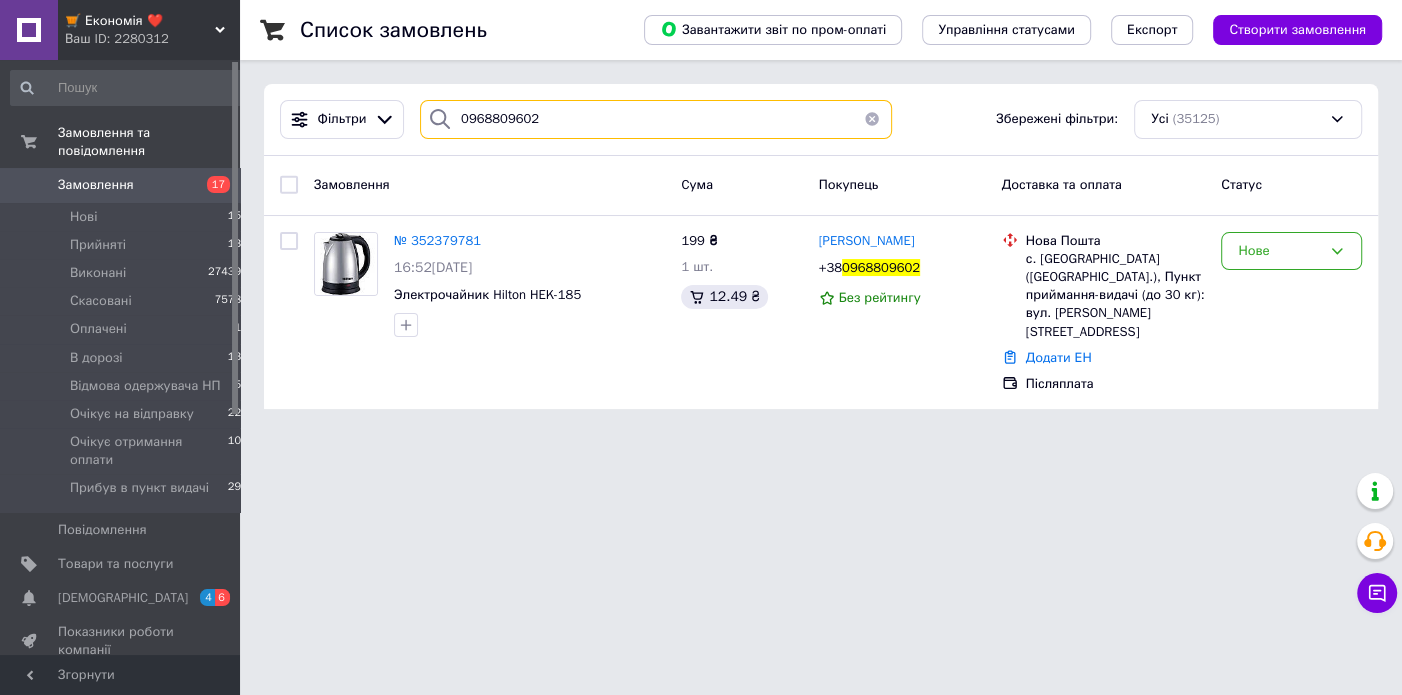 type on "0968809602" 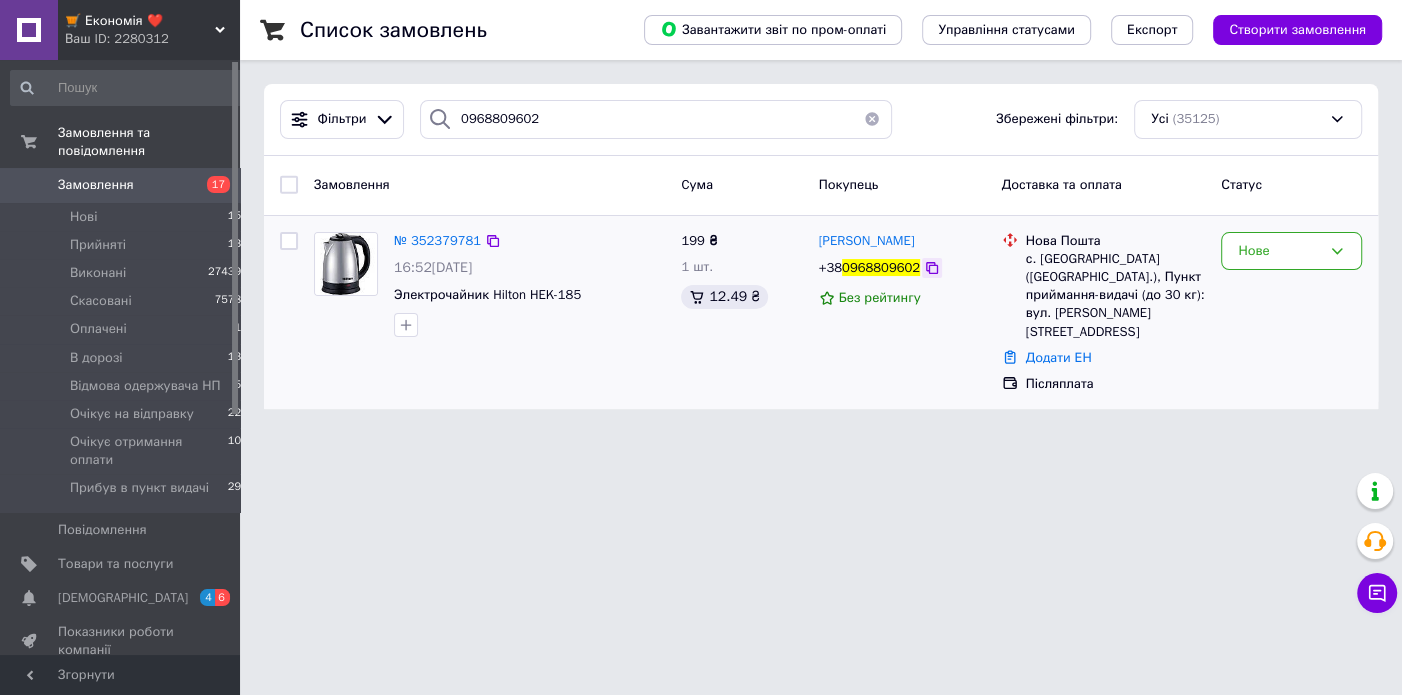 click 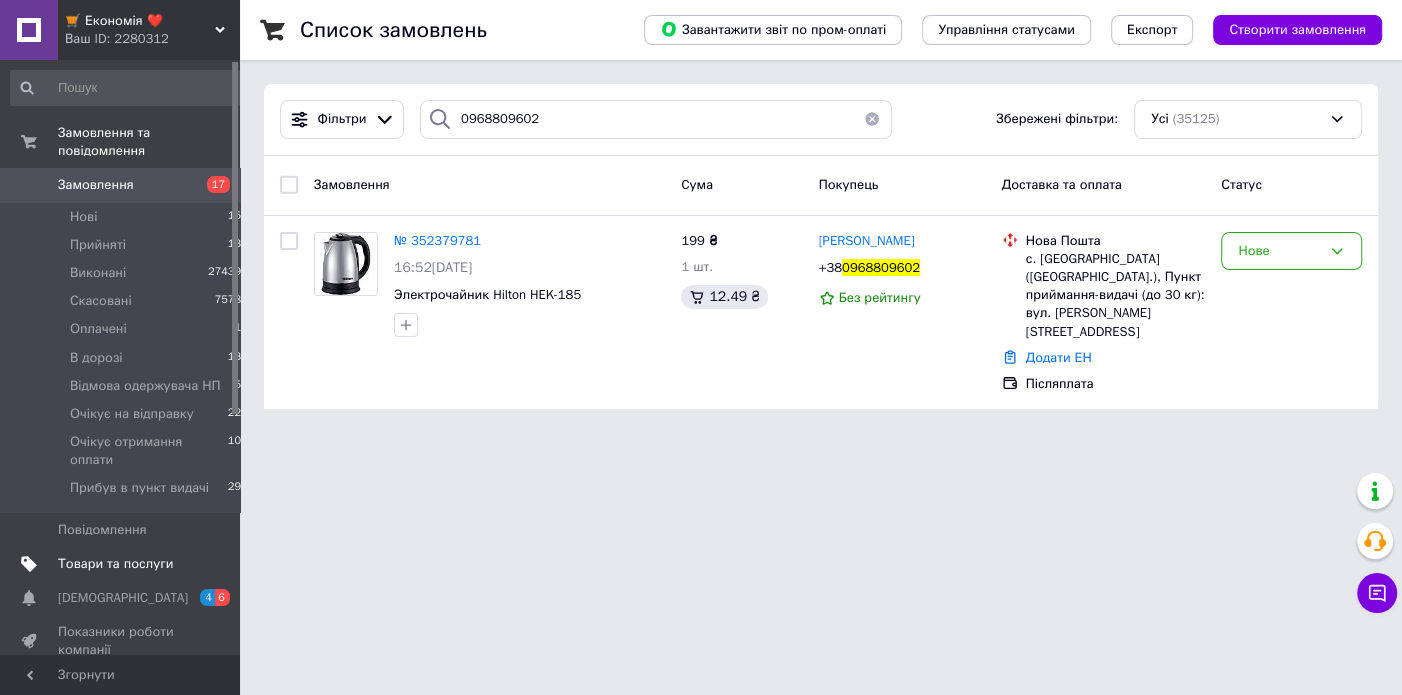 click on "Товари та послуги" at bounding box center [115, 564] 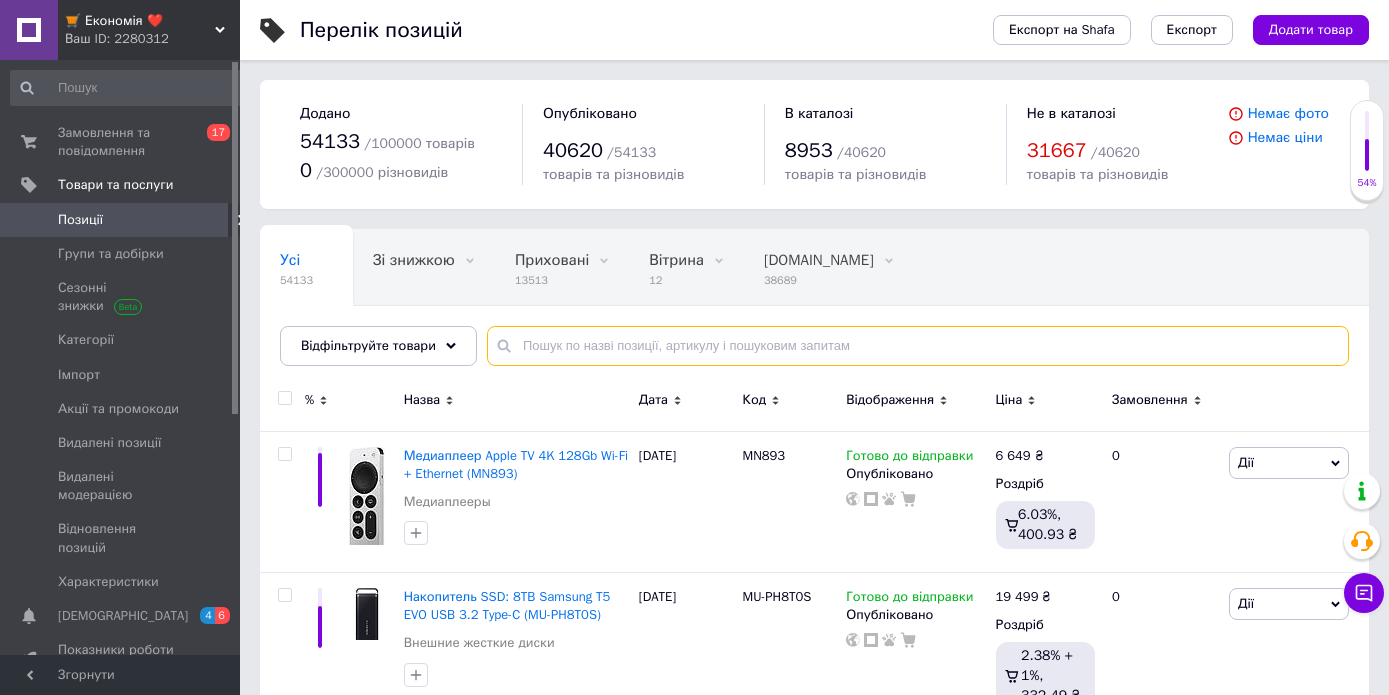 click at bounding box center (918, 346) 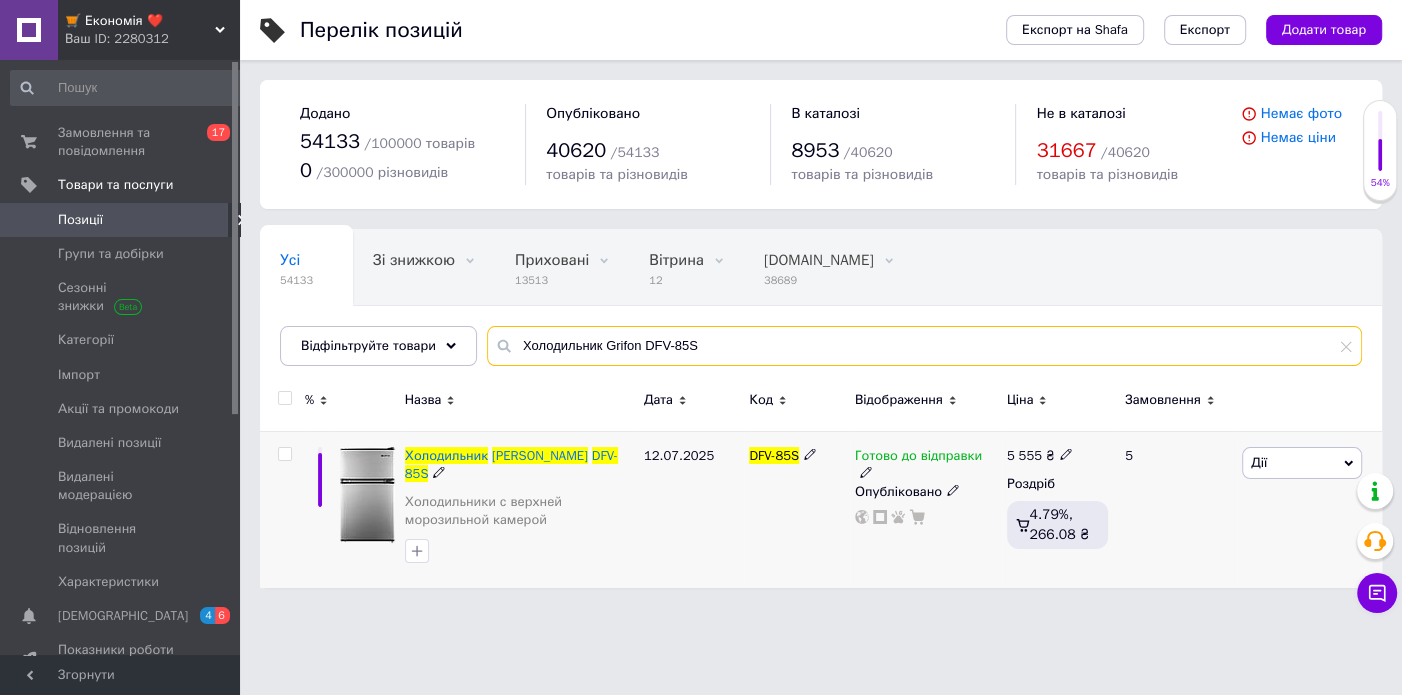type on "Холодильник Grifon DFV-85S" 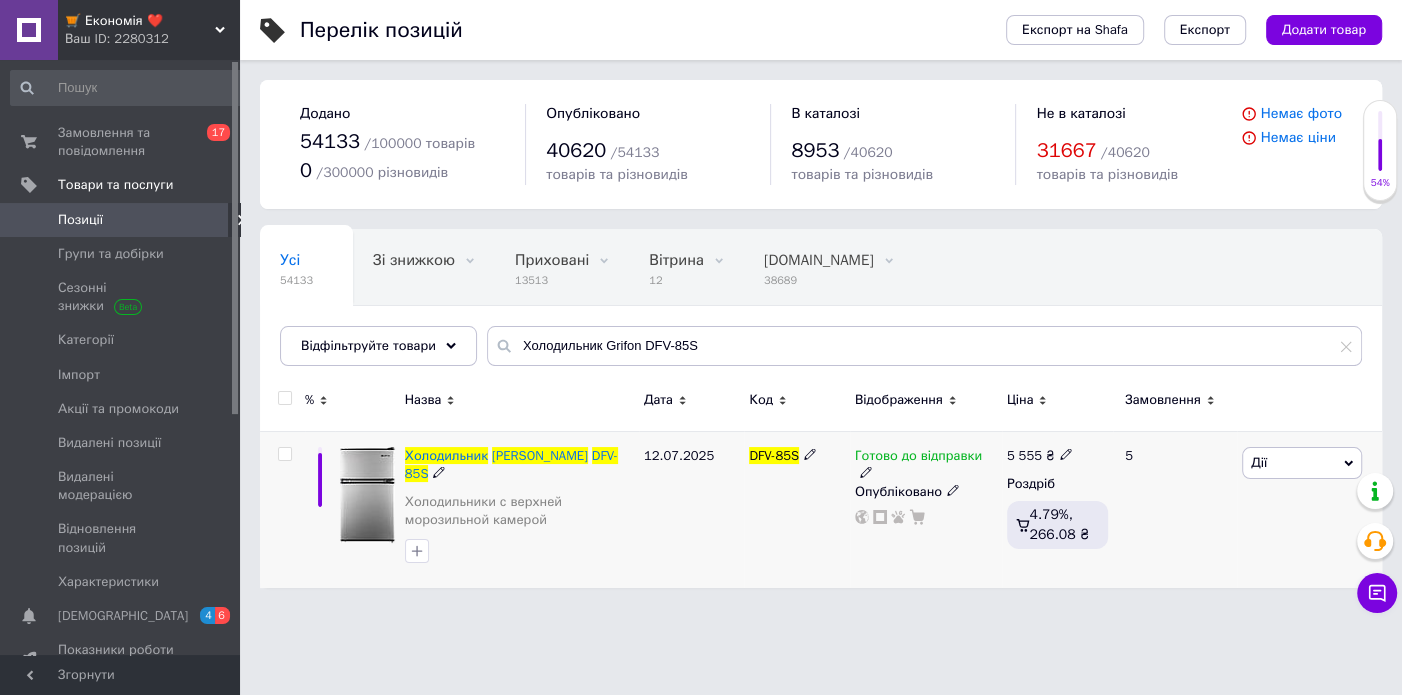 click 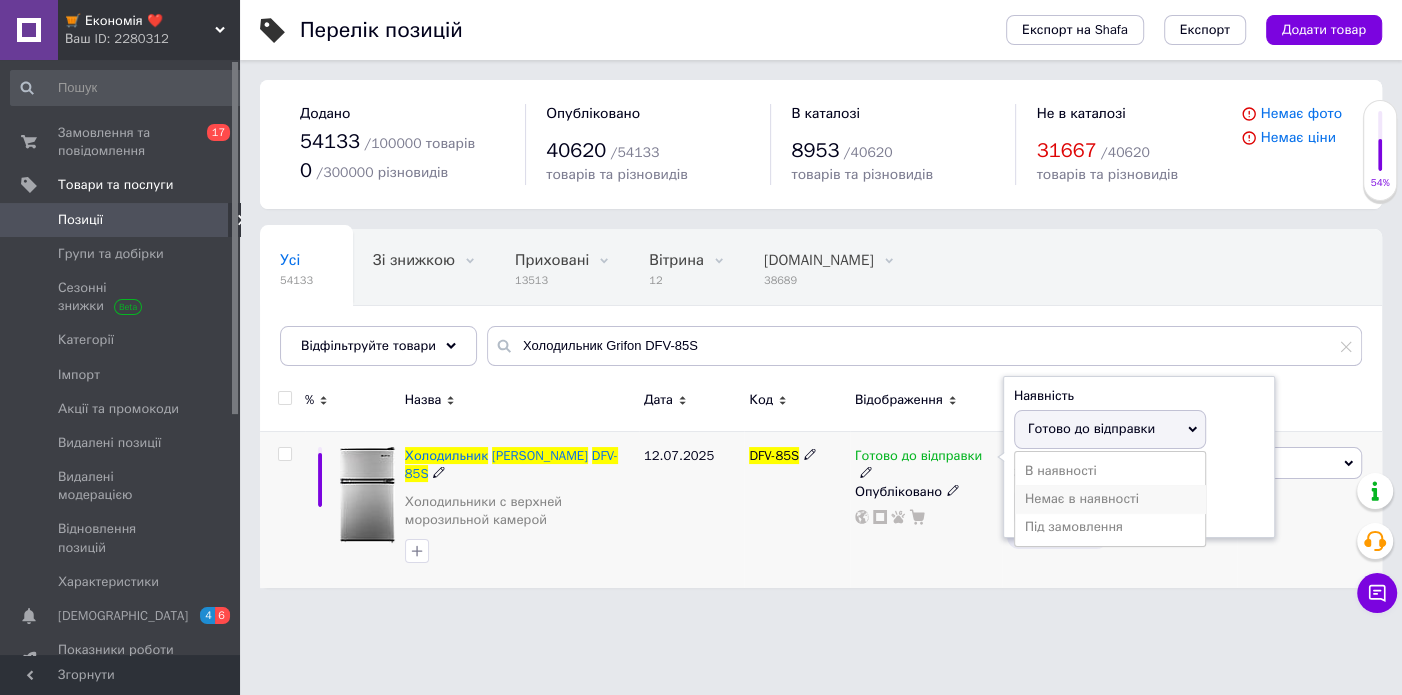 click on "Немає в наявності" at bounding box center (1110, 499) 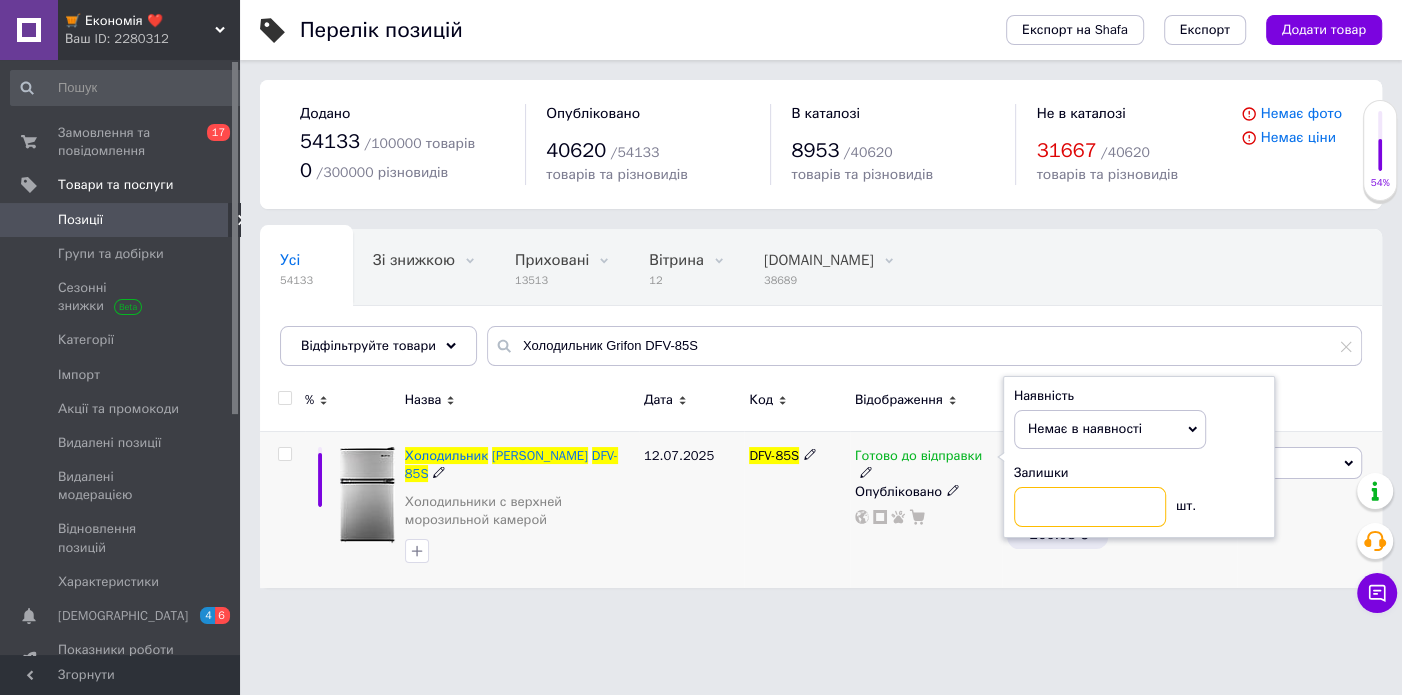 click at bounding box center [1090, 507] 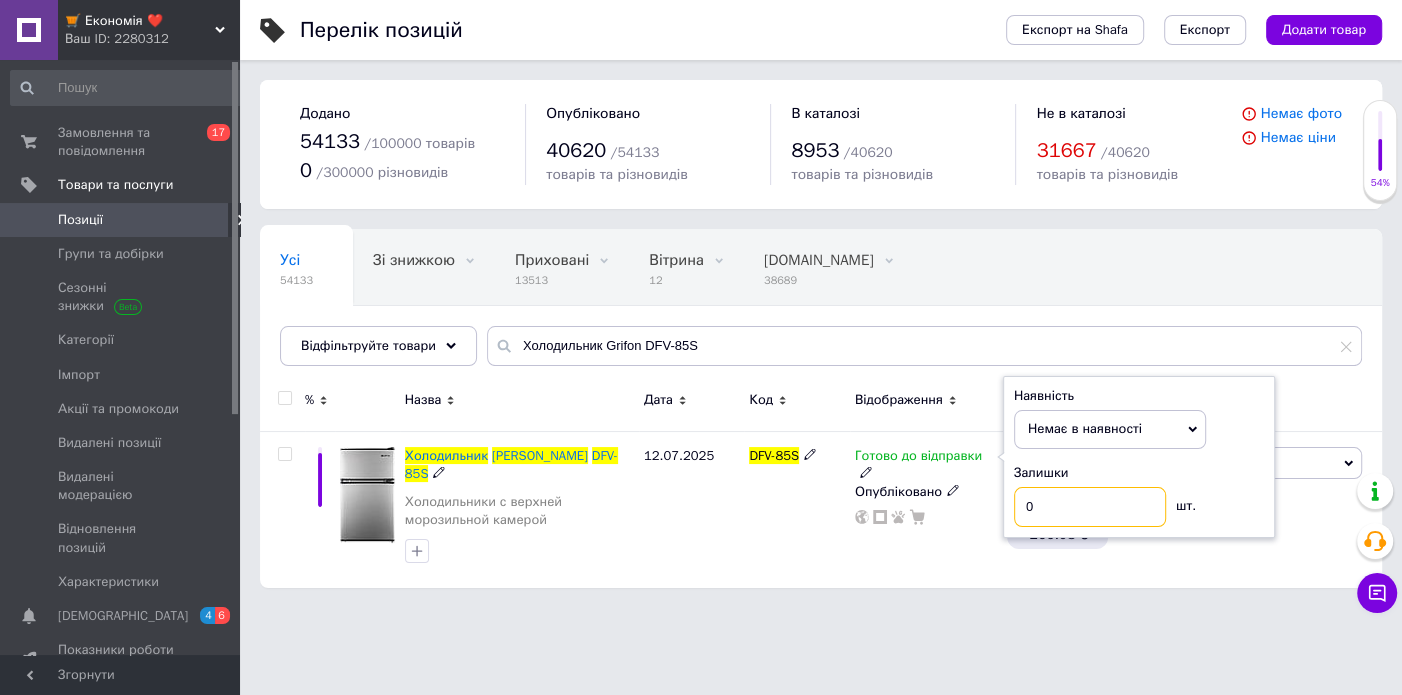 type on "0" 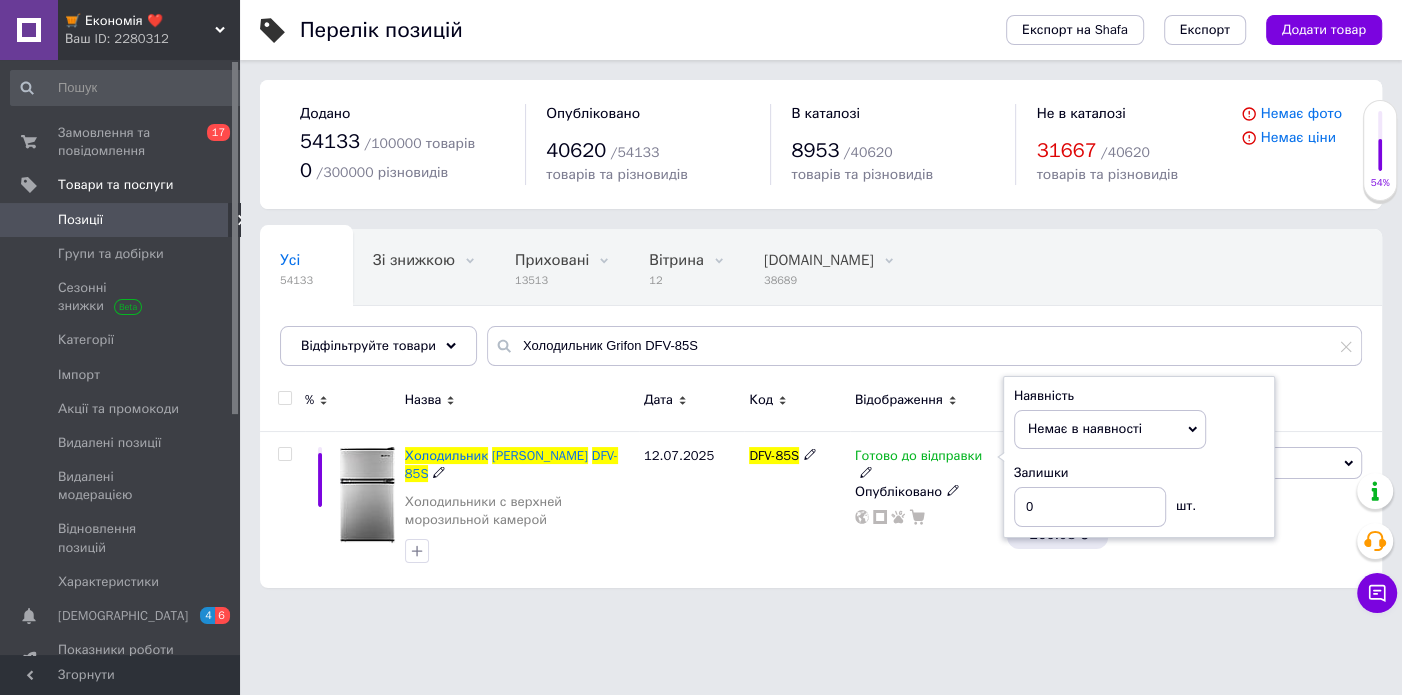 click on "🛒 Економія ❤️ Ваш ID: 2280312 Сайт 🛒 Економія ❤️ Кабінет покупця Перевірити стан системи Сторінка на порталі Довідка Вийти Замовлення та повідомлення 0 17 Товари та послуги Позиції Групи та добірки Сезонні знижки Категорії Імпорт Акції та промокоди Видалені позиції Видалені модерацією Відновлення позицій Характеристики Сповіщення 4 6 Показники роботи компанії Панель управління Відгуки Покупці Каталог ProSale Аналітика Інструменти веб-майстра та SEO Управління сайтом Гаманець компанії Маркет Prom топ 54133   /" at bounding box center [701, 304] 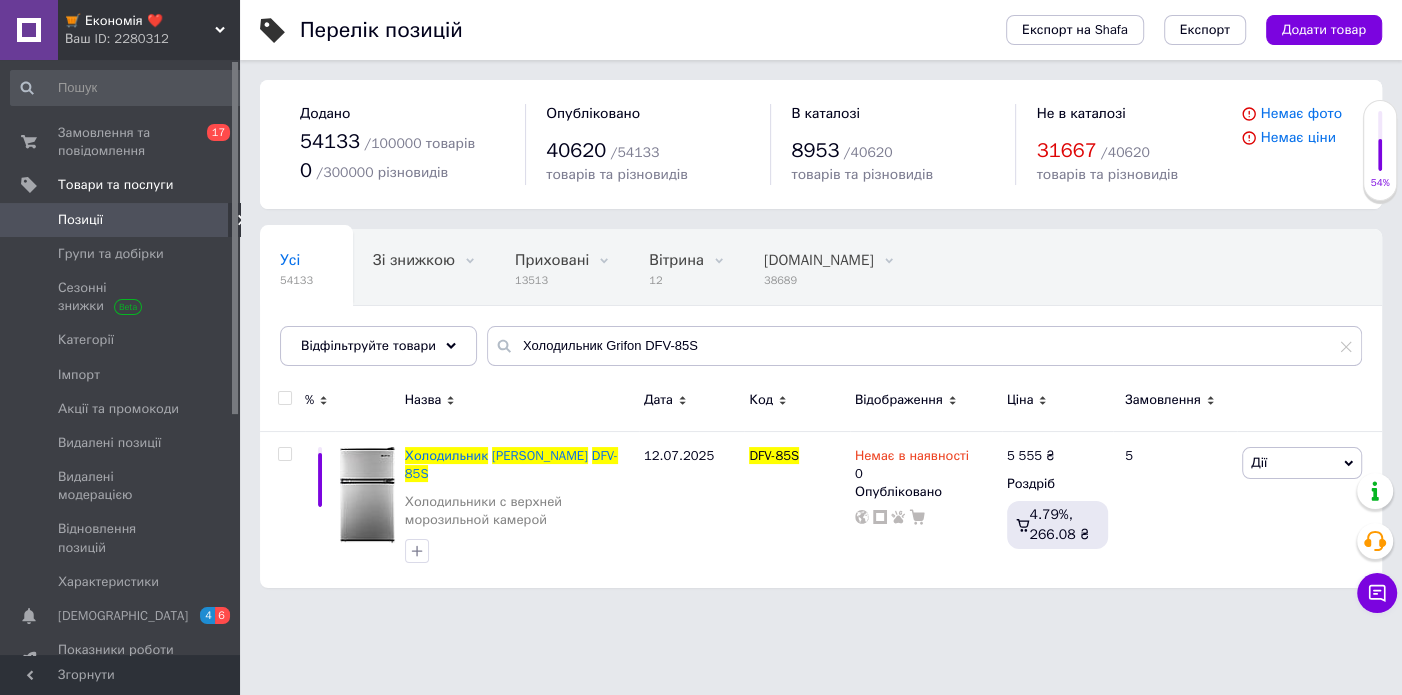 click on "🛒 Економія ❤️ Ваш ID: 2280312 Сайт 🛒 Економія ❤️ Кабінет покупця Перевірити стан системи Сторінка на порталі Довідка Вийти Замовлення та повідомлення 0 17 Товари та послуги Позиції Групи та добірки Сезонні знижки Категорії Імпорт Акції та промокоди Видалені позиції Видалені модерацією Відновлення позицій Характеристики Сповіщення 4 6 Показники роботи компанії Панель управління Відгуки Покупці Каталог ProSale Аналітика Інструменти веб-майстра та SEO Управління сайтом Гаманець компанії Маркет Prom топ 54133   /" at bounding box center (701, 304) 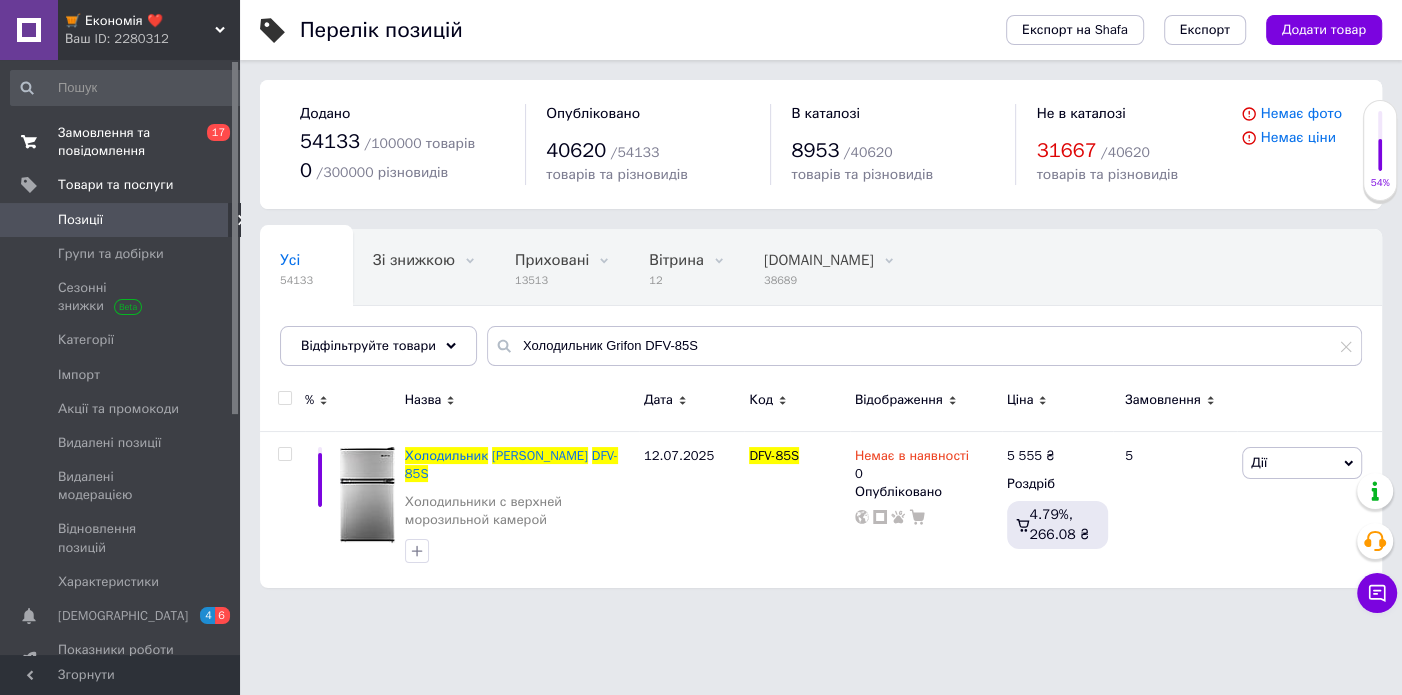 click on "Замовлення та повідомлення" at bounding box center (121, 142) 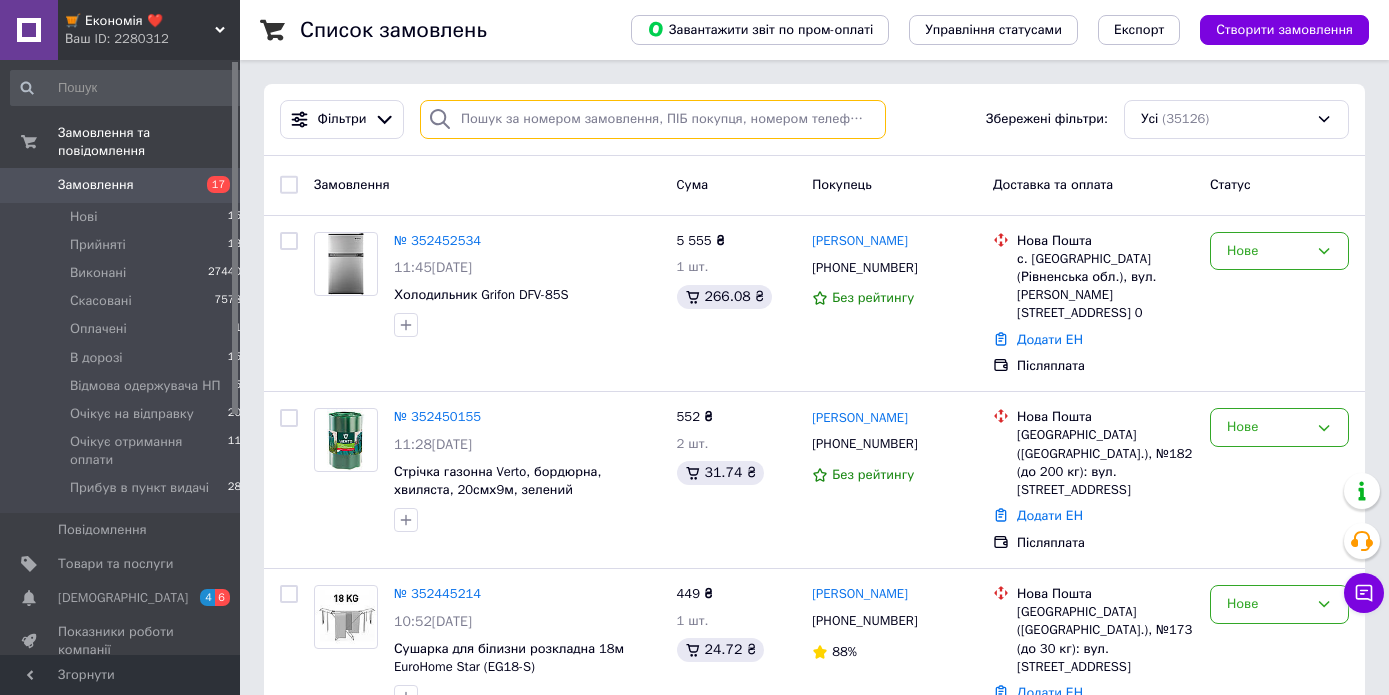 click at bounding box center [653, 119] 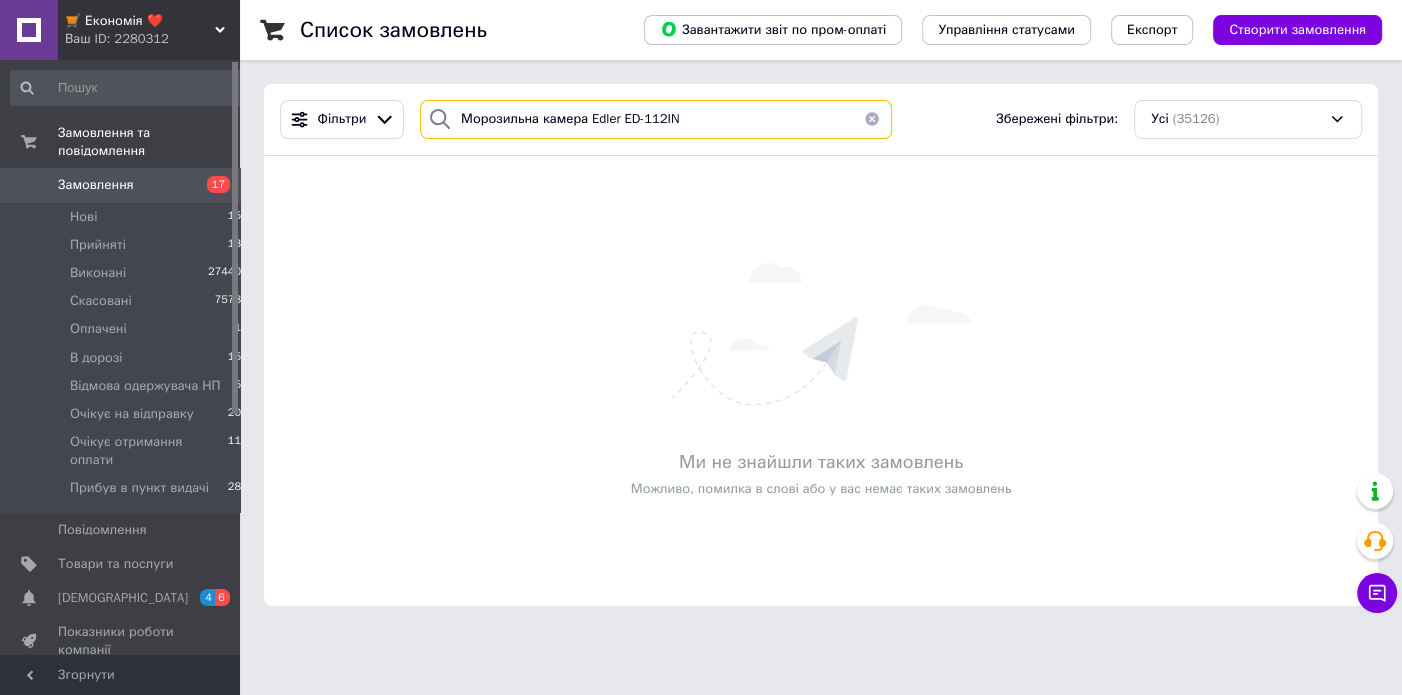 drag, startPoint x: 695, startPoint y: 114, endPoint x: 414, endPoint y: 115, distance: 281.00177 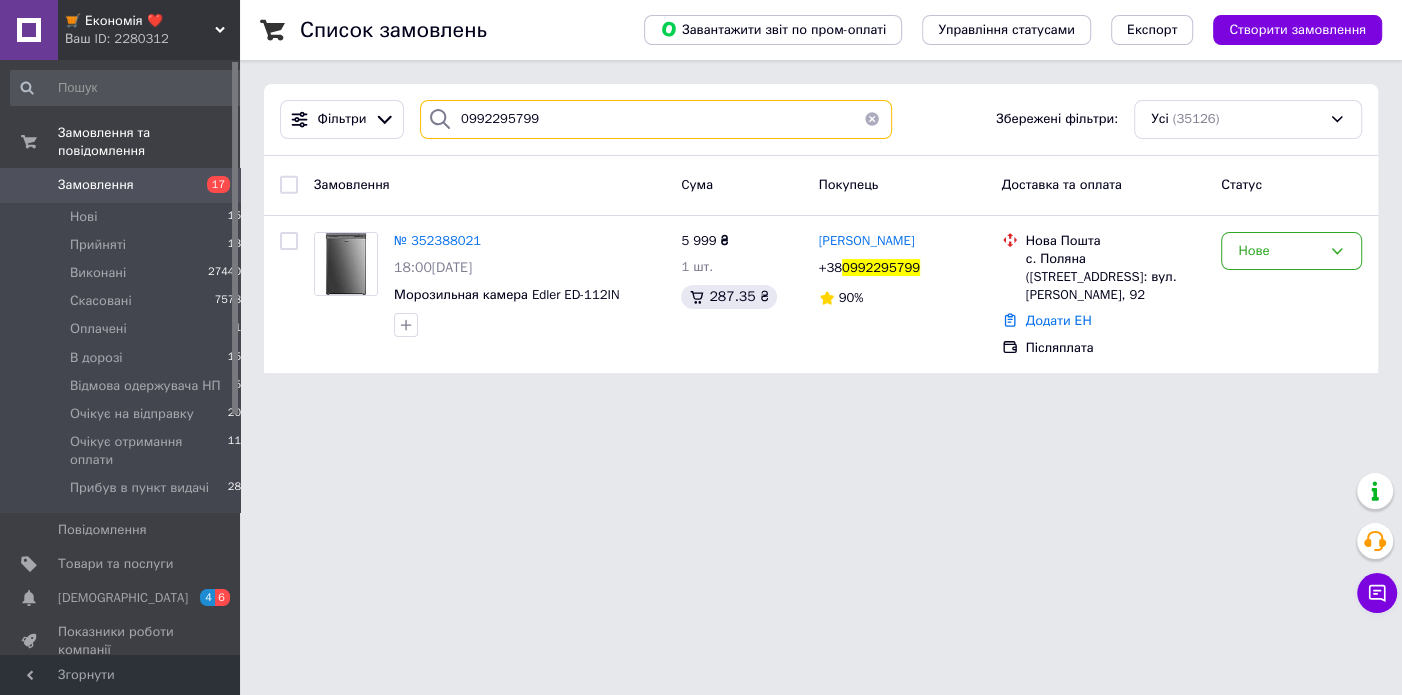 drag, startPoint x: 425, startPoint y: 123, endPoint x: 404, endPoint y: 123, distance: 21 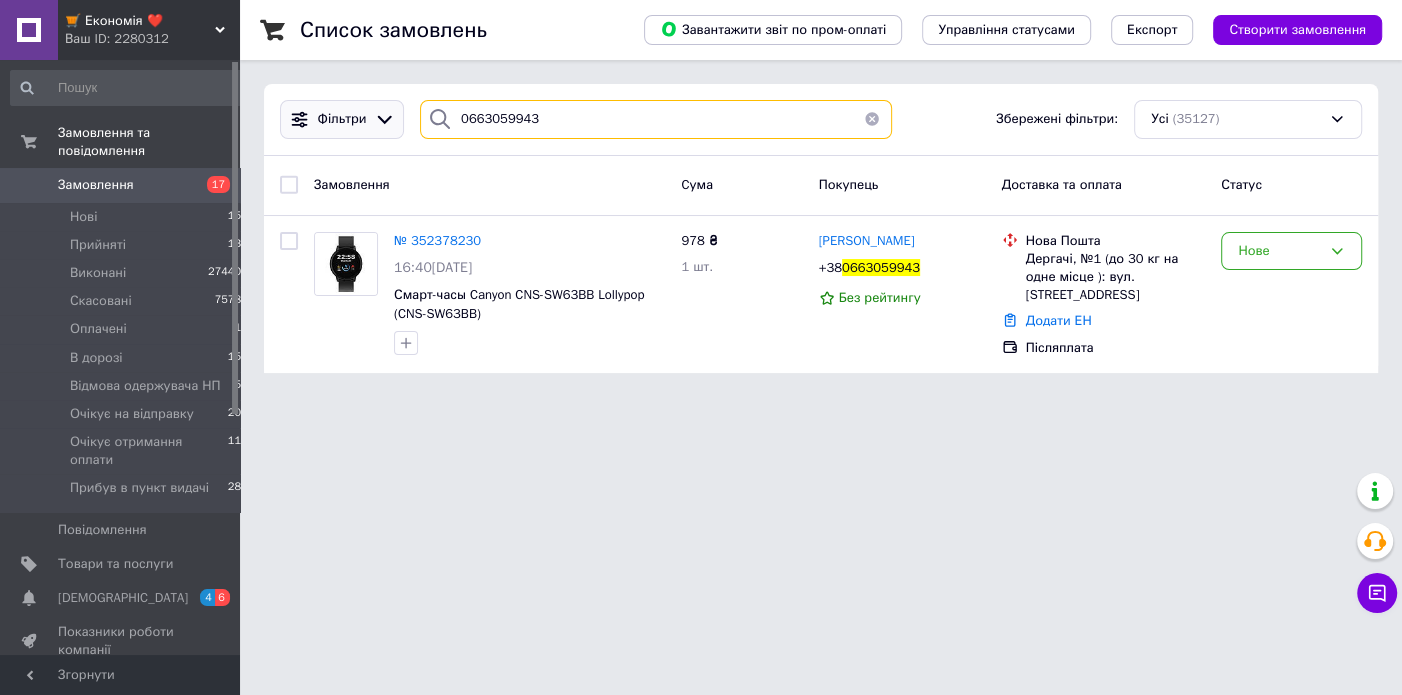 drag, startPoint x: 545, startPoint y: 128, endPoint x: 395, endPoint y: 102, distance: 152.23666 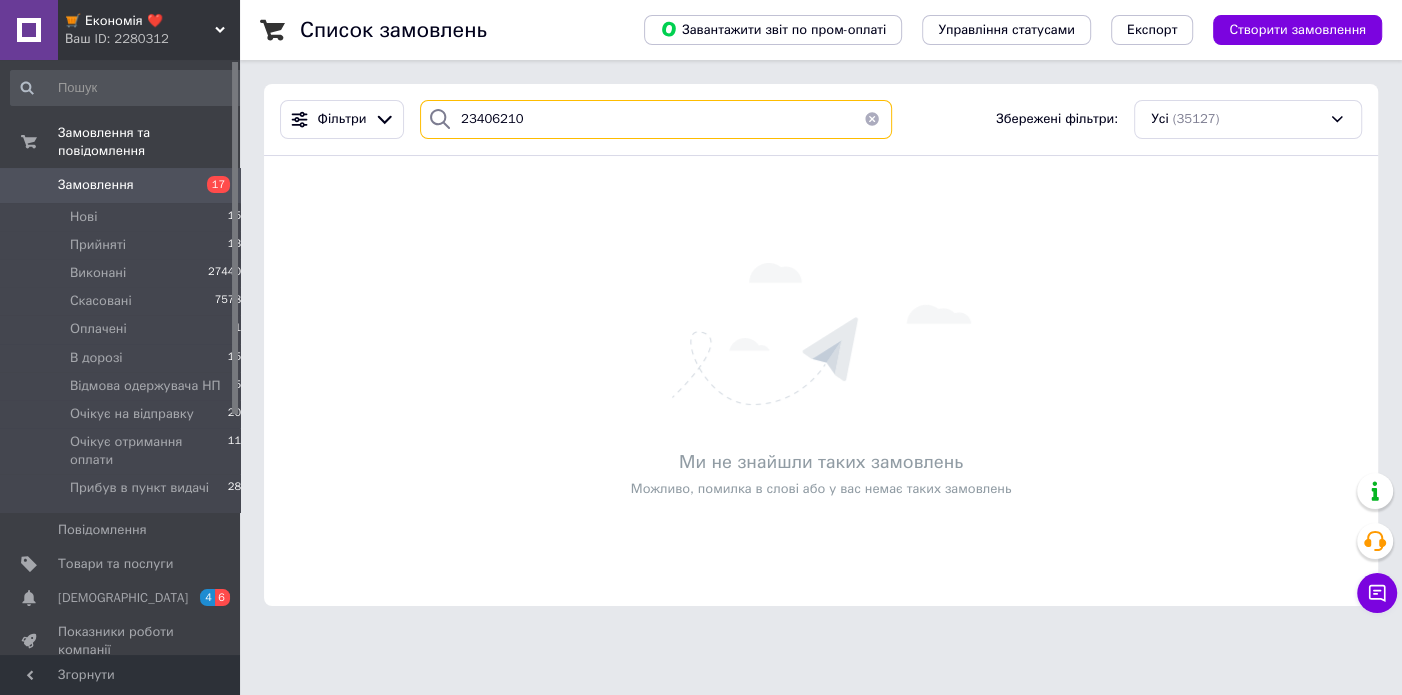 click on "23406210" at bounding box center (656, 119) 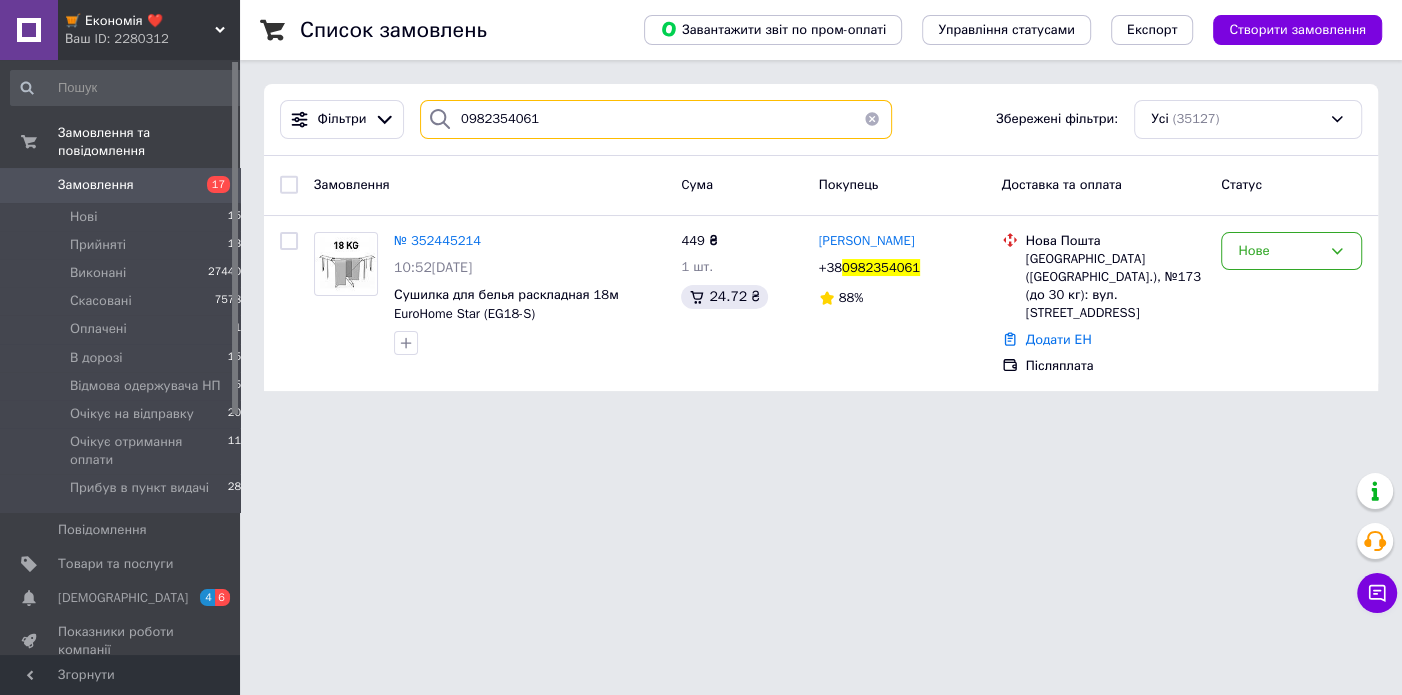 type on "0982354061" 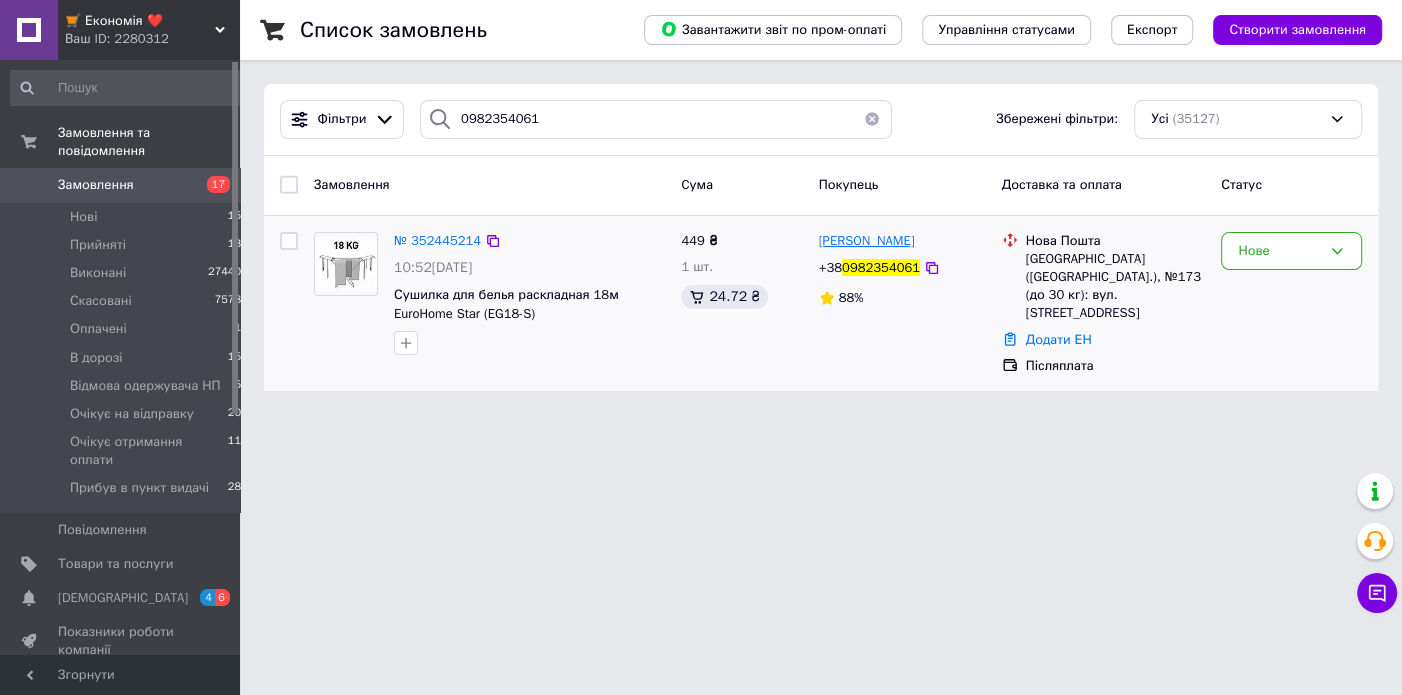 click on "[PERSON_NAME]" at bounding box center (867, 240) 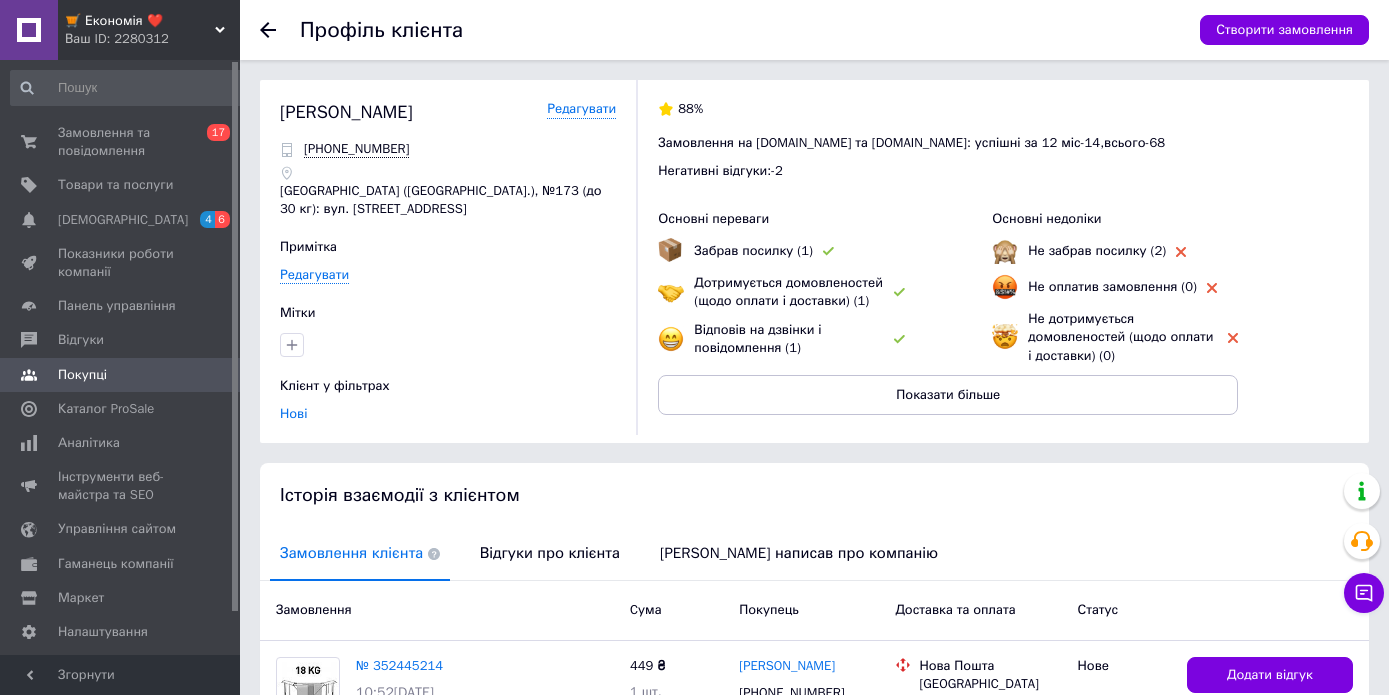 click 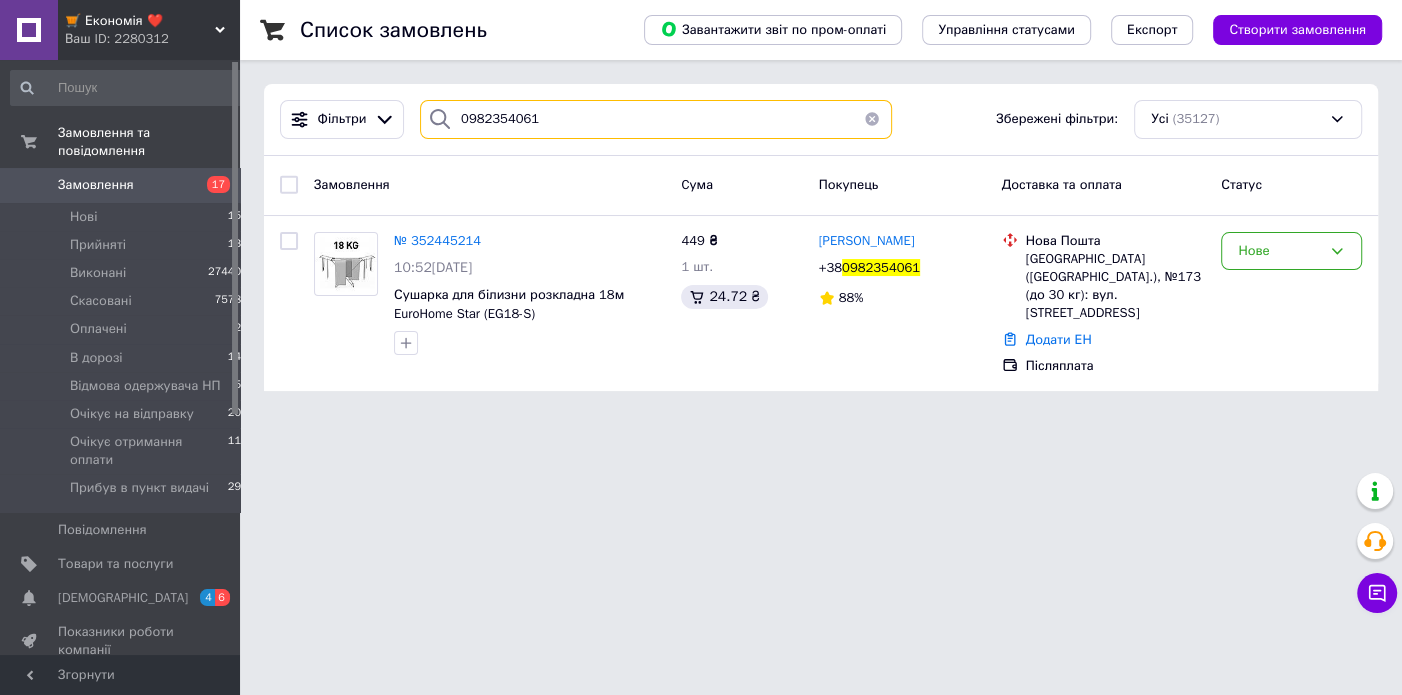 drag, startPoint x: 522, startPoint y: 116, endPoint x: 378, endPoint y: 109, distance: 144.17004 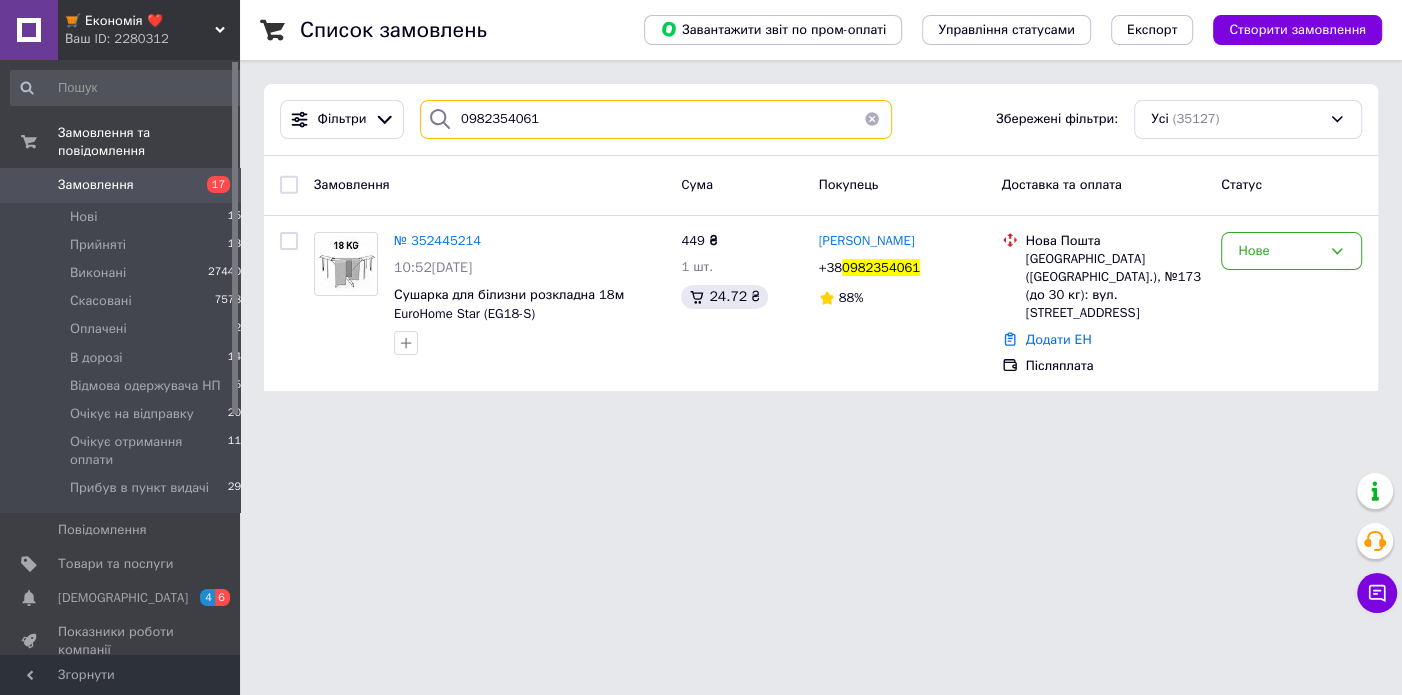drag, startPoint x: 572, startPoint y: 123, endPoint x: 380, endPoint y: 98, distance: 193.62076 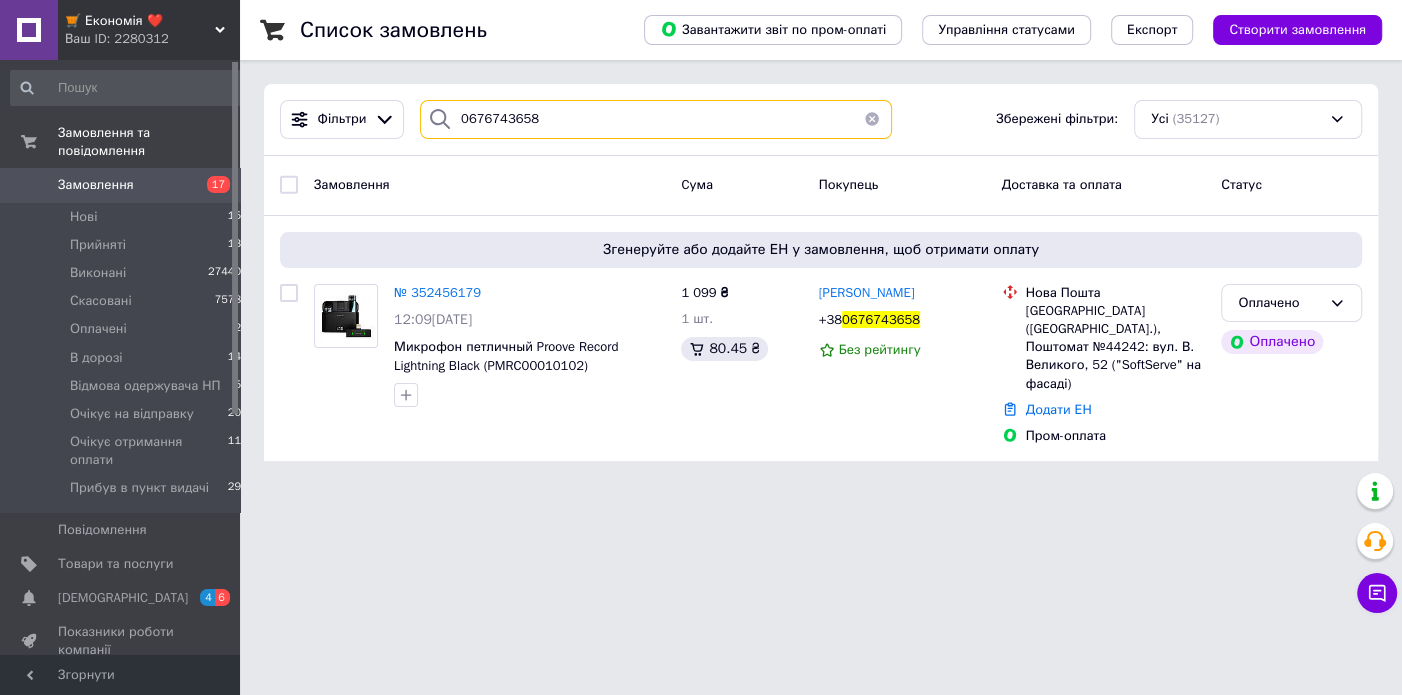 type on "0676743658" 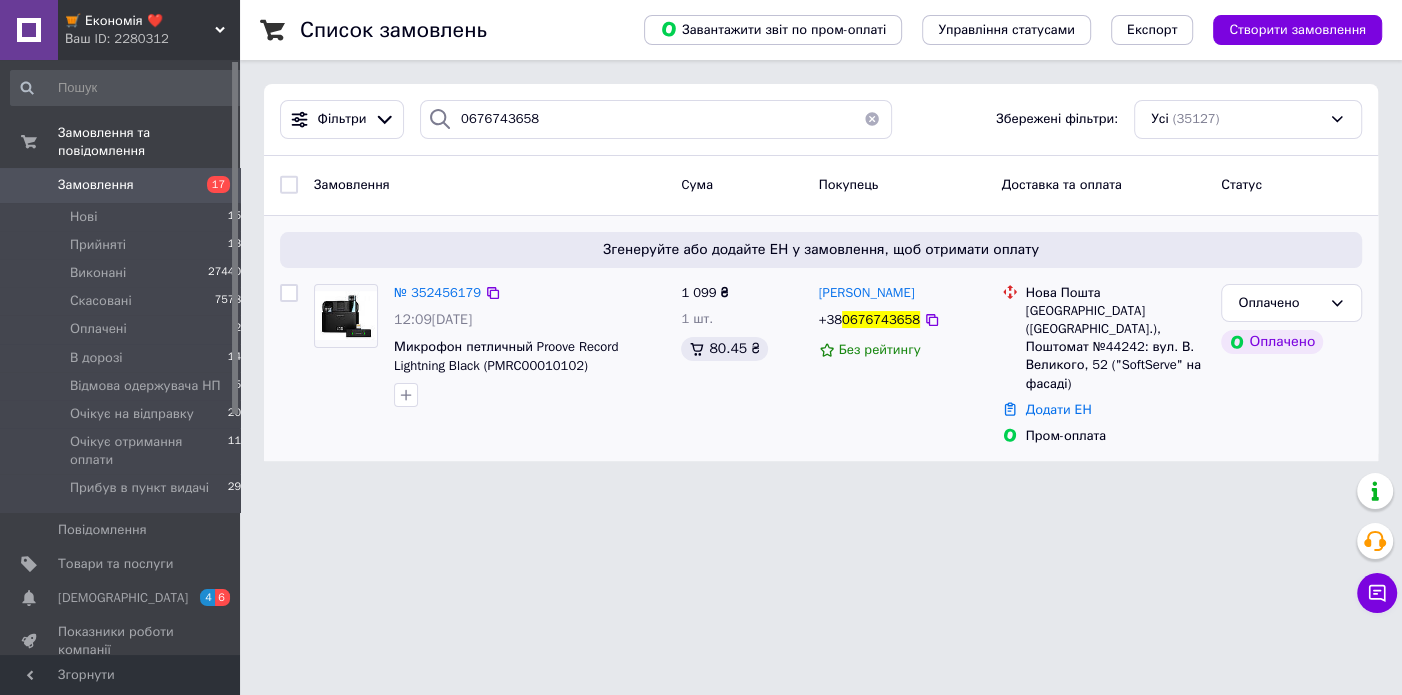 click on "[GEOGRAPHIC_DATA] ([GEOGRAPHIC_DATA].), Поштомат №44242: вул. В. Великого, 52 ("SoftServe" на фасаді)" at bounding box center (1116, 347) 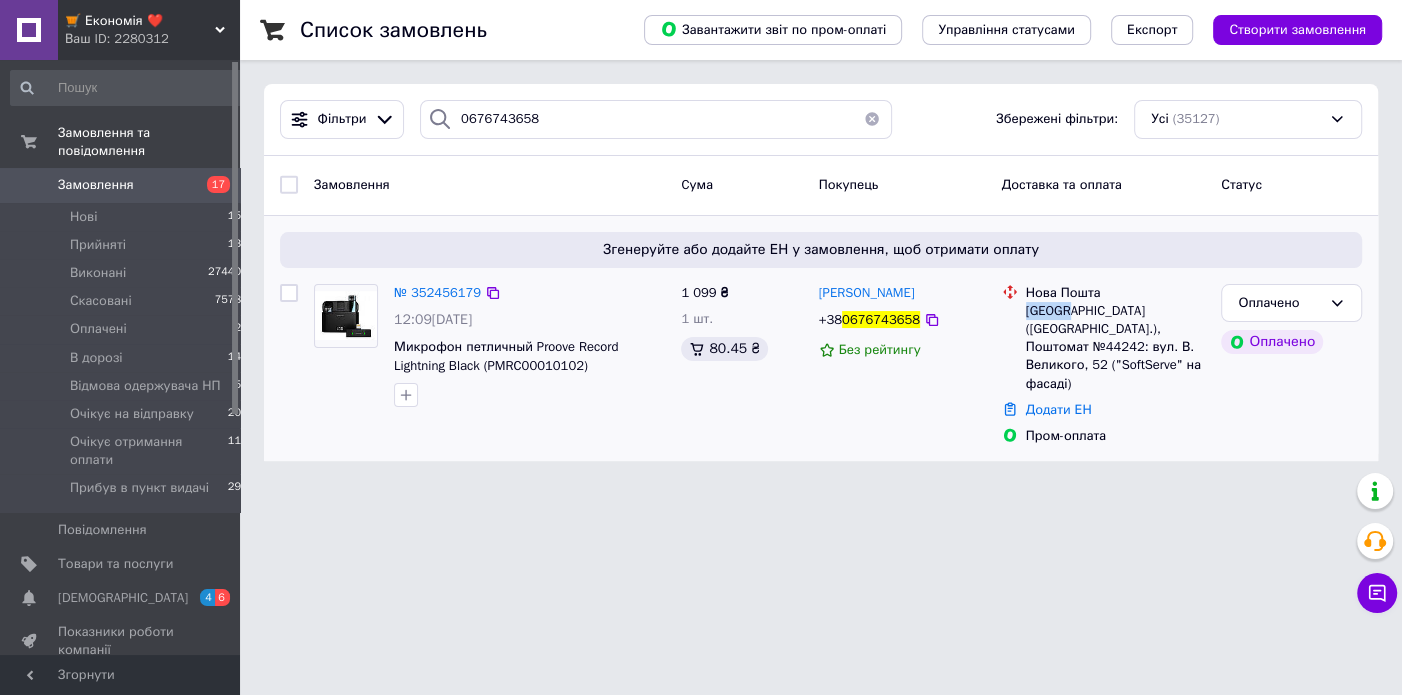 click on "[GEOGRAPHIC_DATA] ([GEOGRAPHIC_DATA].), Поштомат №44242: вул. В. Великого, 52 ("SoftServe" на фасаді)" at bounding box center [1116, 347] 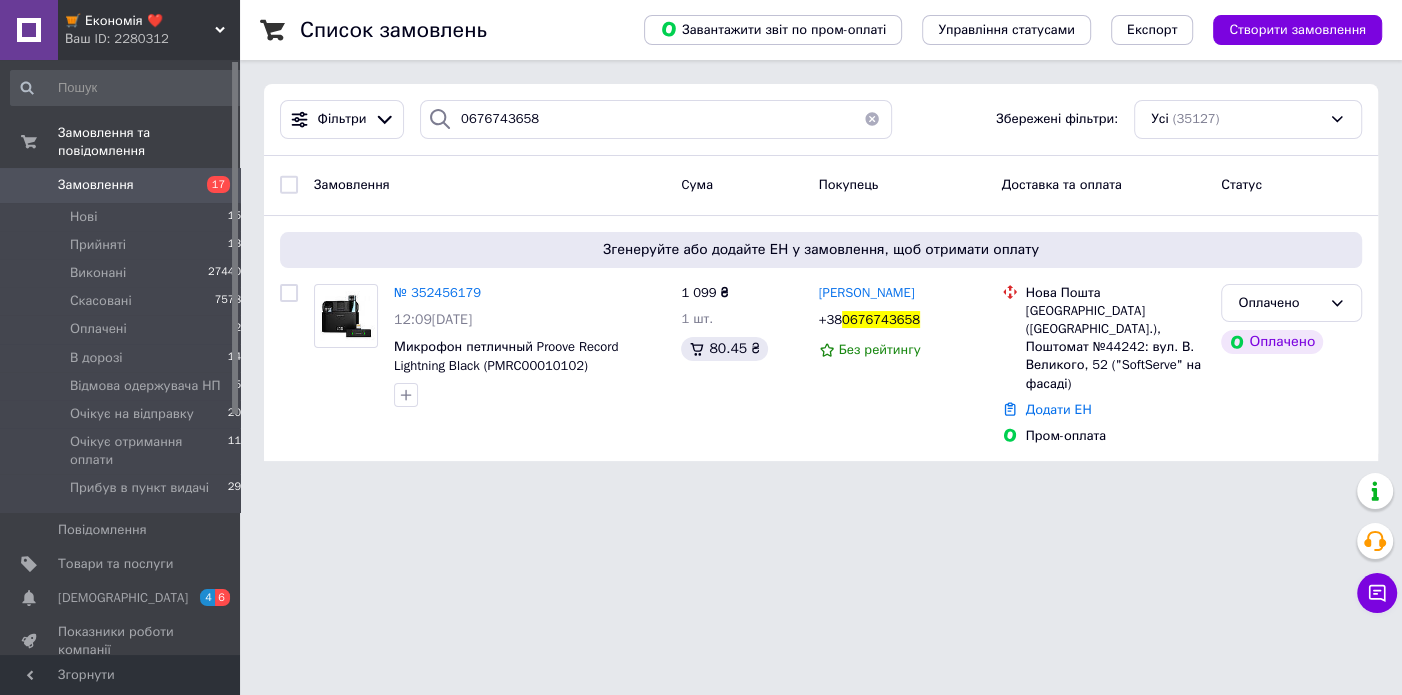click on "🛒 Економія ❤️ Ваш ID: 2280312 Сайт 🛒 Економія ❤️ Кабінет покупця Перевірити стан системи Сторінка на порталі Довідка Вийти Замовлення та повідомлення Замовлення 17 Нові 15 Прийняті 13 Виконані 27440 Скасовані 7578 Оплачені 2 В дорозі 14 Відмова одержувача НП 5 Очікує на відправку 20 Очікує отримання оплати 11 Прибув в пункт видачі 29 Повідомлення 0 Товари та послуги Сповіщення 4 6 Показники роботи компанії Панель управління Відгуки Покупці Каталог ProSale Аналітика Інструменти веб-майстра та SEO Управління сайтом Prom топ" at bounding box center (701, 242) 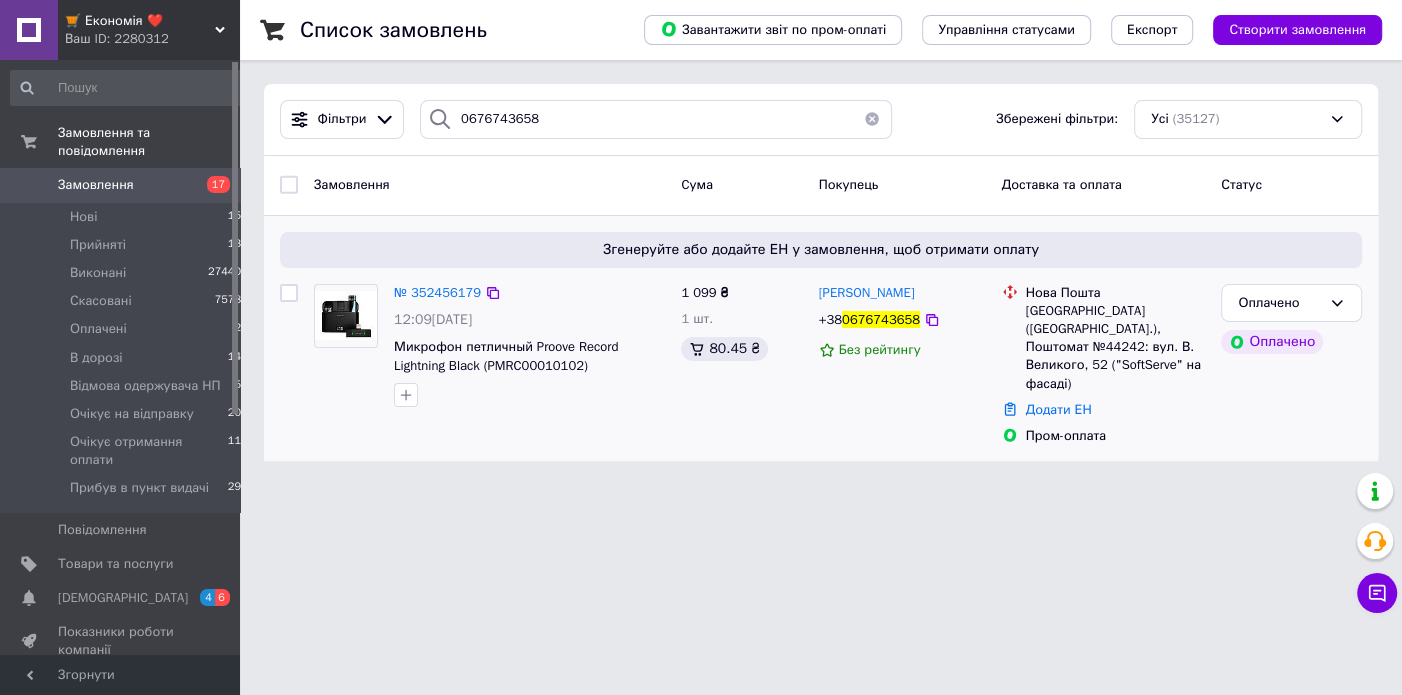 click on "[GEOGRAPHIC_DATA] ([GEOGRAPHIC_DATA].), Поштомат №44242: вул. В. Великого, 52 ("SoftServe" на фасаді)" at bounding box center (1116, 347) 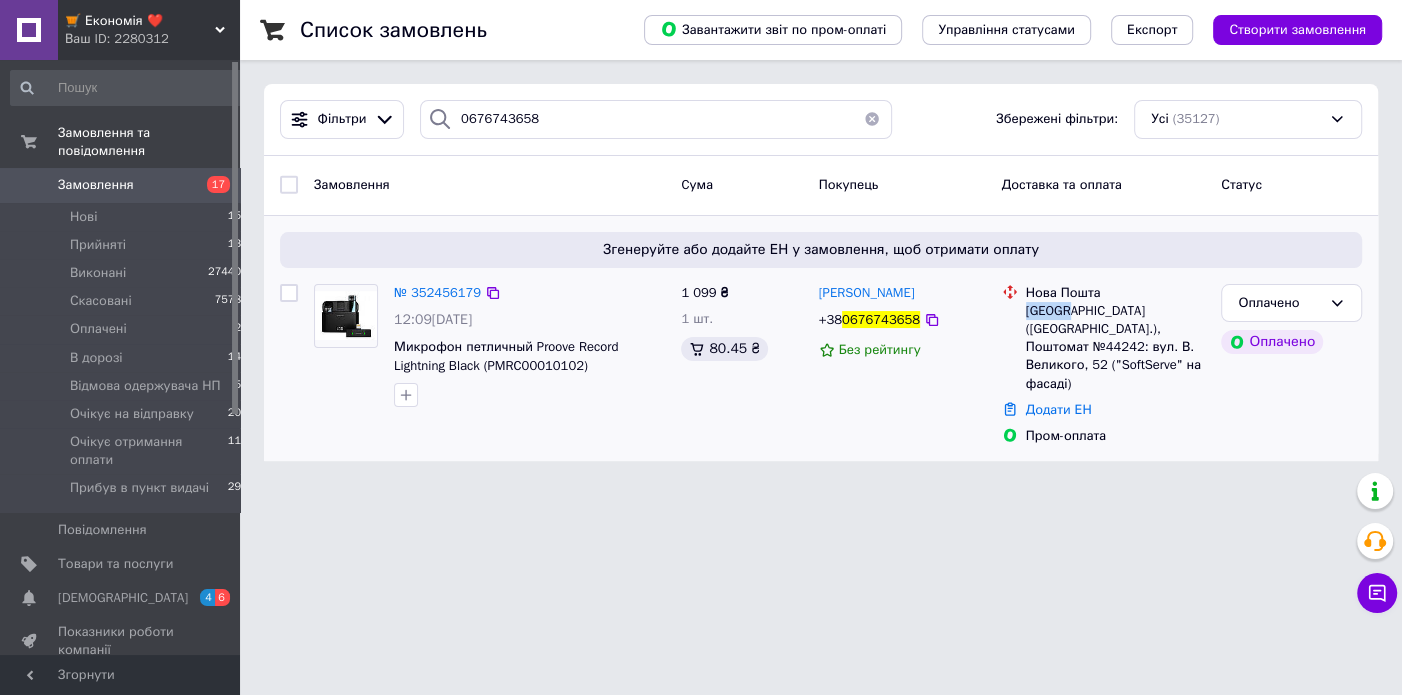 drag, startPoint x: 1049, startPoint y: 310, endPoint x: 1029, endPoint y: 314, distance: 20.396078 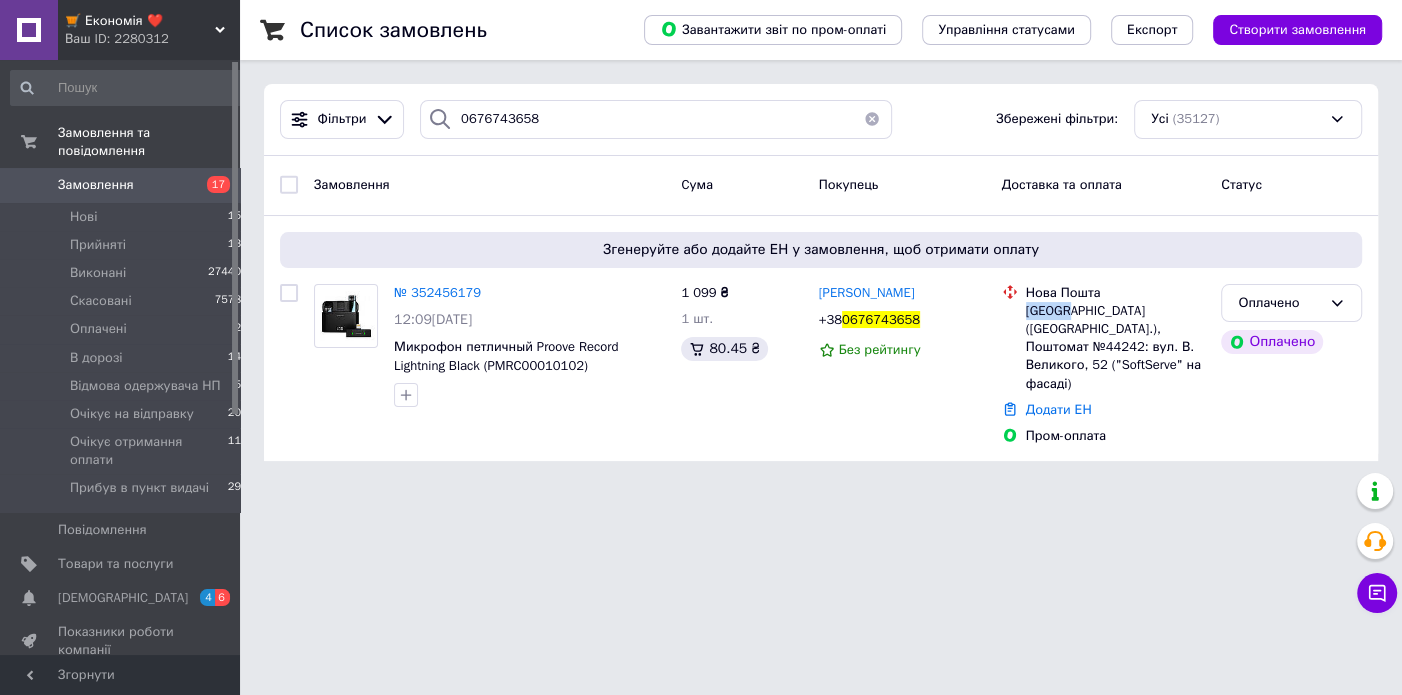click on "🛒 Економія ❤️ Ваш ID: 2280312 Сайт 🛒 Економія ❤️ Кабінет покупця Перевірити стан системи Сторінка на порталі Довідка Вийти Замовлення та повідомлення Замовлення 17 Нові 15 Прийняті 13 Виконані 27440 Скасовані 7578 Оплачені 2 В дорозі 14 Відмова одержувача НП 5 Очікує на відправку 20 Очікує отримання оплати 11 Прибув в пункт видачі 29 Повідомлення 0 Товари та послуги Сповіщення 4 6 Показники роботи компанії Панель управління Відгуки Покупці Каталог ProSale Аналітика Інструменти веб-майстра та SEO Управління сайтом Prom топ" at bounding box center (701, 242) 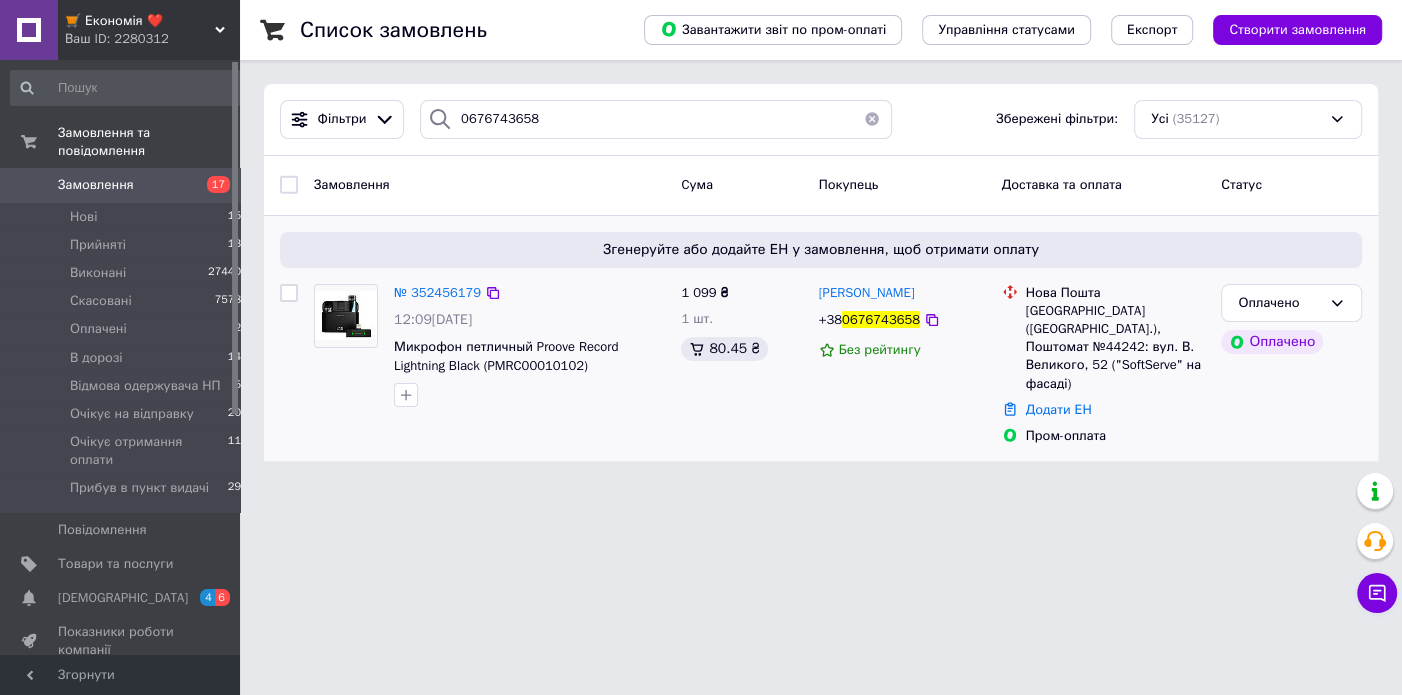 click on "[GEOGRAPHIC_DATA] ([GEOGRAPHIC_DATA].), Поштомат №44242: вул. В. Великого, 52 ("SoftServe" на фасаді)" at bounding box center [1116, 347] 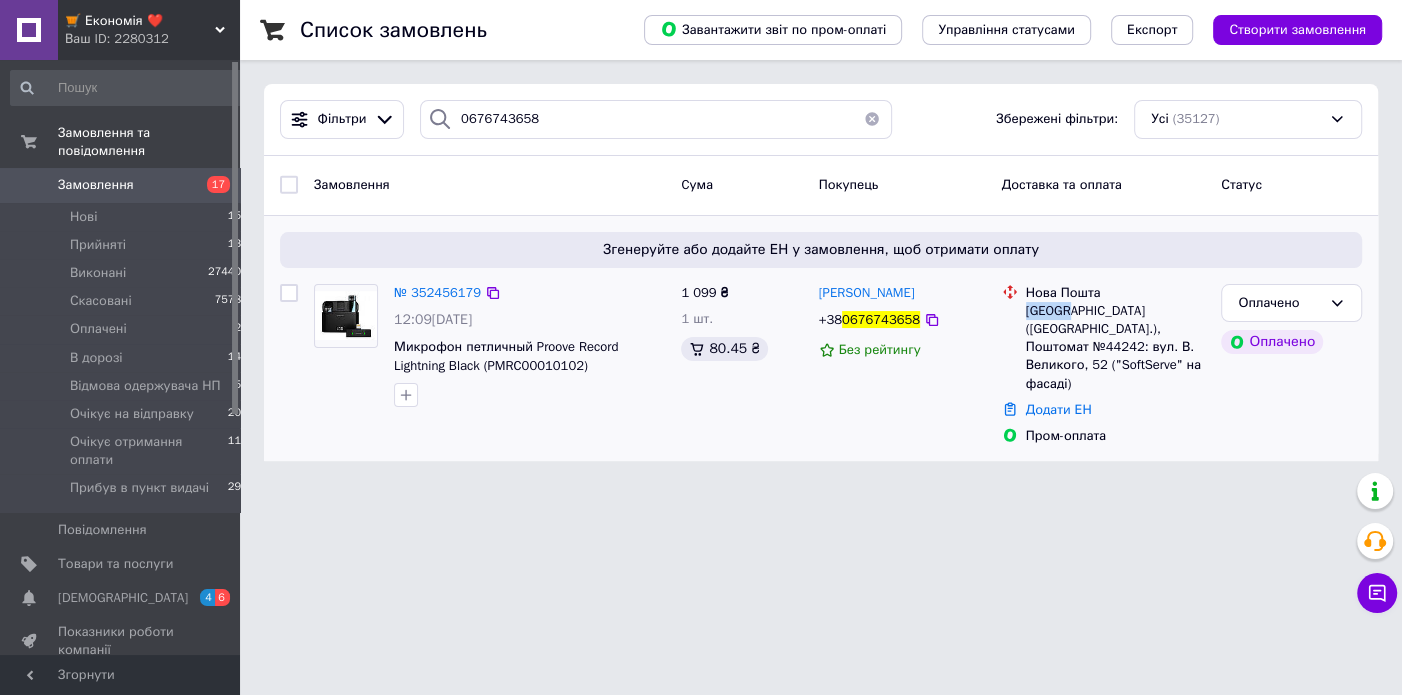 click on "[GEOGRAPHIC_DATA] ([GEOGRAPHIC_DATA].), Поштомат №44242: вул. В. Великого, 52 ("SoftServe" на фасаді)" at bounding box center [1116, 347] 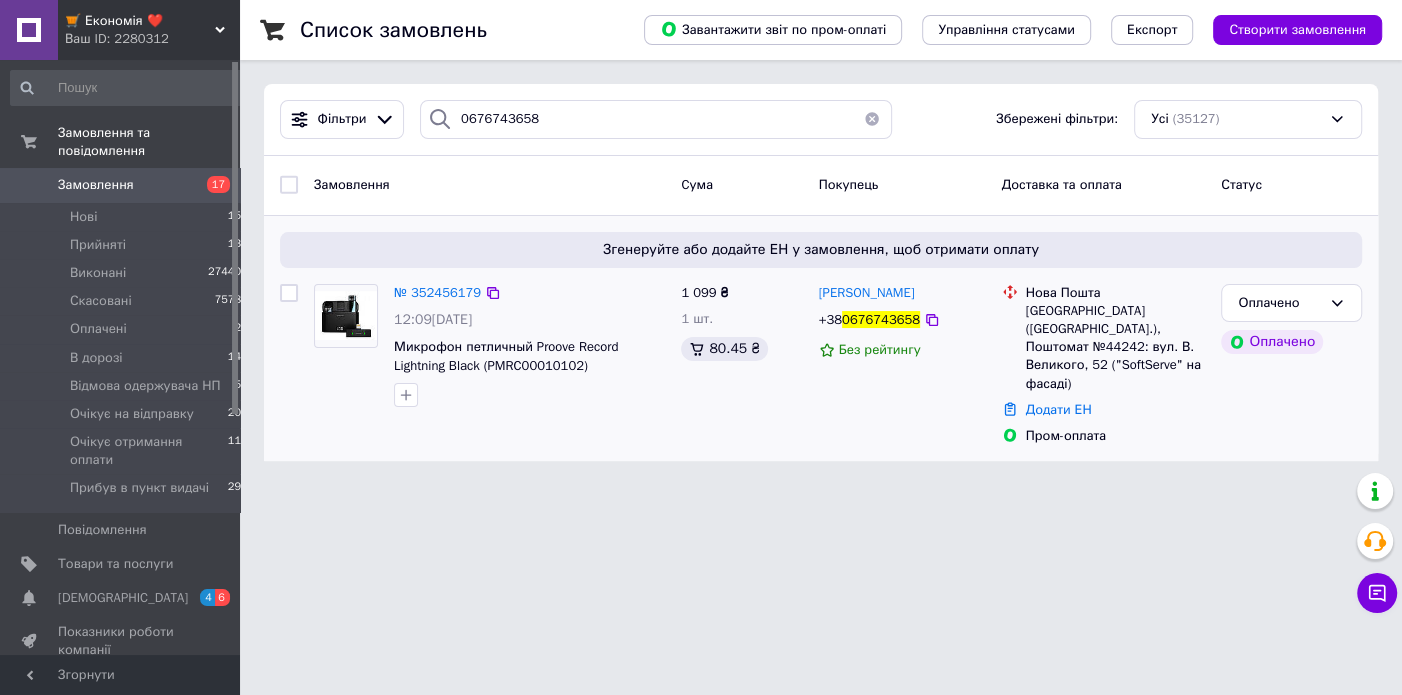 click on "[GEOGRAPHIC_DATA] ([GEOGRAPHIC_DATA].), Поштомат №44242: вул. В. Великого, 52 ("SoftServe" на фасаді)" at bounding box center [1116, 347] 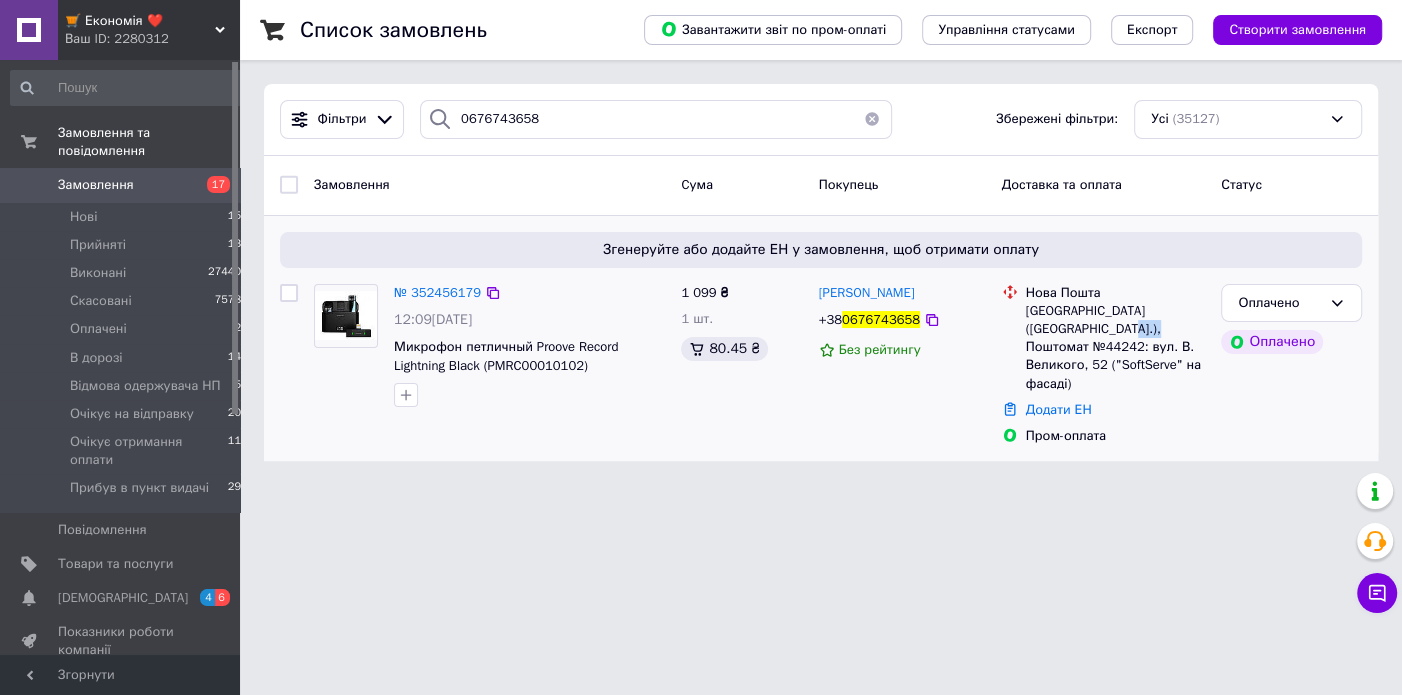 click on "[GEOGRAPHIC_DATA] ([GEOGRAPHIC_DATA].), Поштомат №44242: вул. В. Великого, 52 ("SoftServe" на фасаді)" at bounding box center [1116, 347] 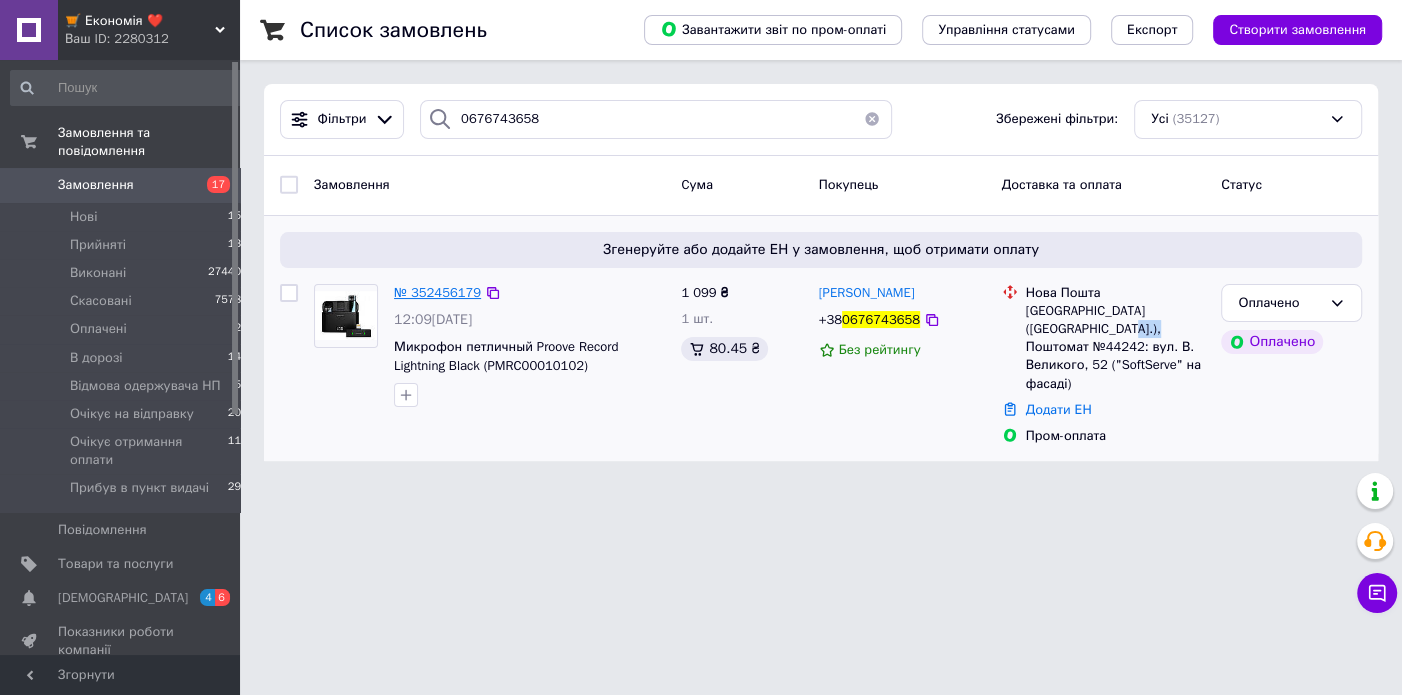 click on "№ 352456179" at bounding box center (437, 292) 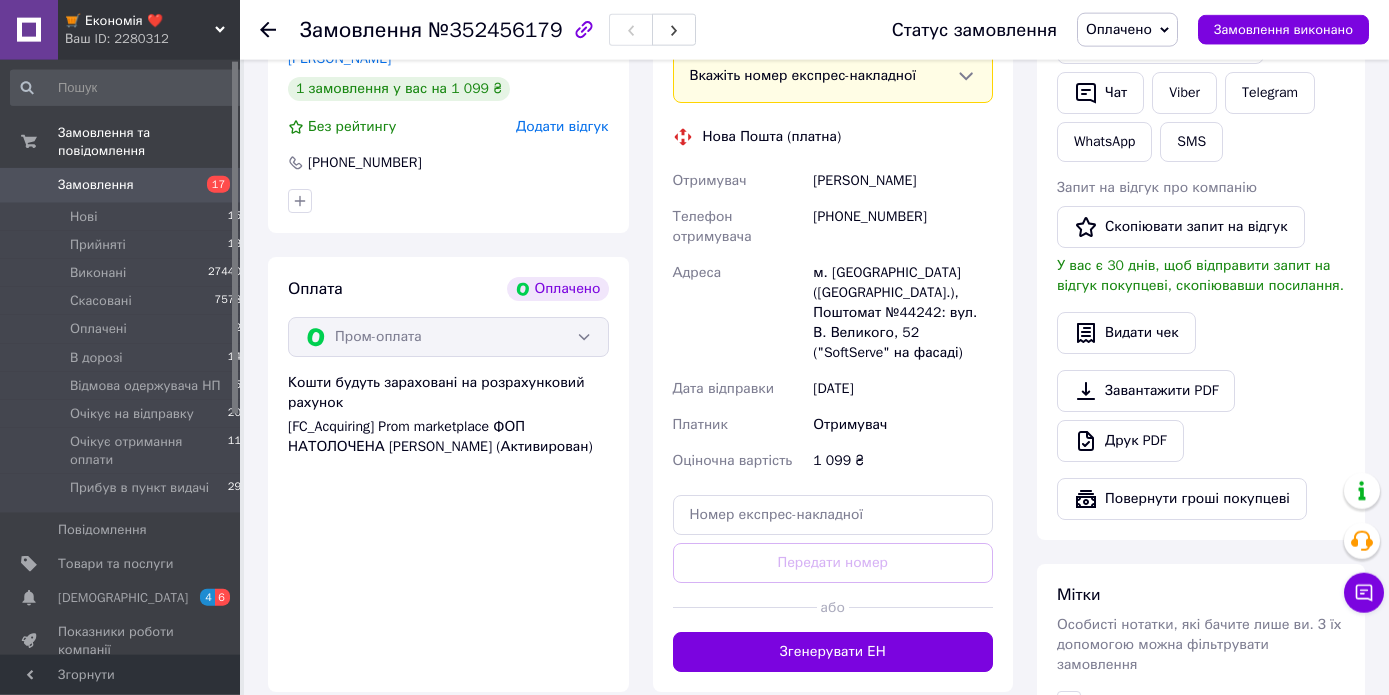 scroll, scrollTop: 1000, scrollLeft: 0, axis: vertical 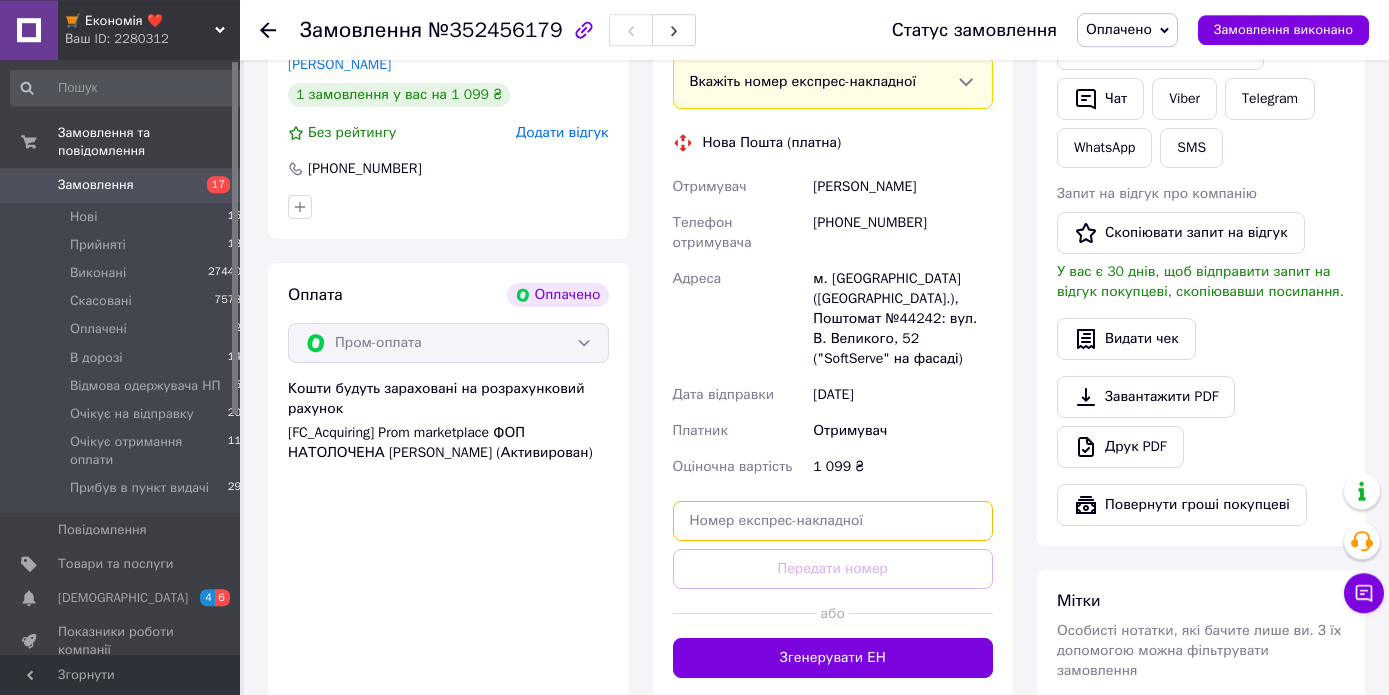 click at bounding box center (833, 521) 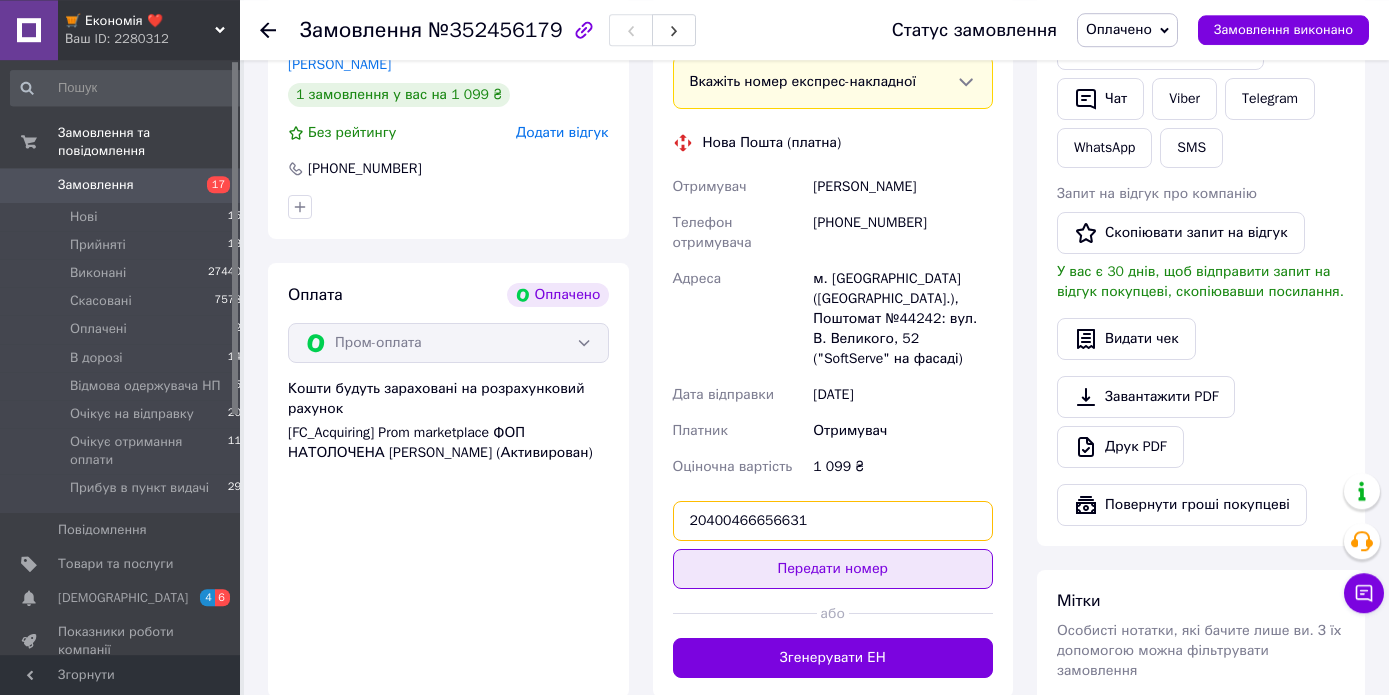type on "20400466656631" 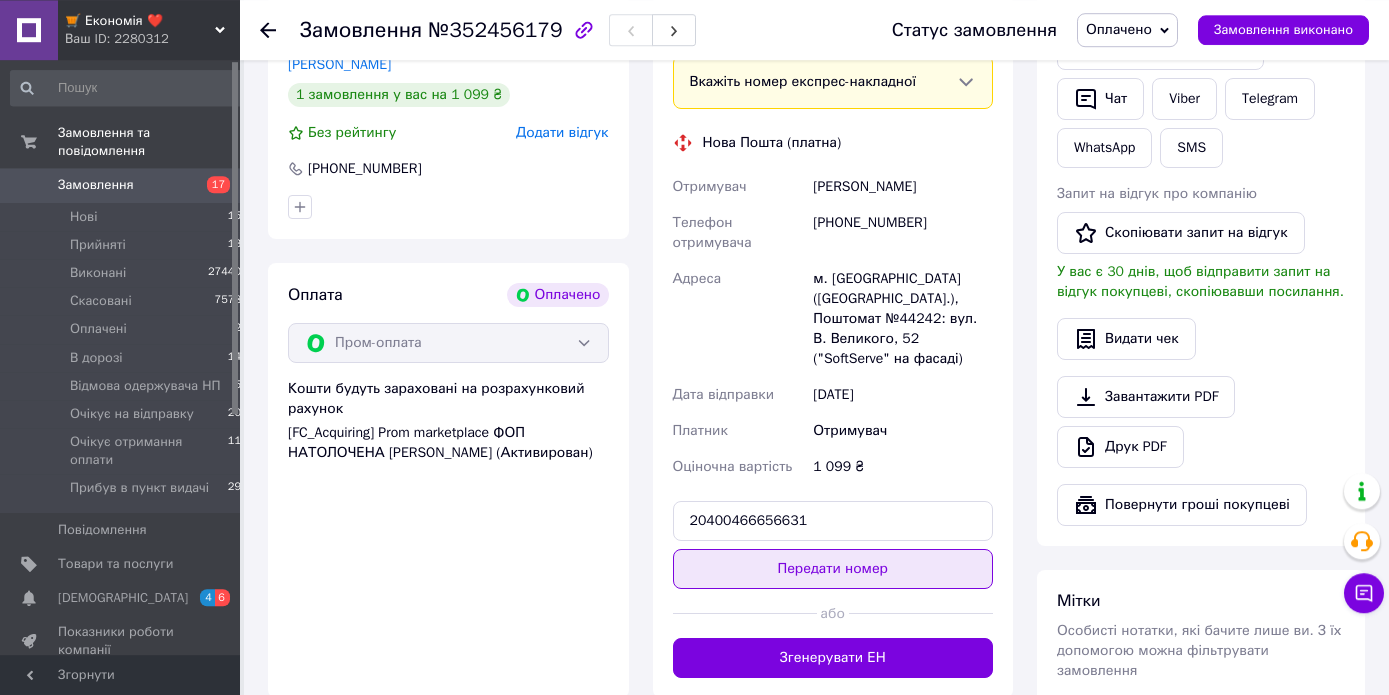 click on "Передати номер" at bounding box center [833, 569] 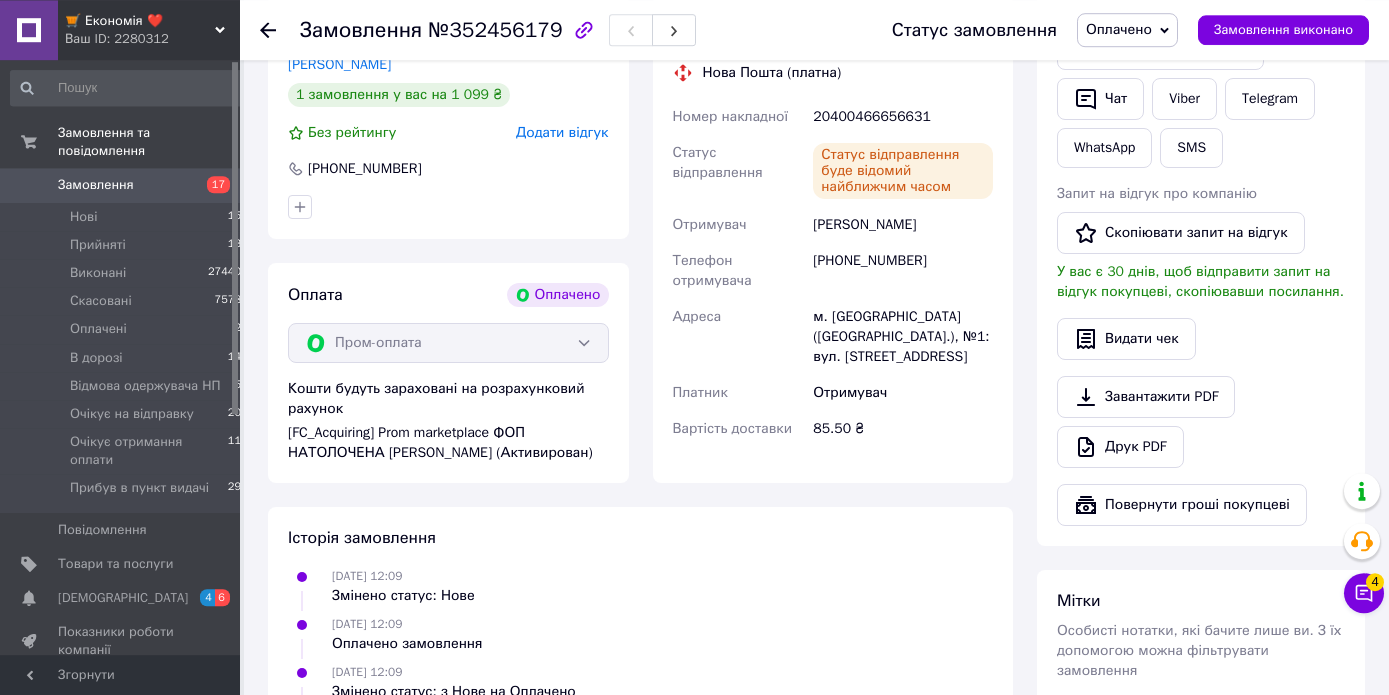 click 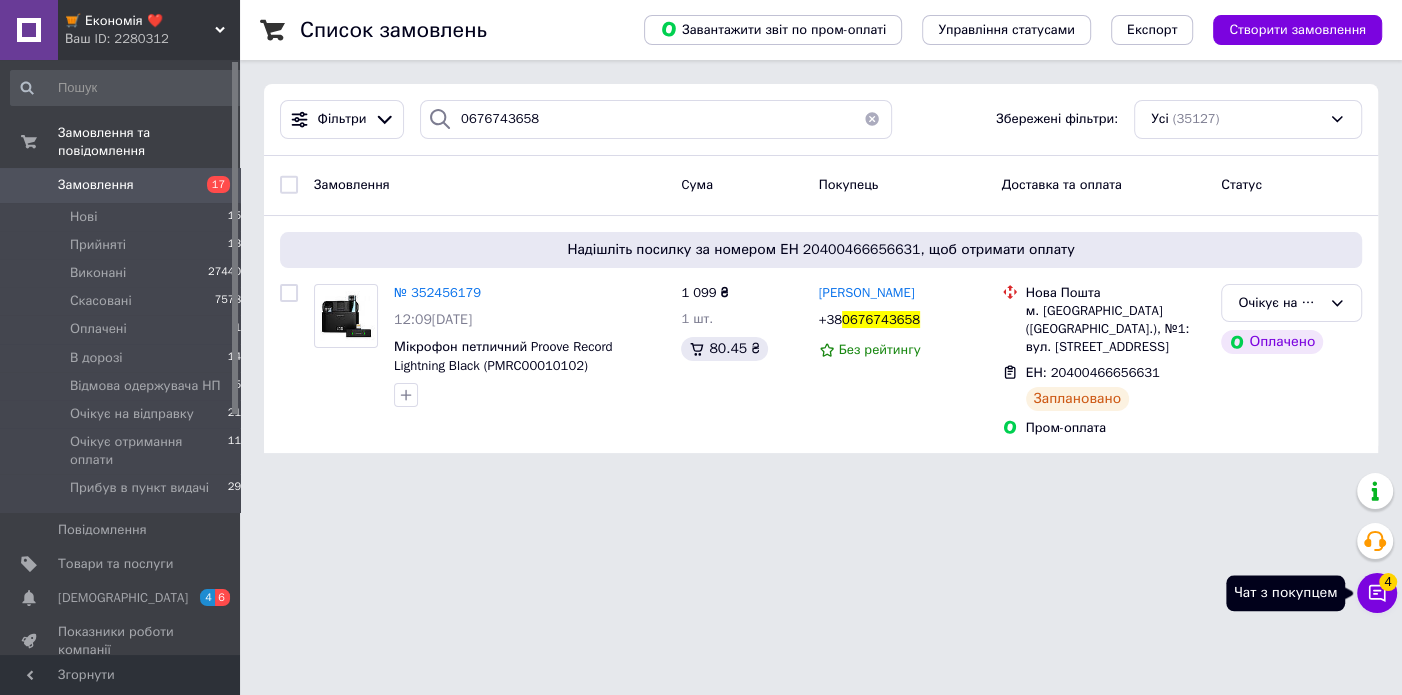 click 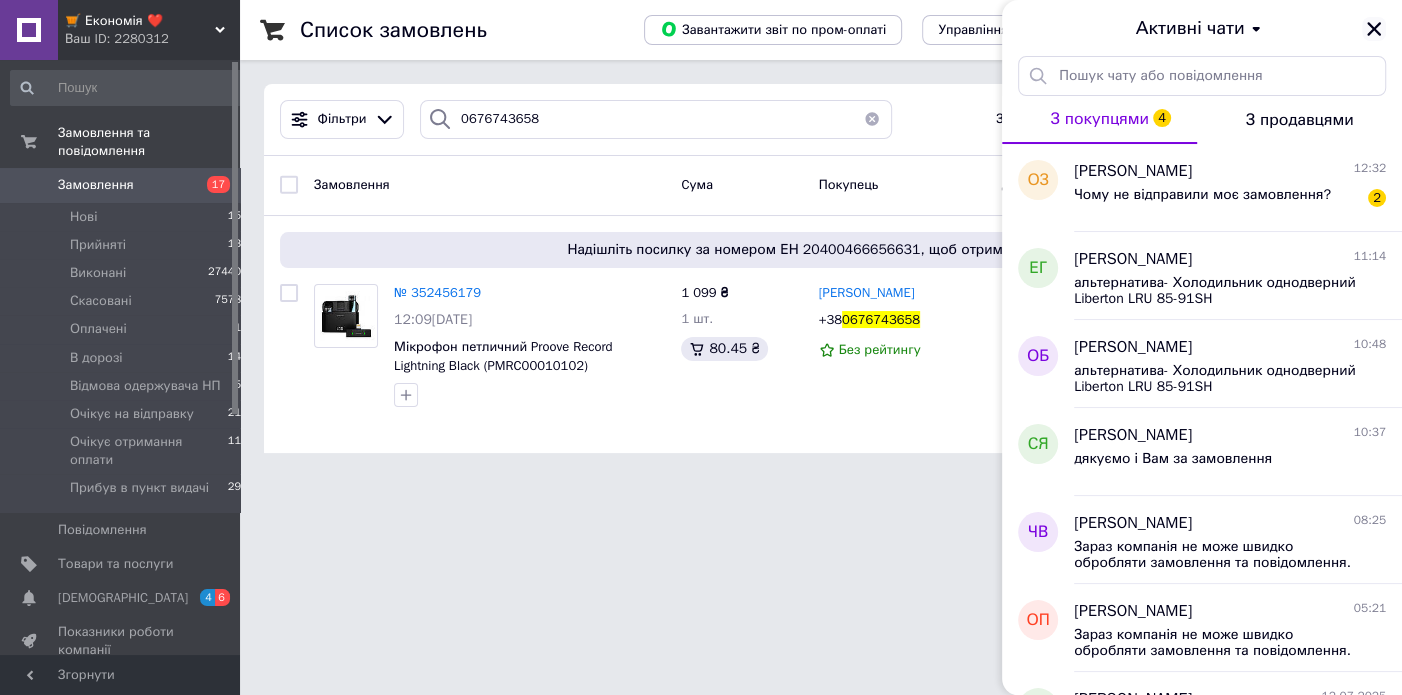 click 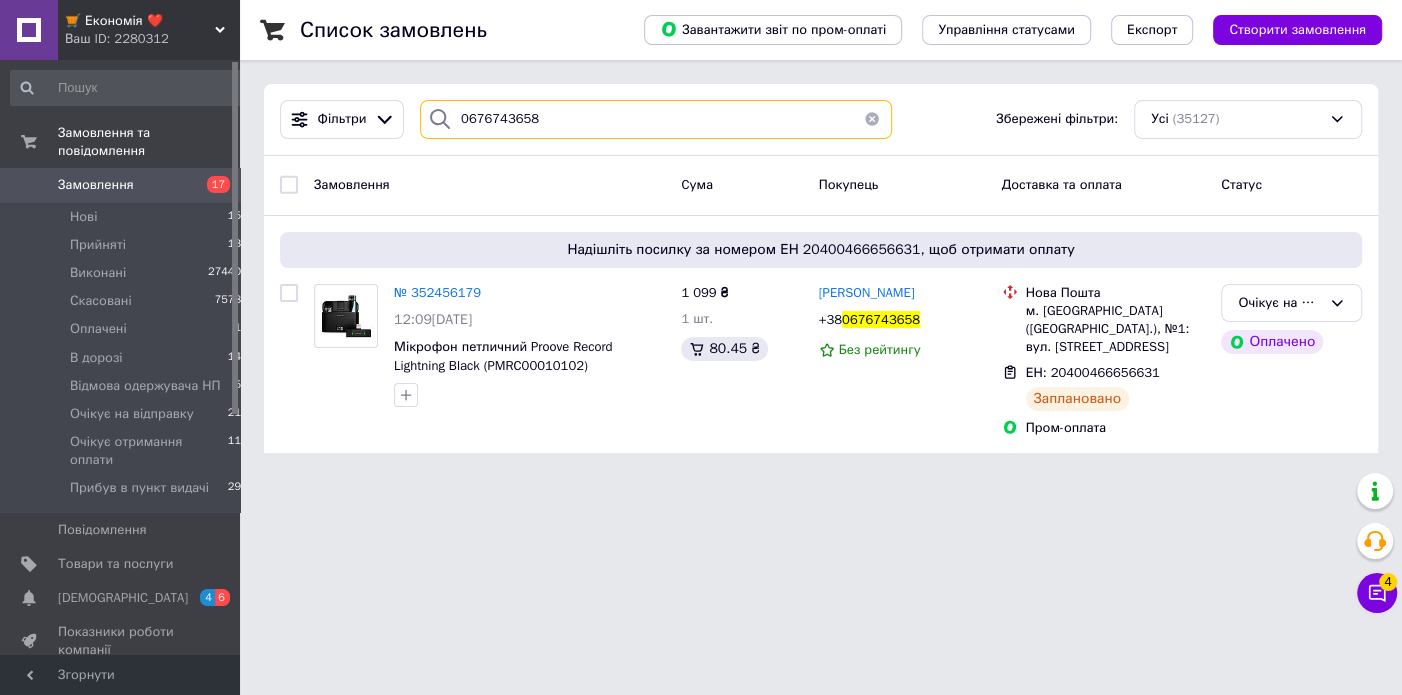 drag, startPoint x: 521, startPoint y: 115, endPoint x: 417, endPoint y: 113, distance: 104.019226 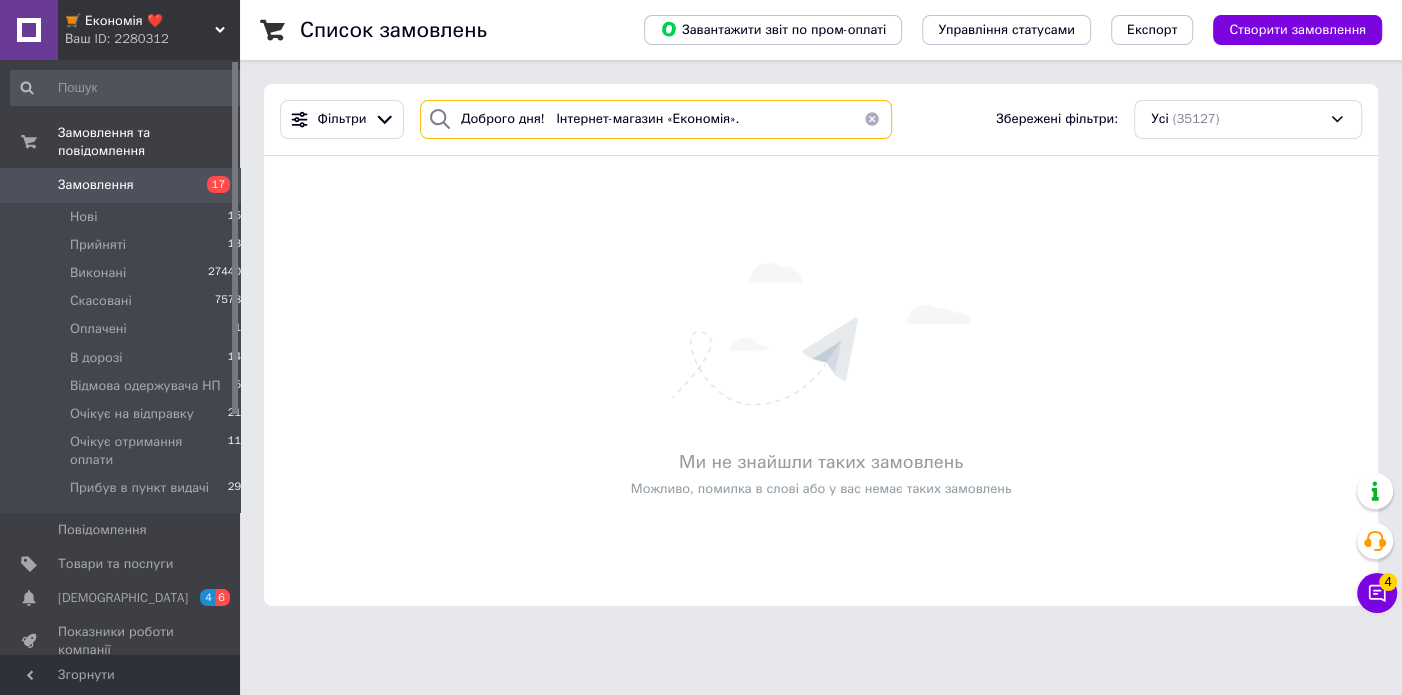 drag, startPoint x: 749, startPoint y: 119, endPoint x: 404, endPoint y: 117, distance: 345.0058 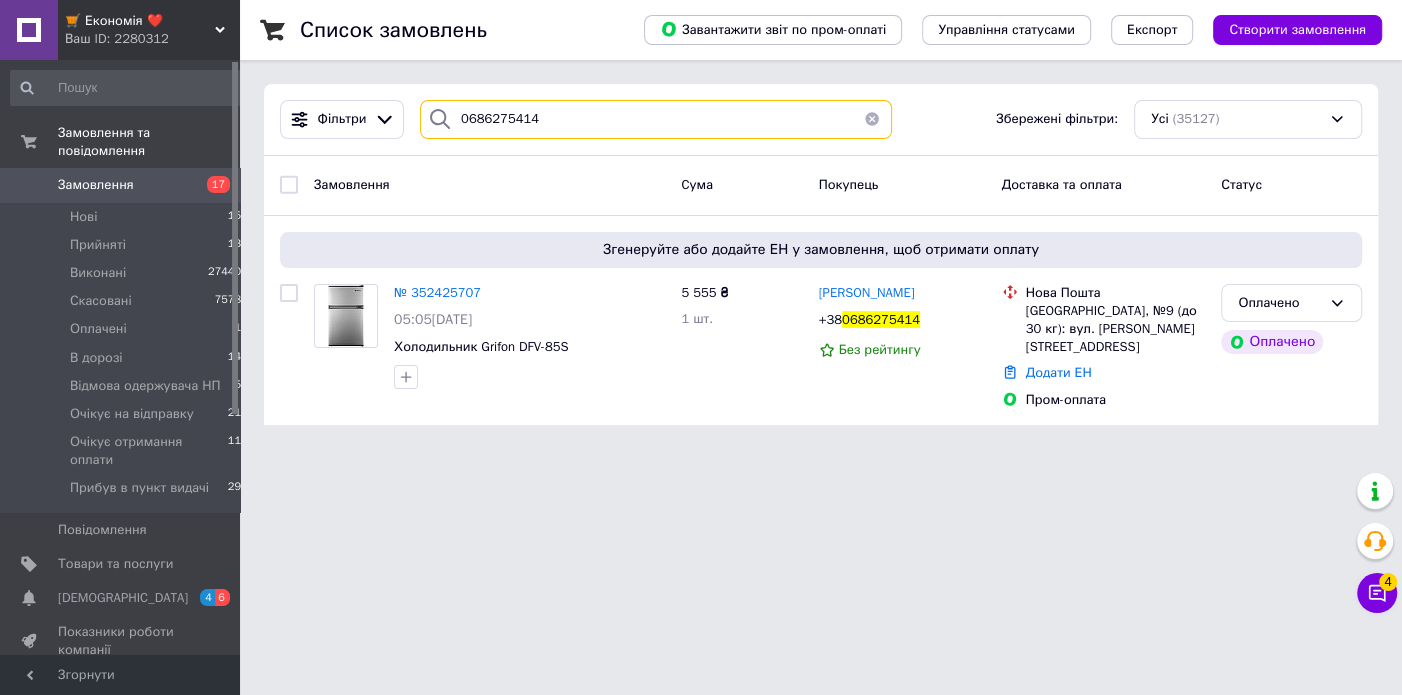 type on "0686275414" 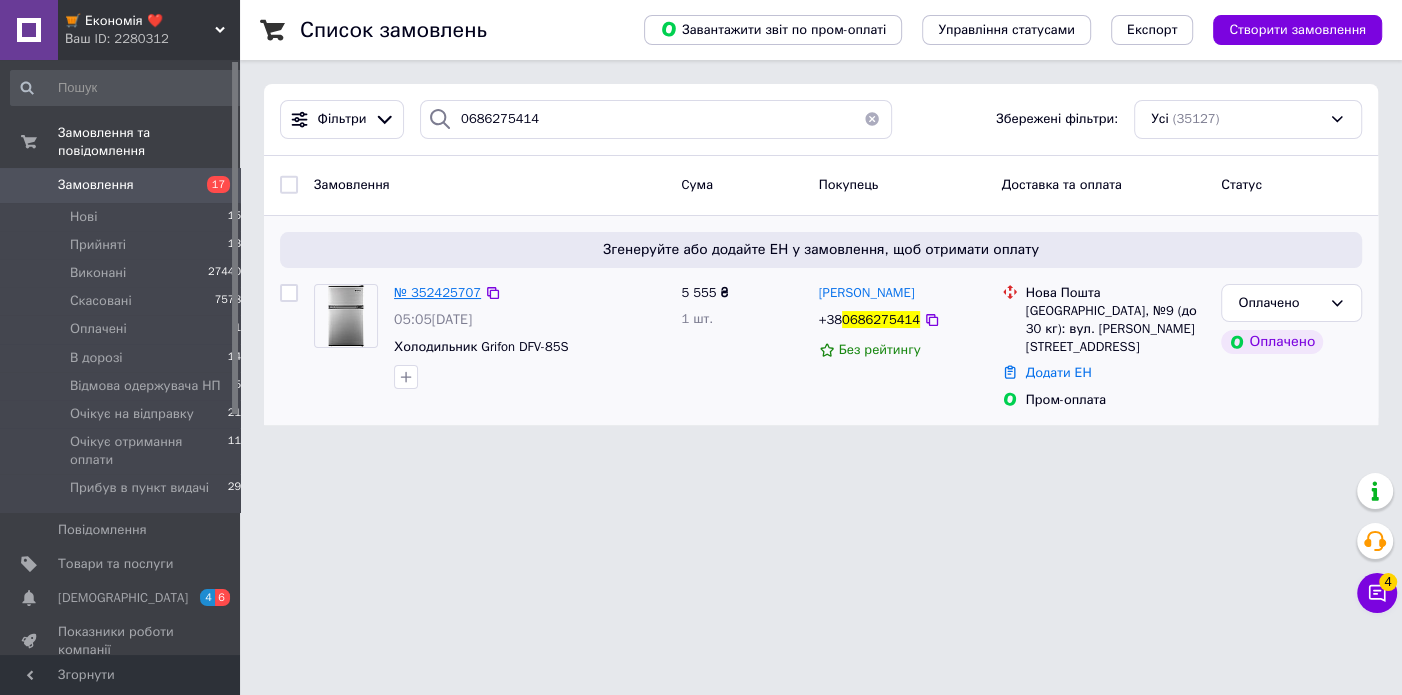 click on "№ 352425707" at bounding box center [437, 292] 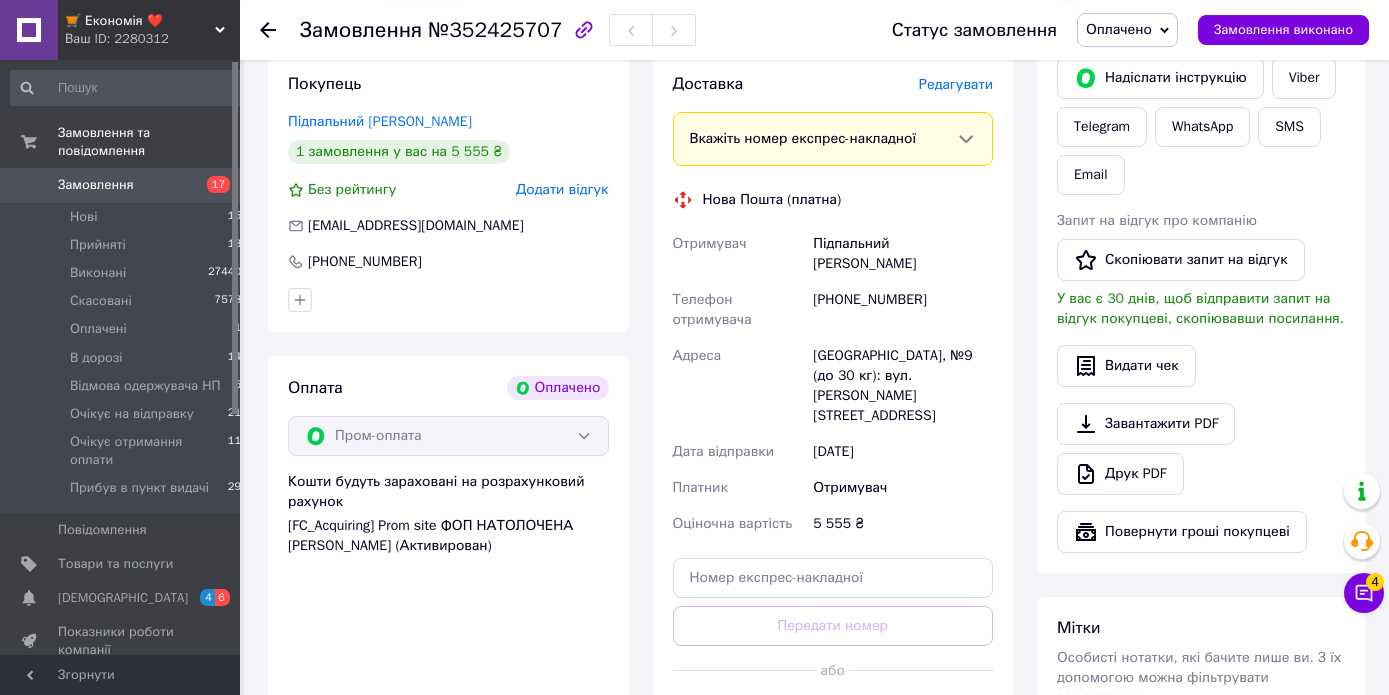 scroll, scrollTop: 906, scrollLeft: 0, axis: vertical 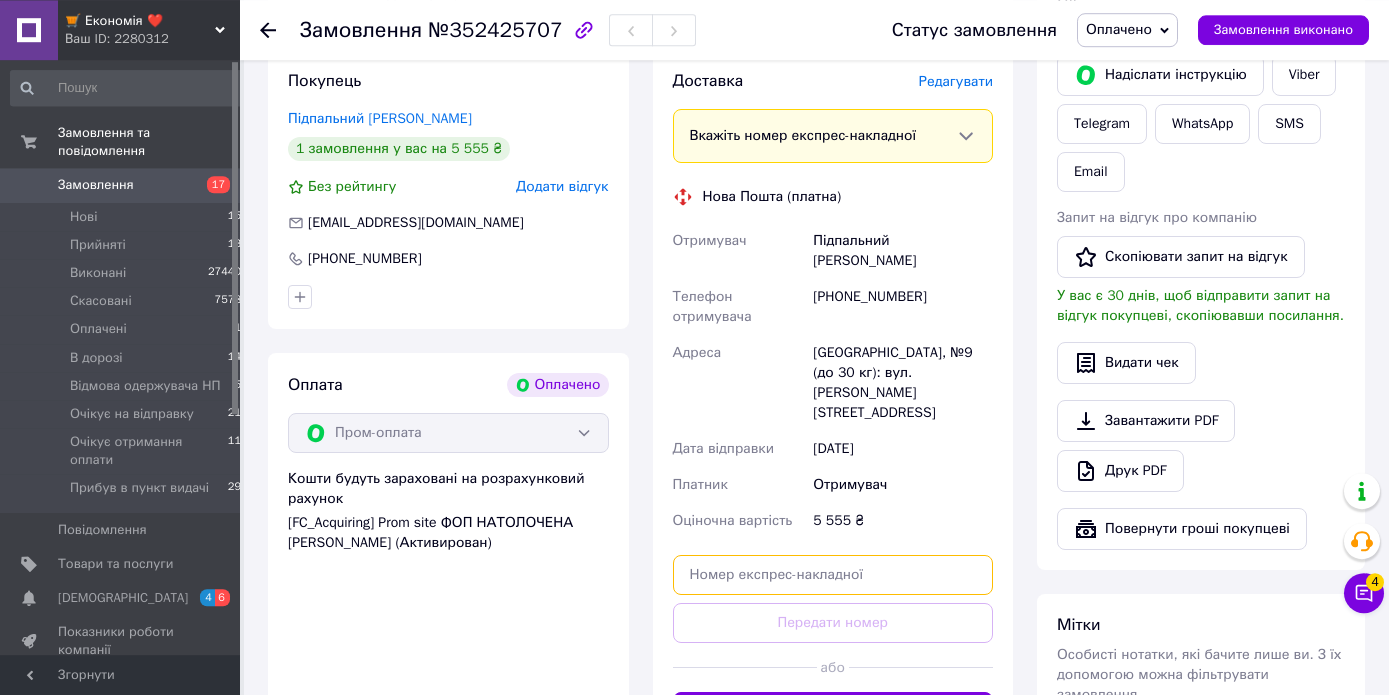 click at bounding box center (833, 575) 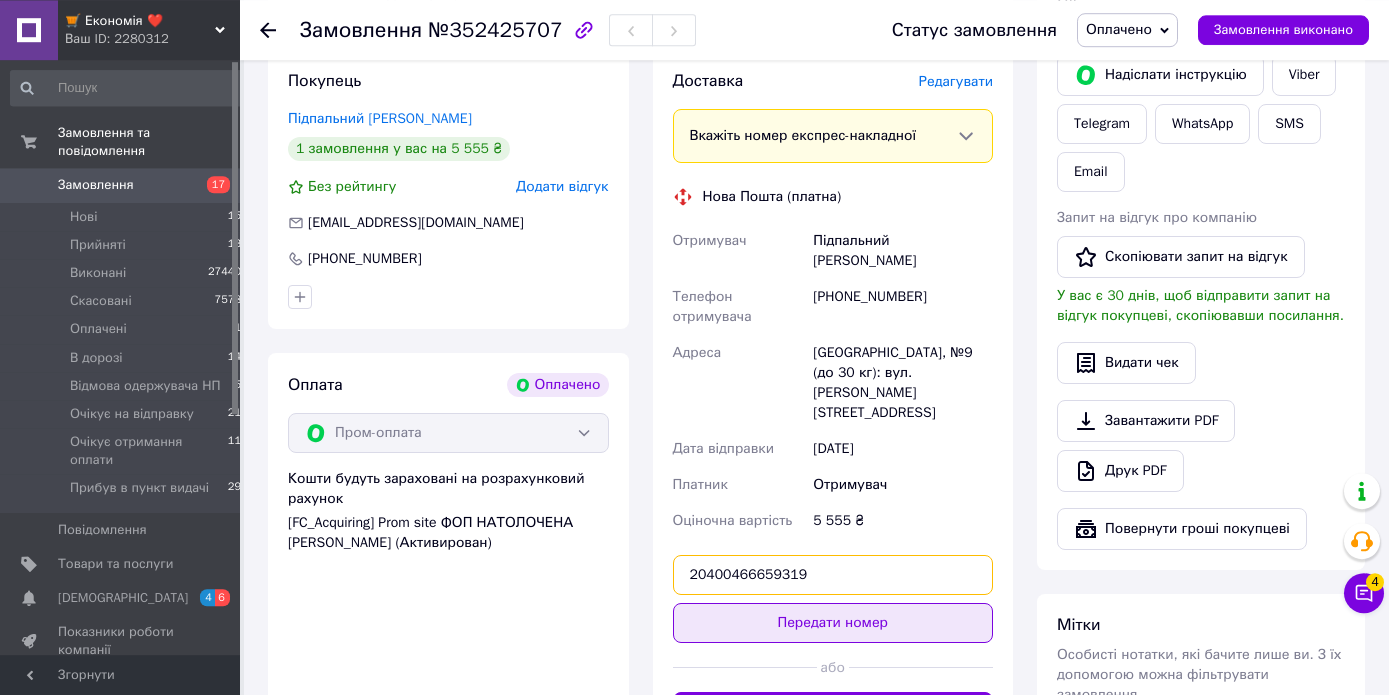 type on "20400466659319" 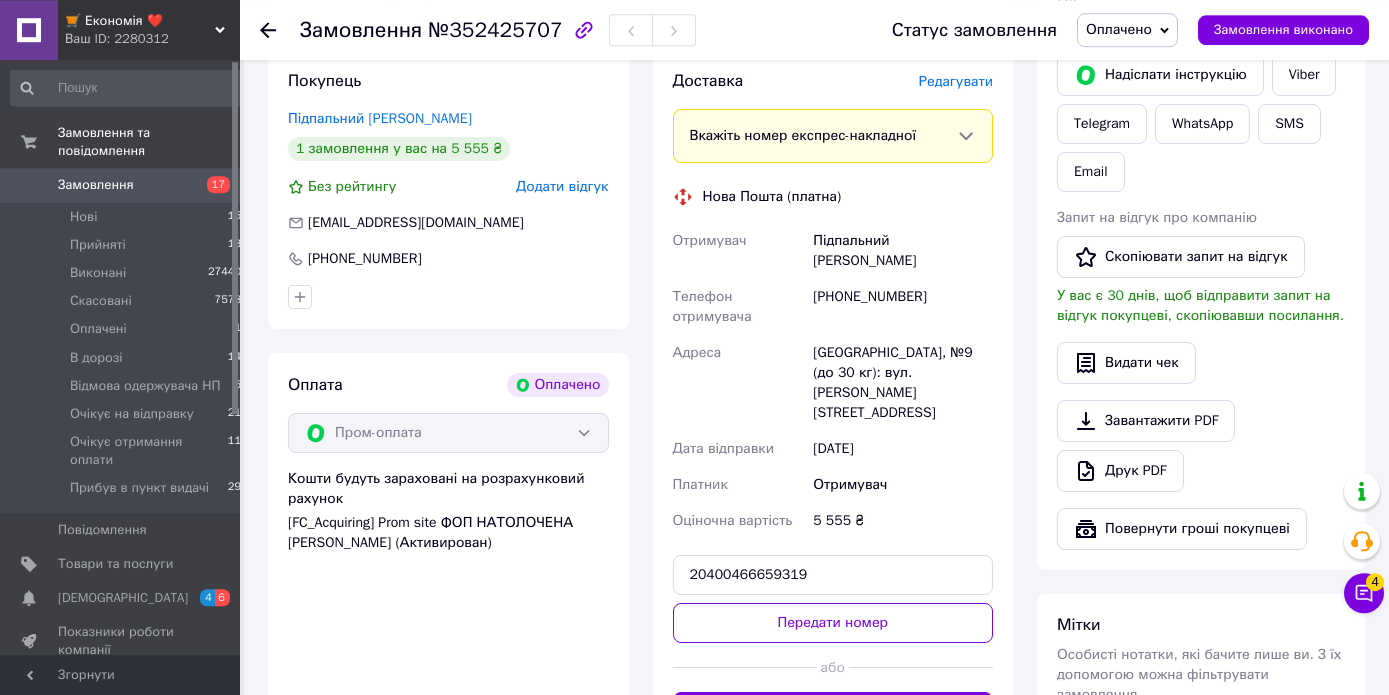 click on "Передати номер" at bounding box center (833, 623) 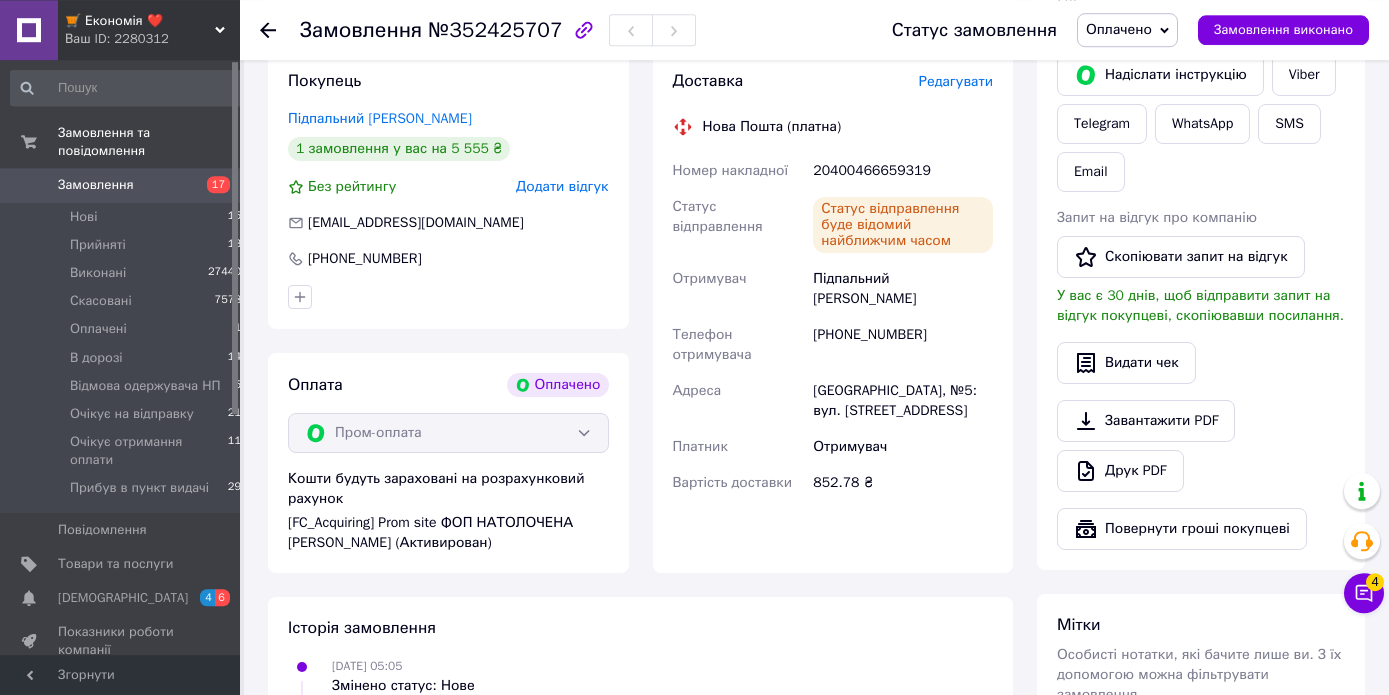 click 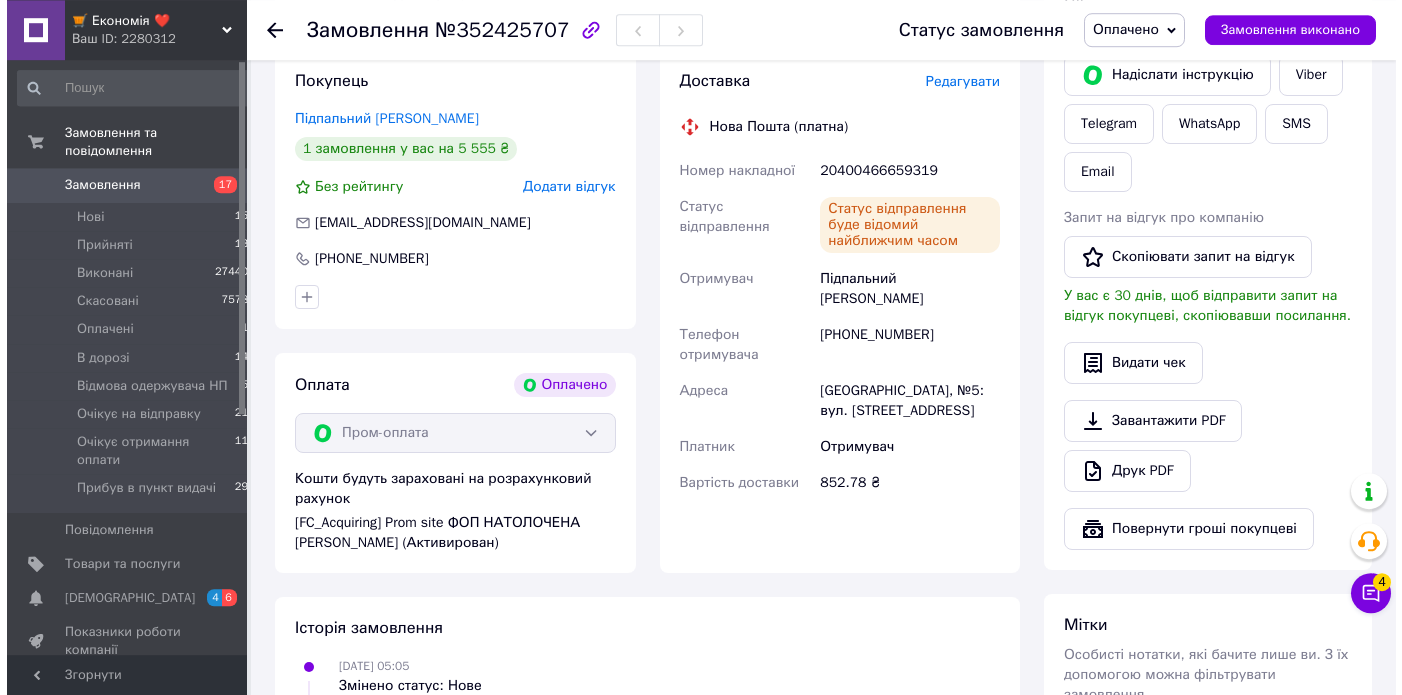 scroll, scrollTop: 0, scrollLeft: 0, axis: both 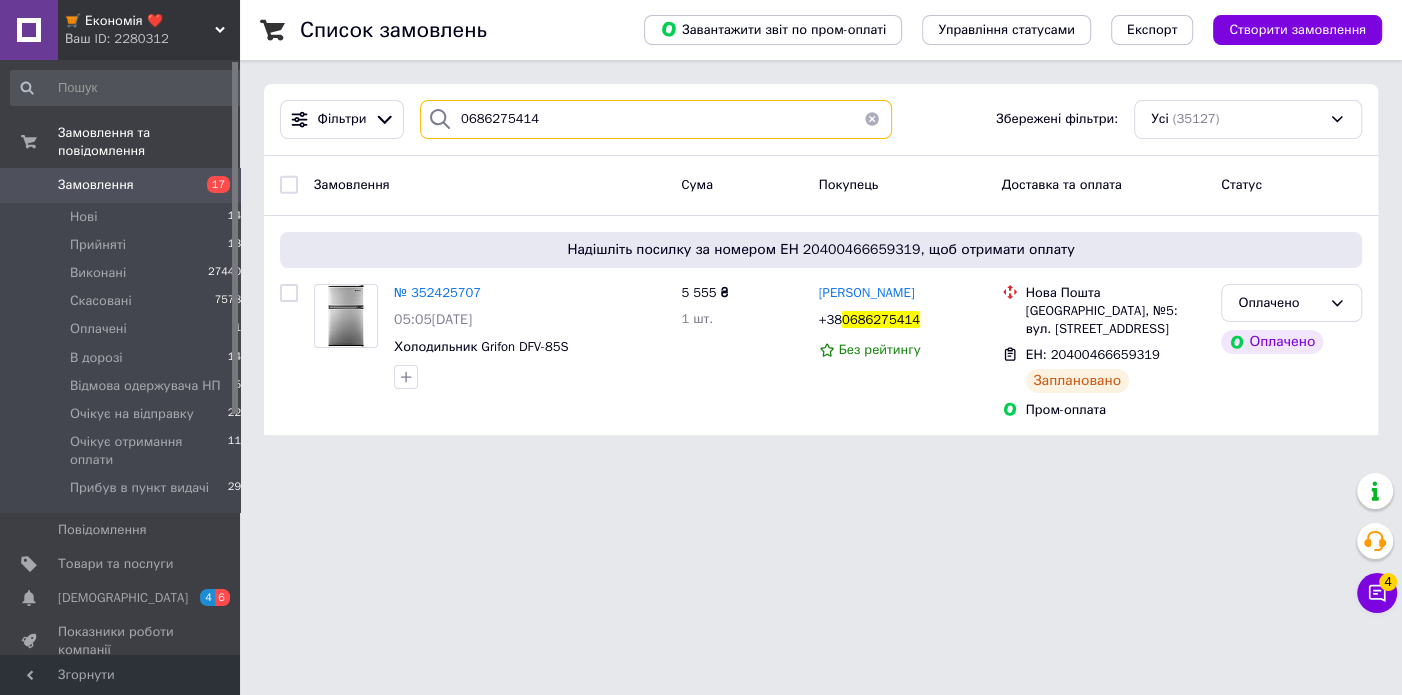 drag, startPoint x: 567, startPoint y: 116, endPoint x: 428, endPoint y: 115, distance: 139.0036 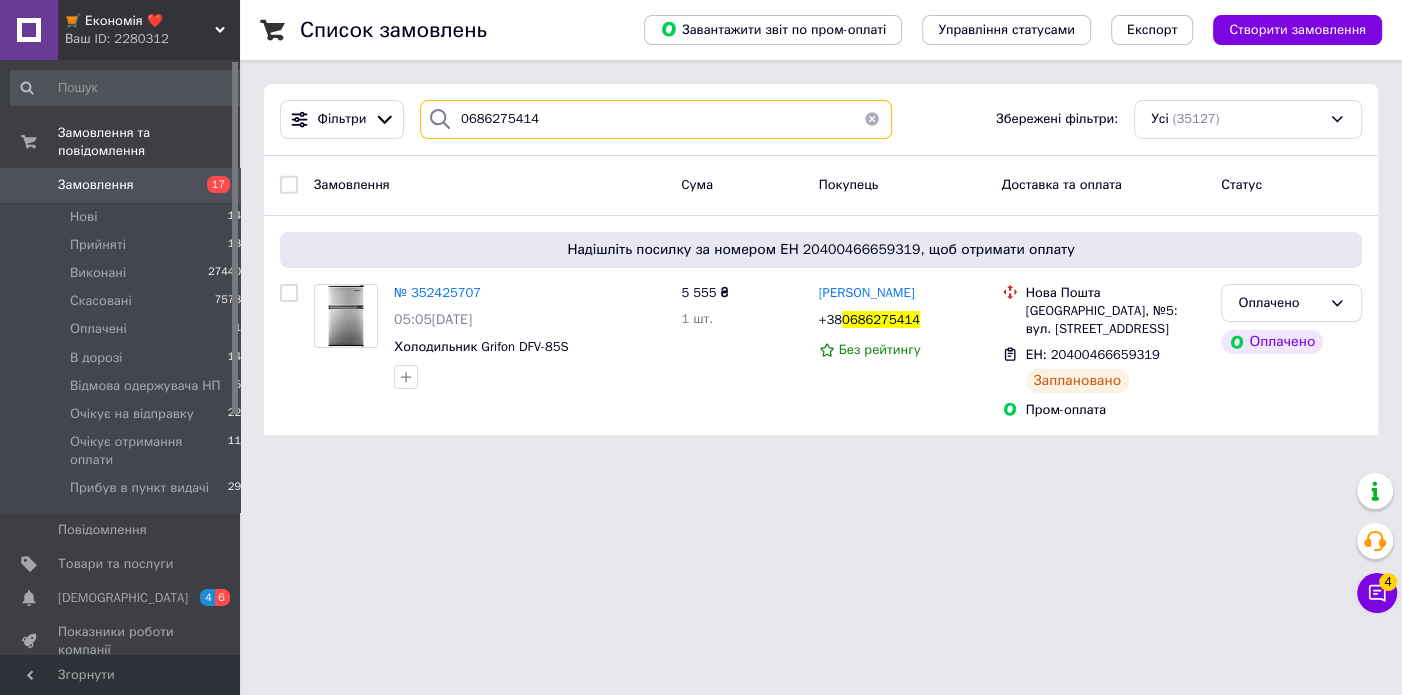 click on "0686275414" at bounding box center (656, 119) 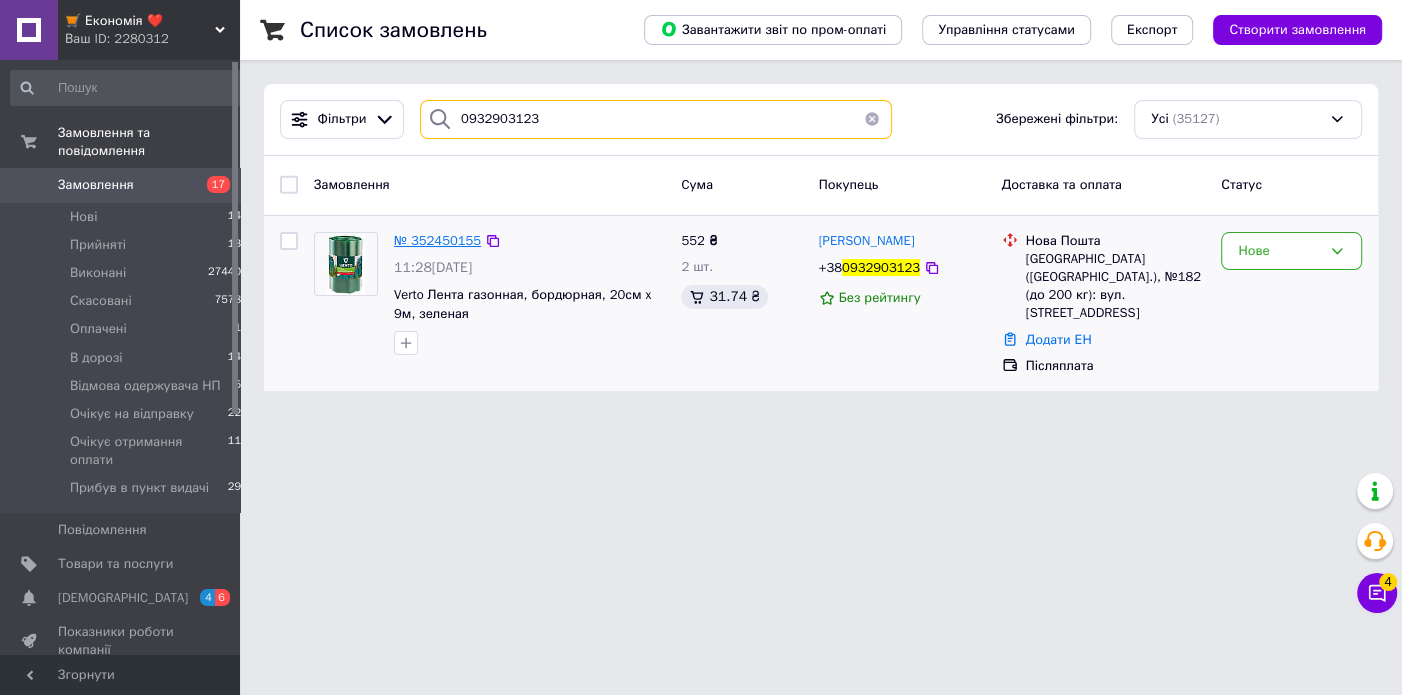 type on "0932903123" 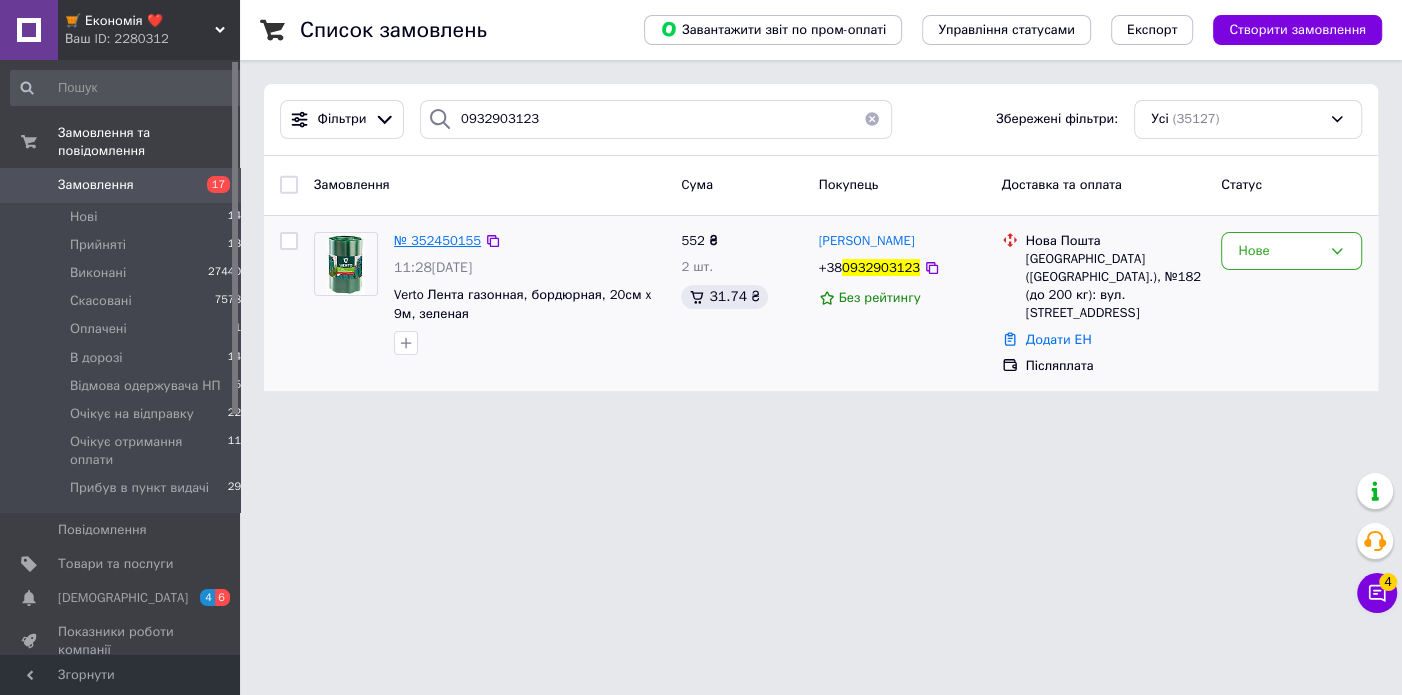 click on "№ 352450155" at bounding box center [437, 240] 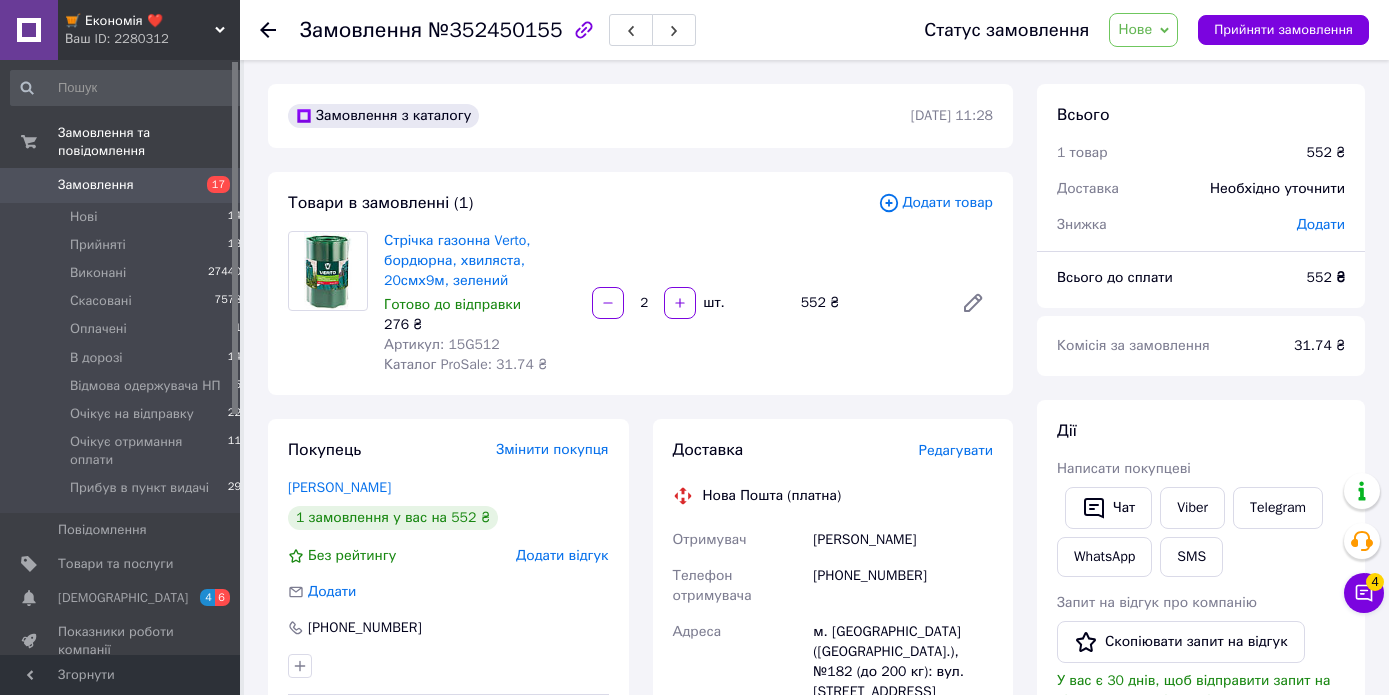 click on "Стрічка газонна Verto, бордюрна, хвиляста, 20смх9м, зелений Готово до відправки 276 ₴ Артикул: 15G512 Каталог ProSale: 31.74 ₴  2   шт. 552 ₴" at bounding box center [688, 303] 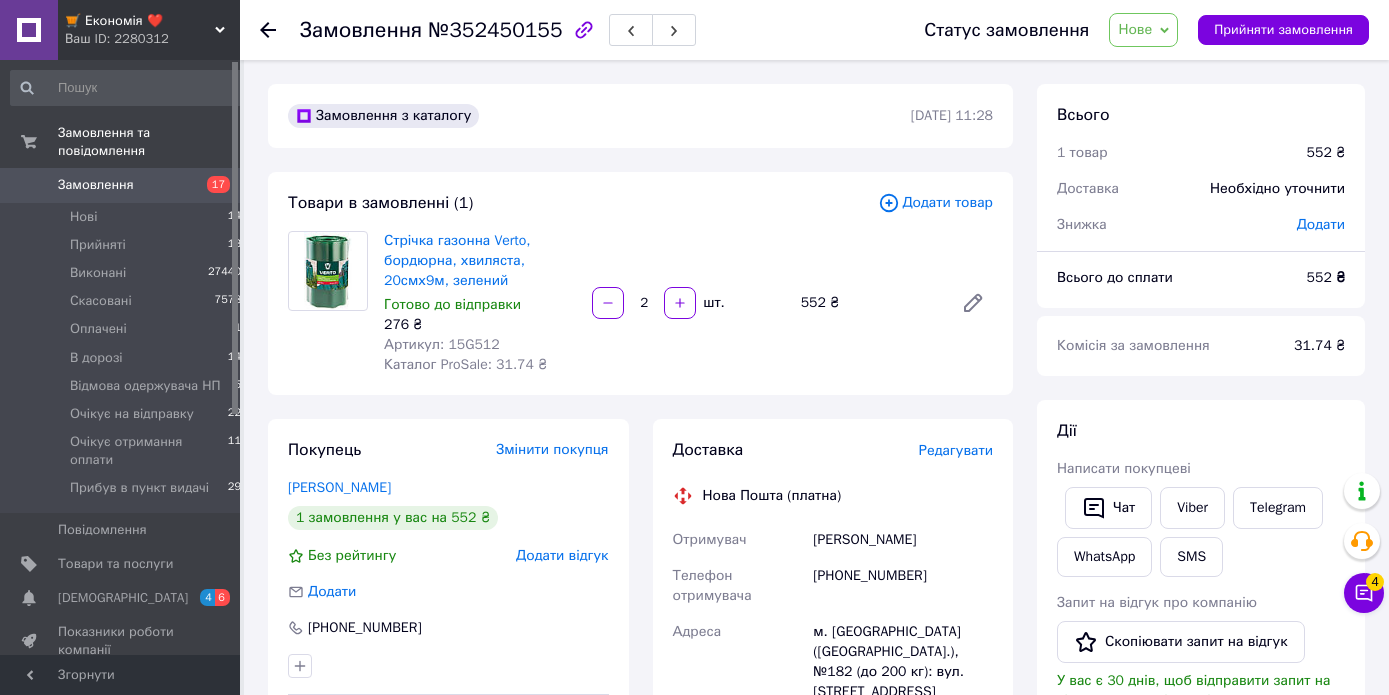 drag, startPoint x: 914, startPoint y: 568, endPoint x: 902, endPoint y: 572, distance: 12.649111 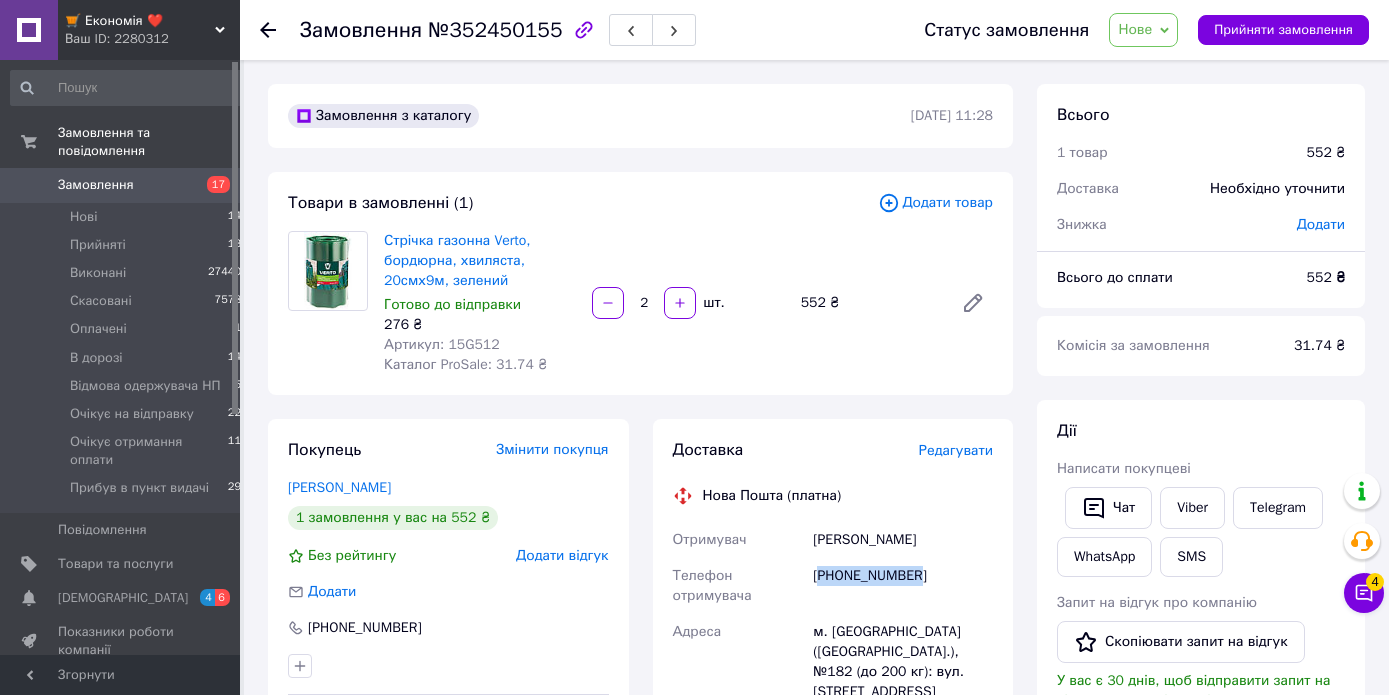 click on "[PHONE_NUMBER]" at bounding box center [903, 586] 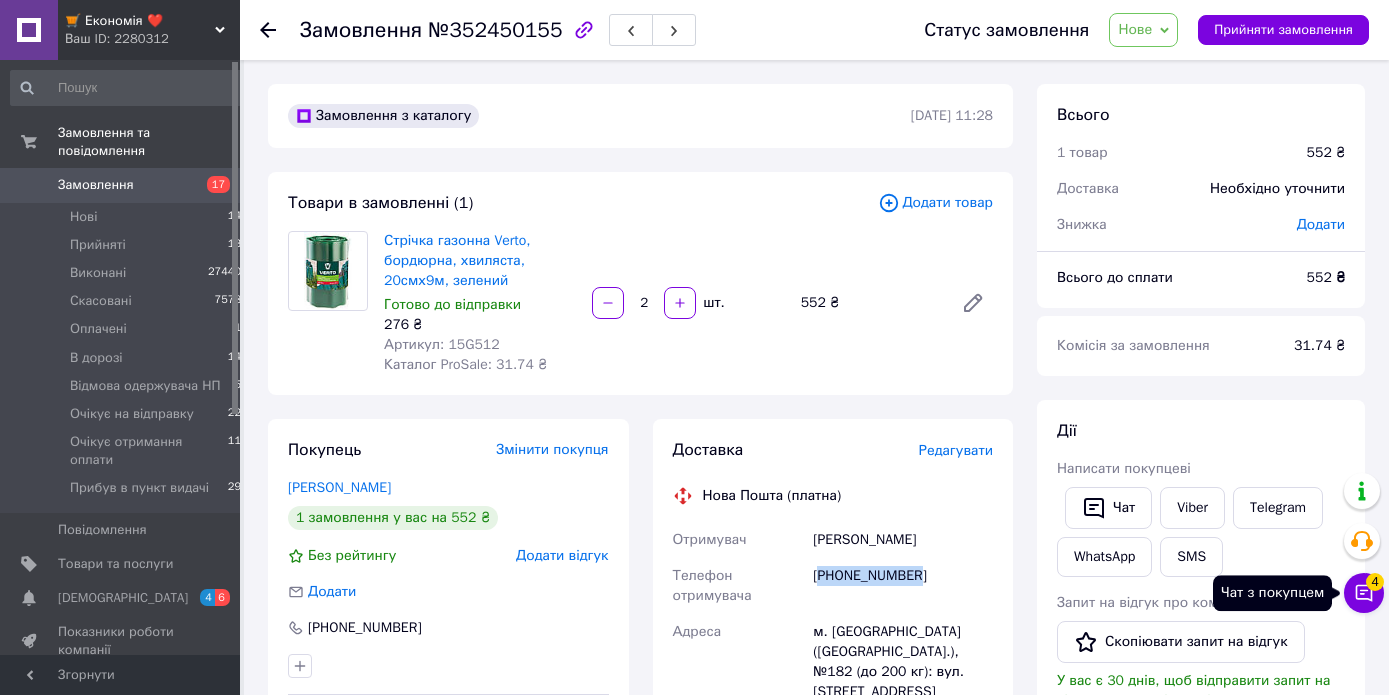 click 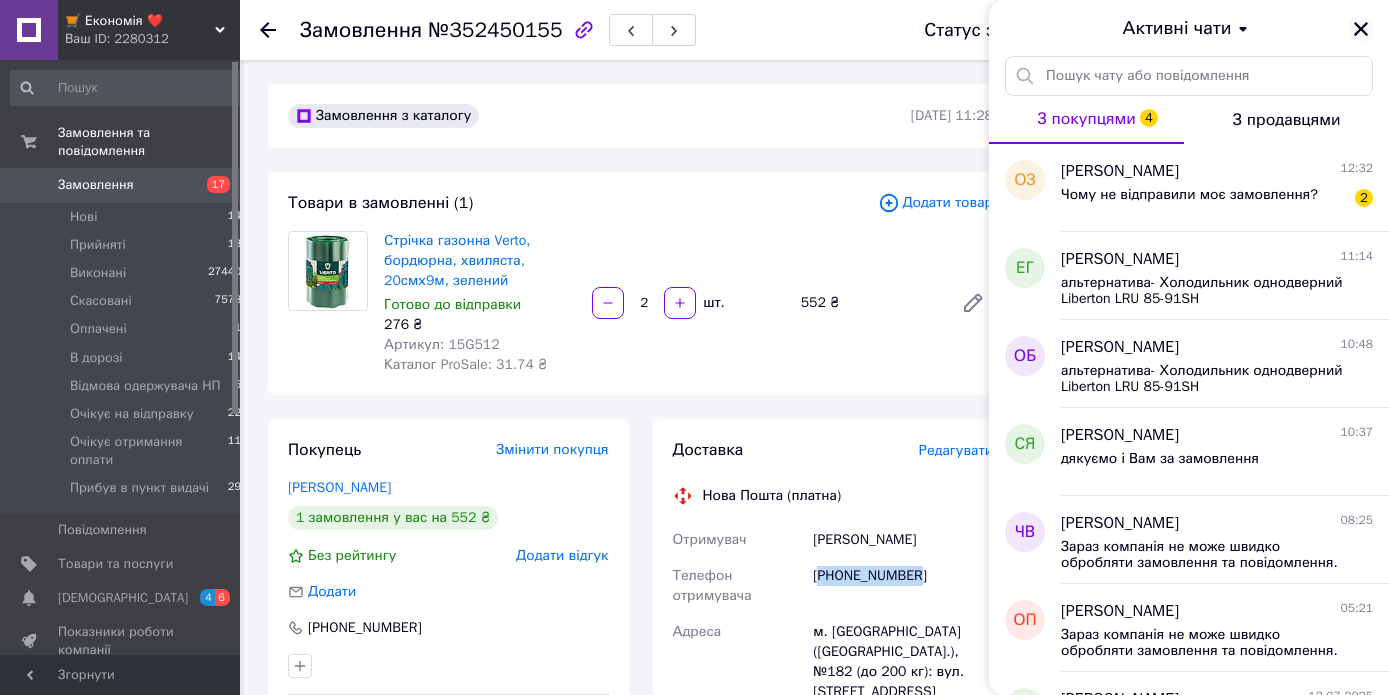 click 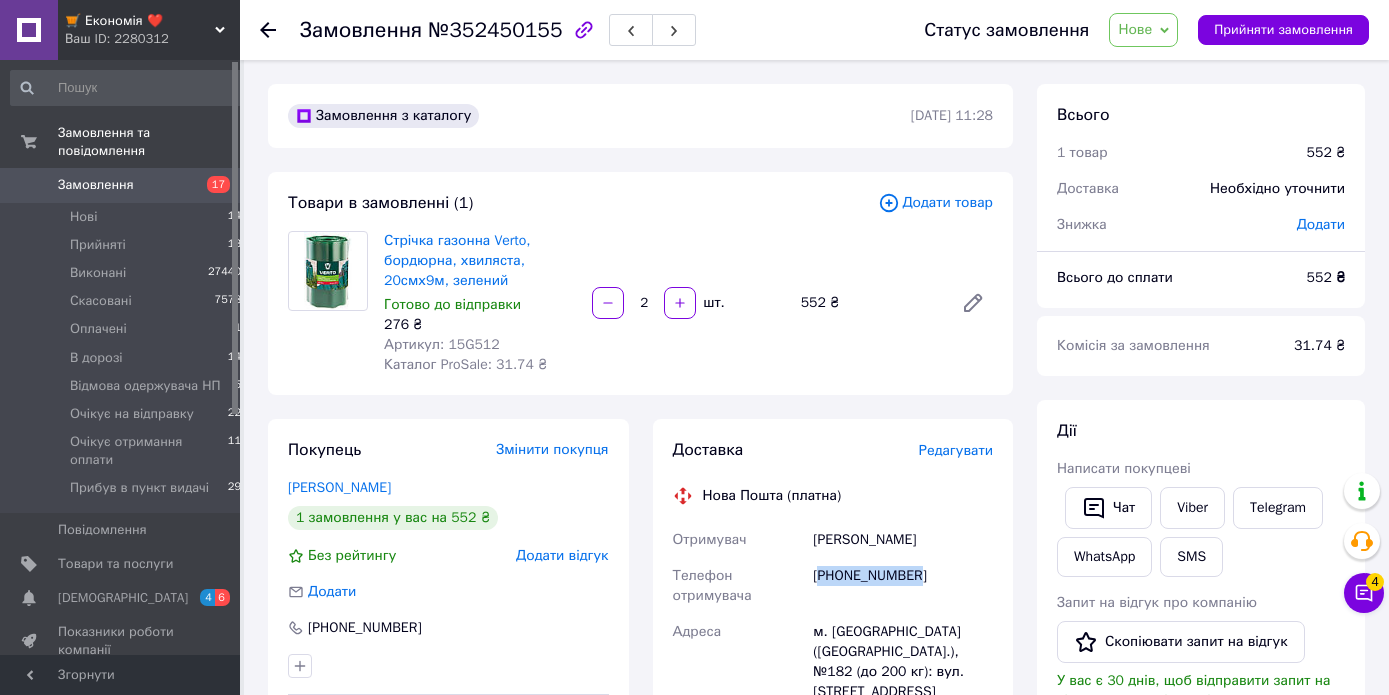 click 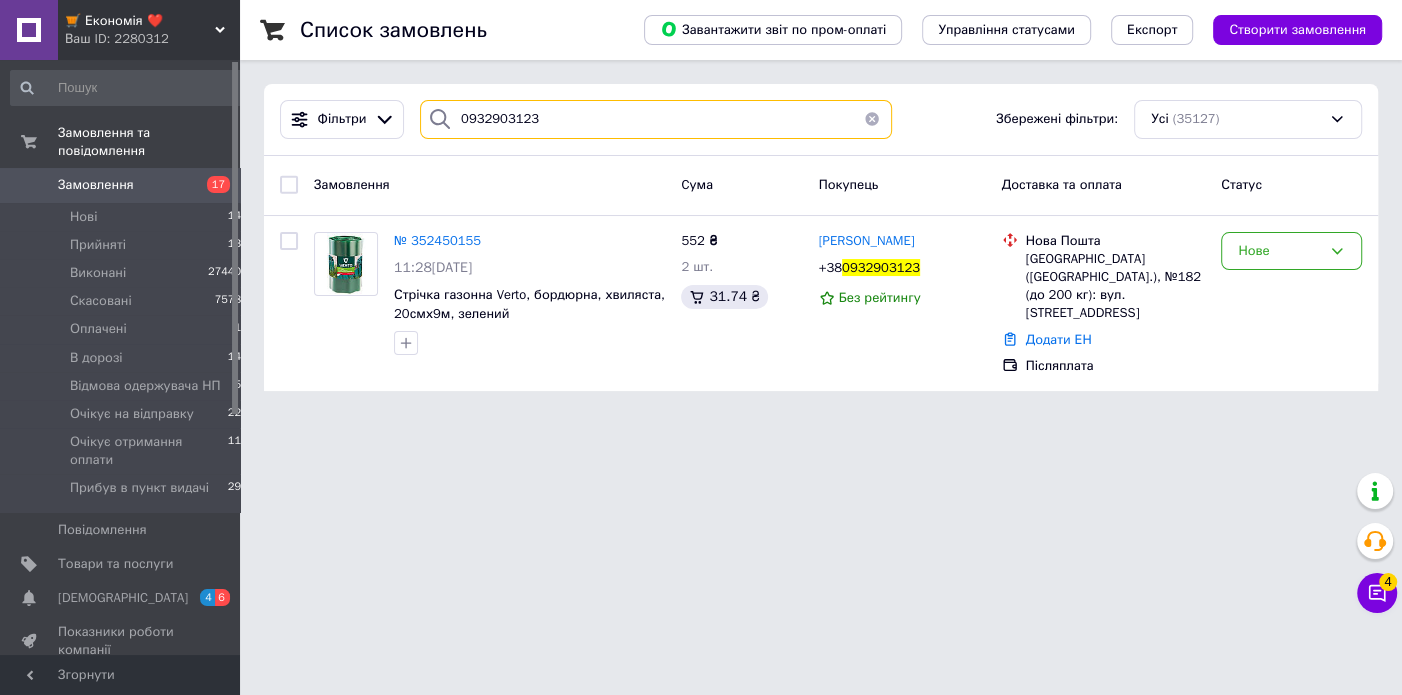 click on "0932903123" at bounding box center [656, 119] 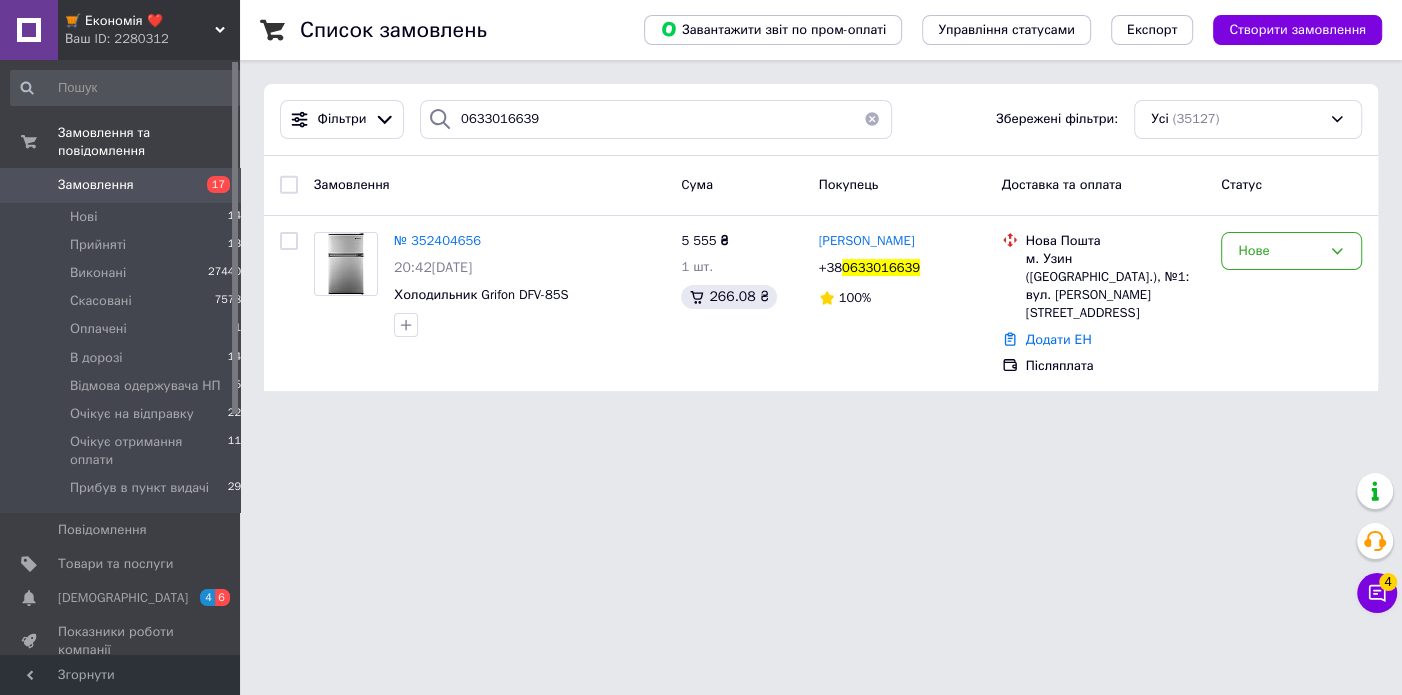click on "Ваш ID: 2280312" at bounding box center (152, 39) 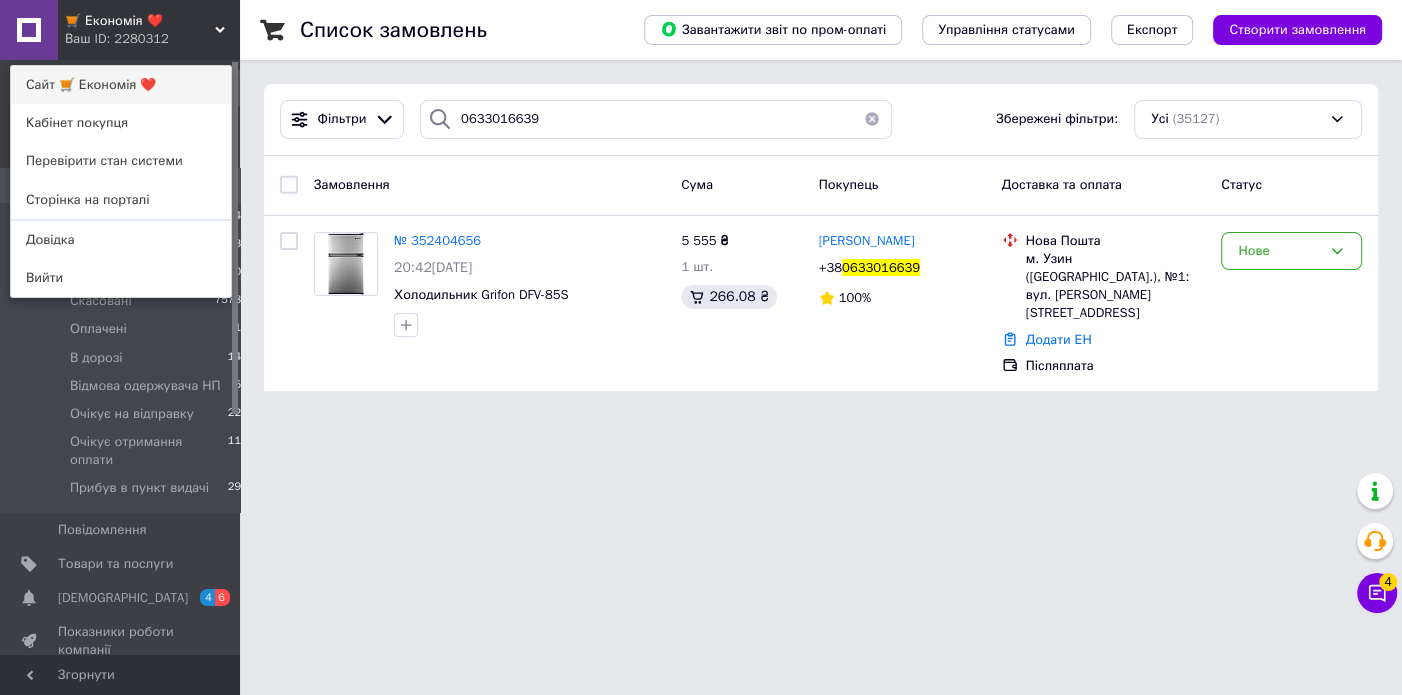 click on "Сайт 🛒 Економія ❤️" at bounding box center (121, 85) 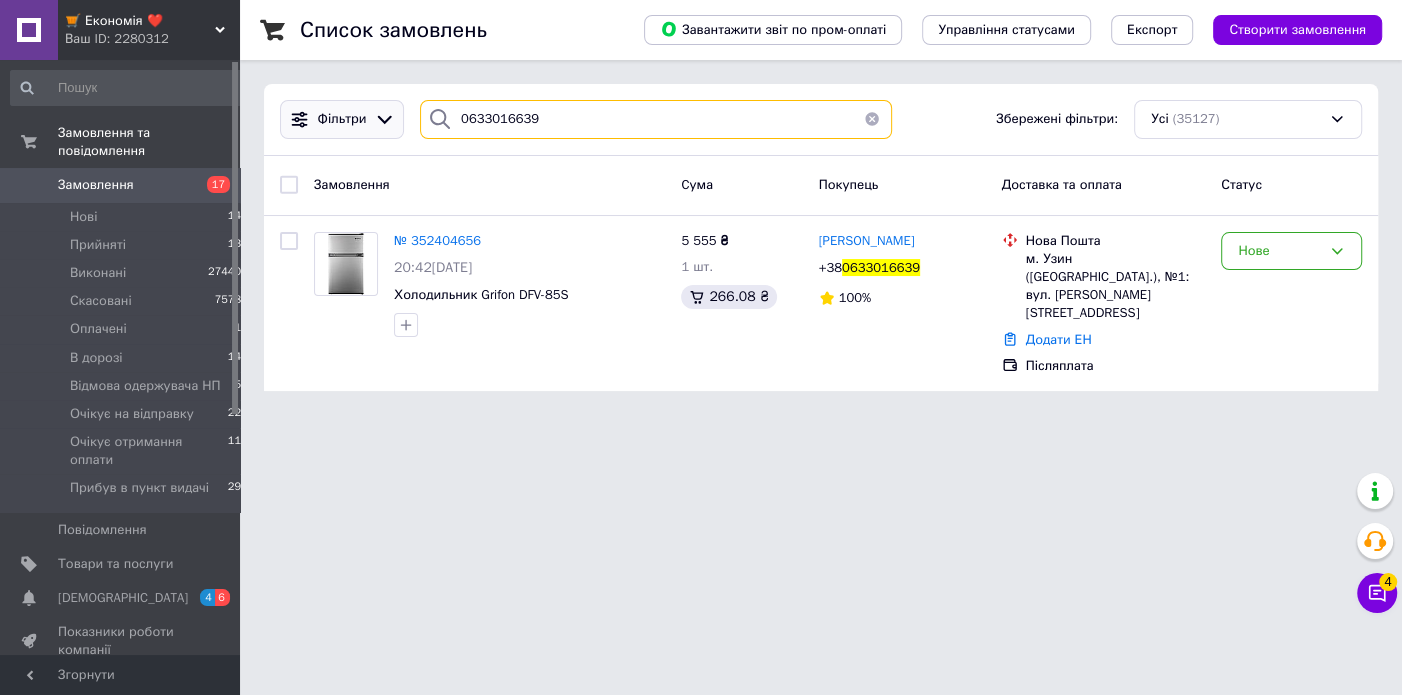 drag, startPoint x: 573, startPoint y: 125, endPoint x: 383, endPoint y: 107, distance: 190.85072 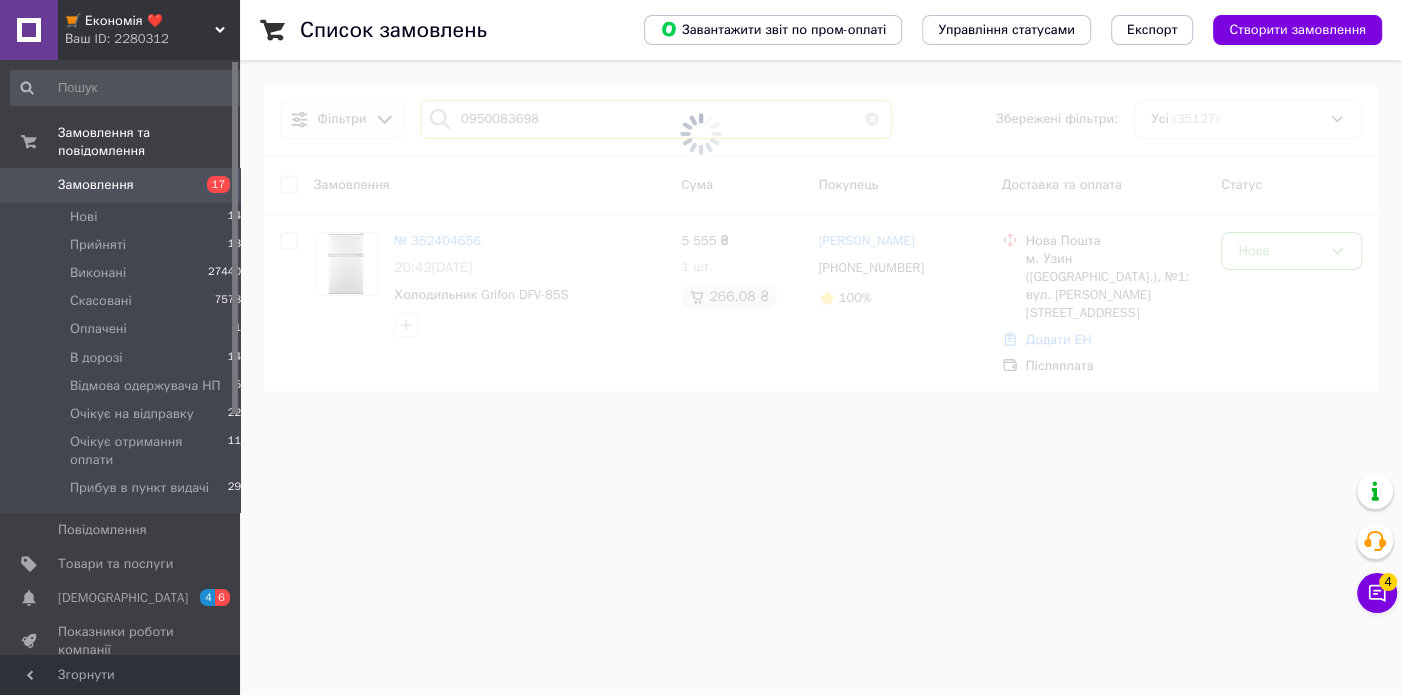 type on "0950083698" 